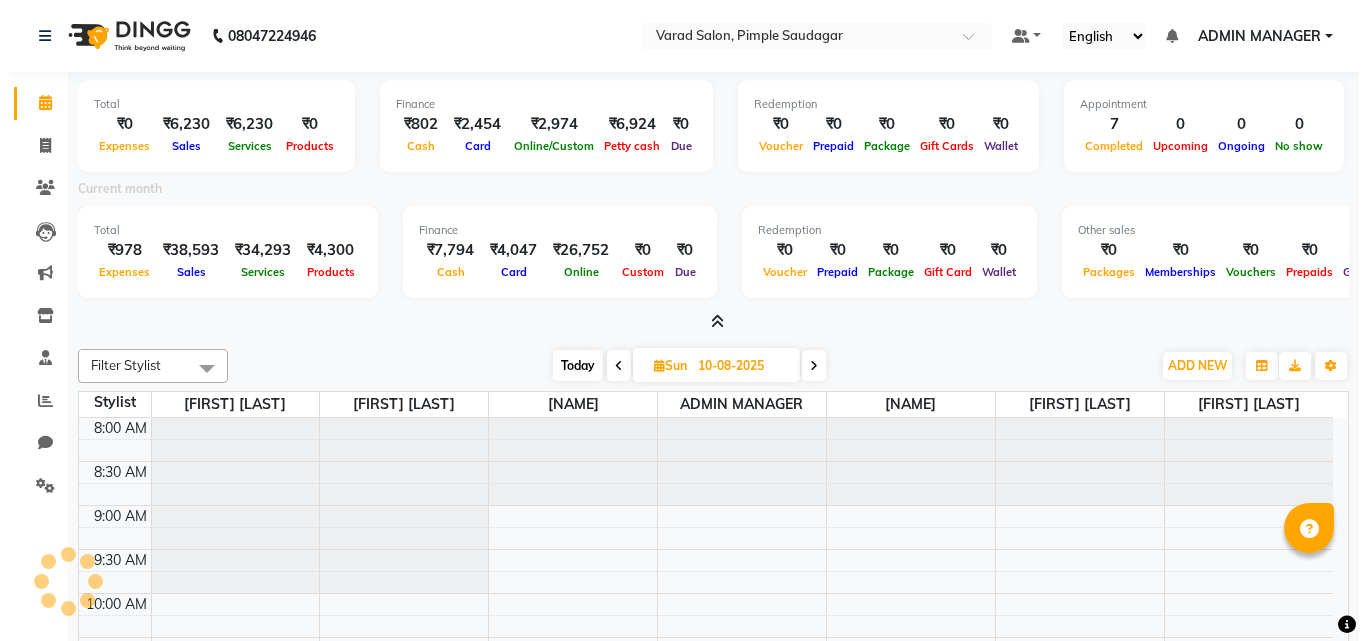 scroll, scrollTop: 0, scrollLeft: 0, axis: both 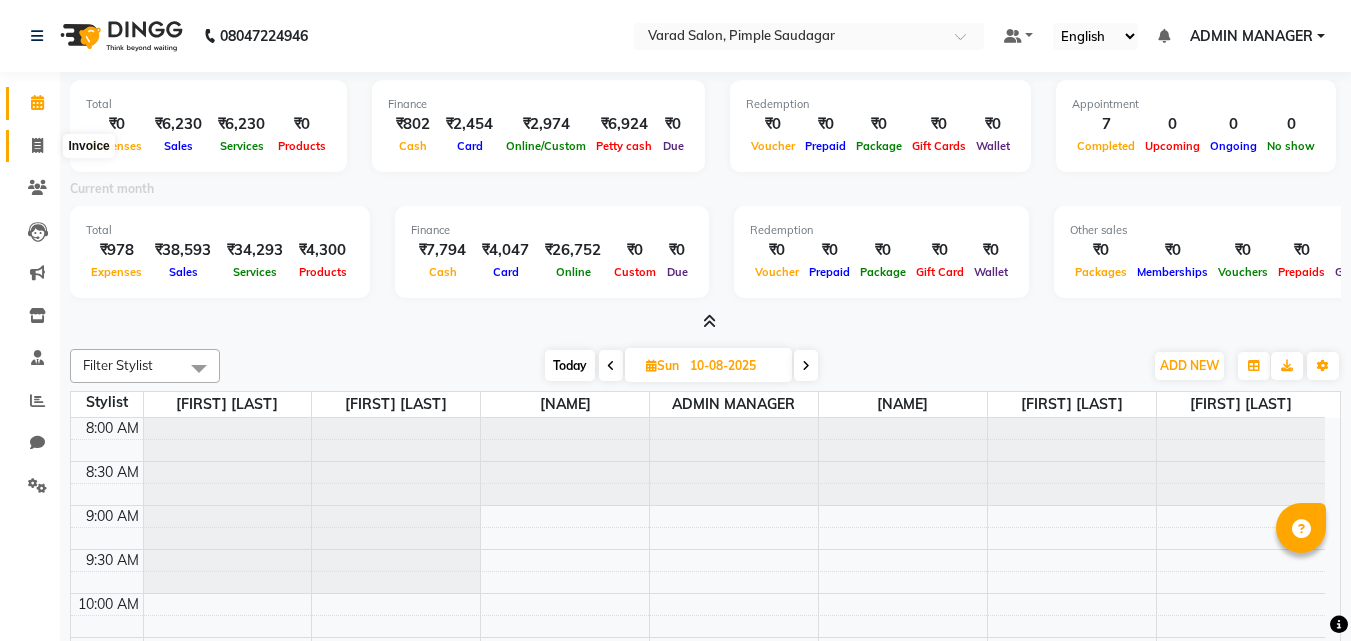 click 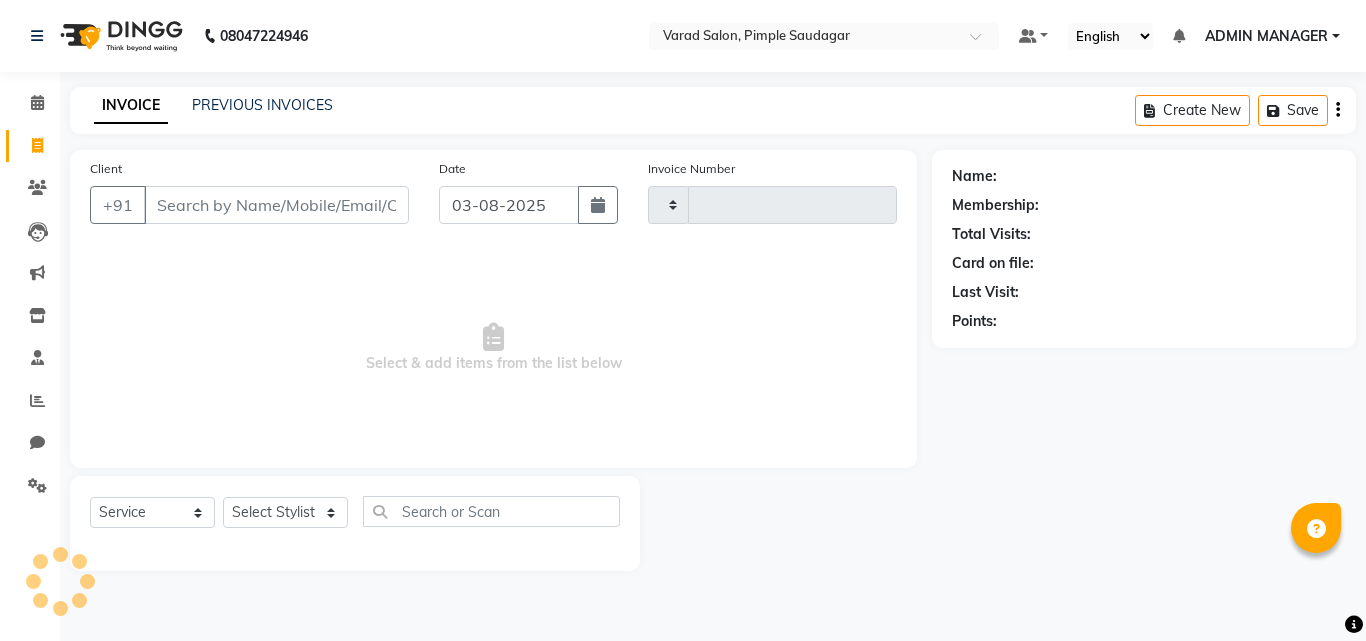 type on "0488" 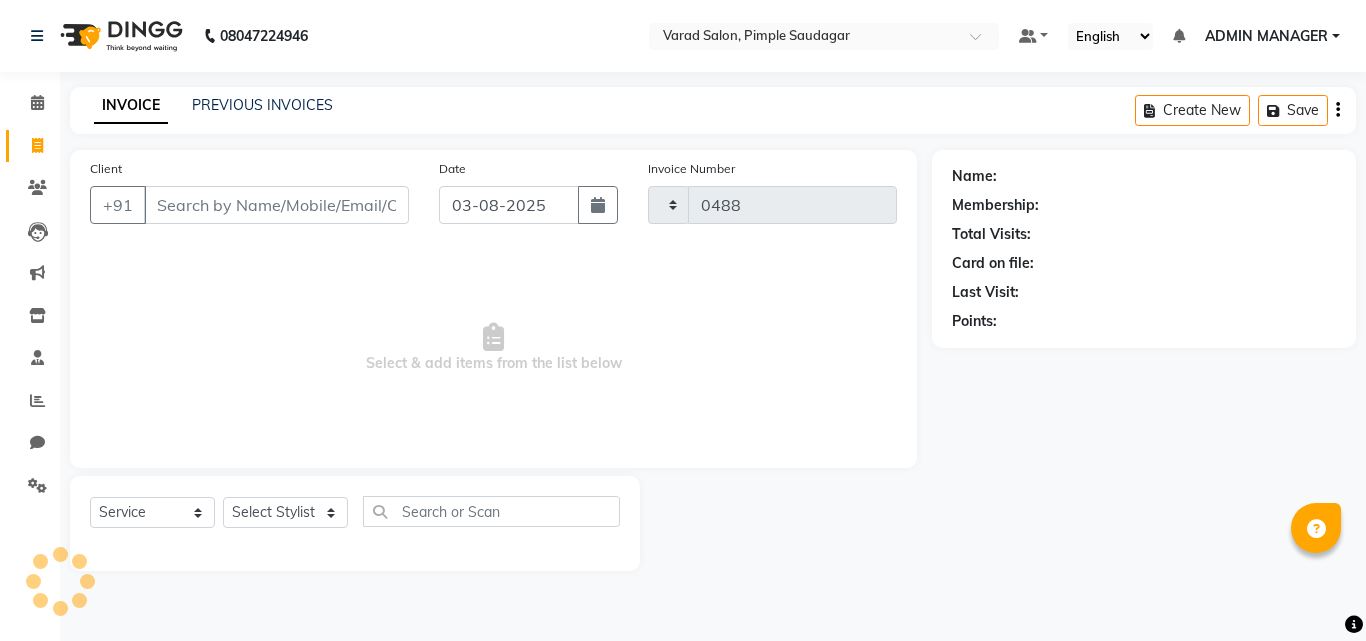 select on "7816" 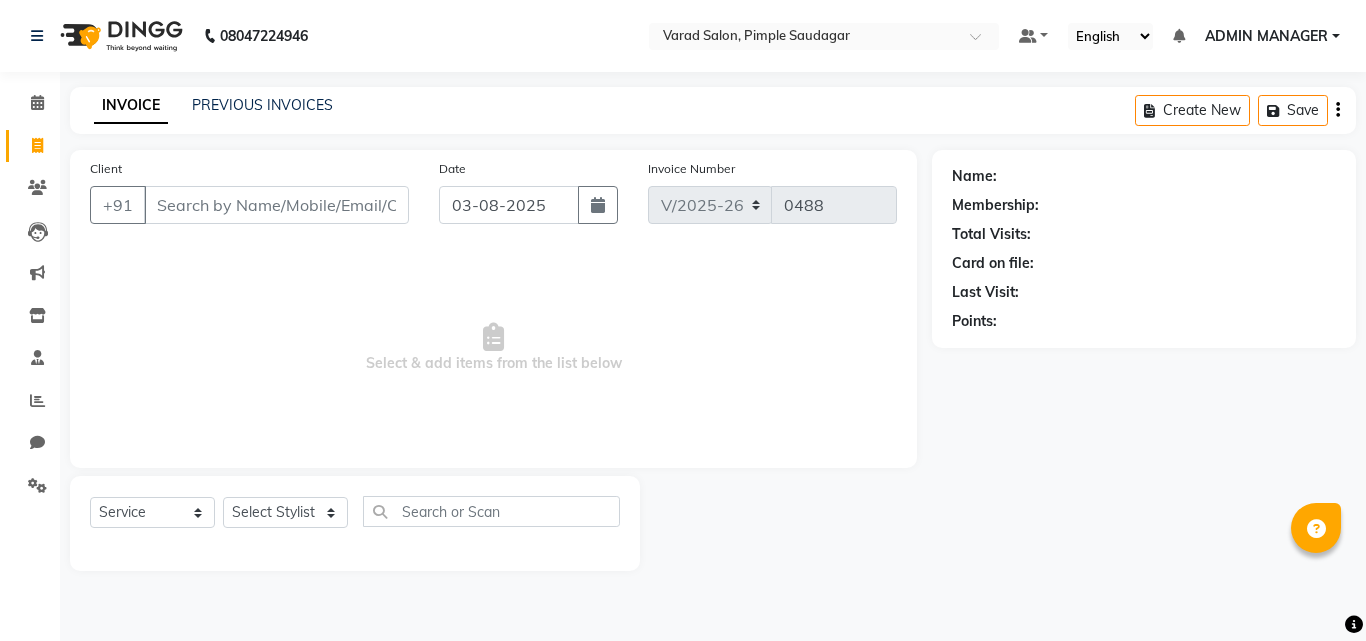 click on "Client" at bounding box center (276, 205) 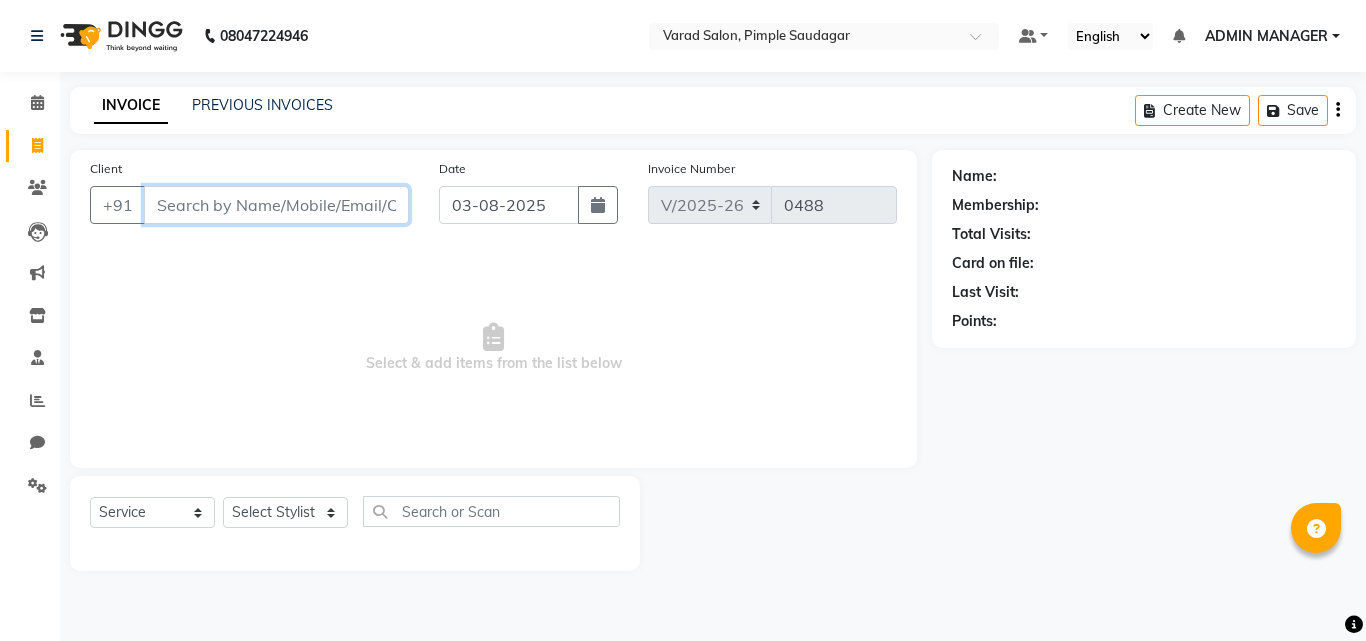 click on "Client" at bounding box center [276, 205] 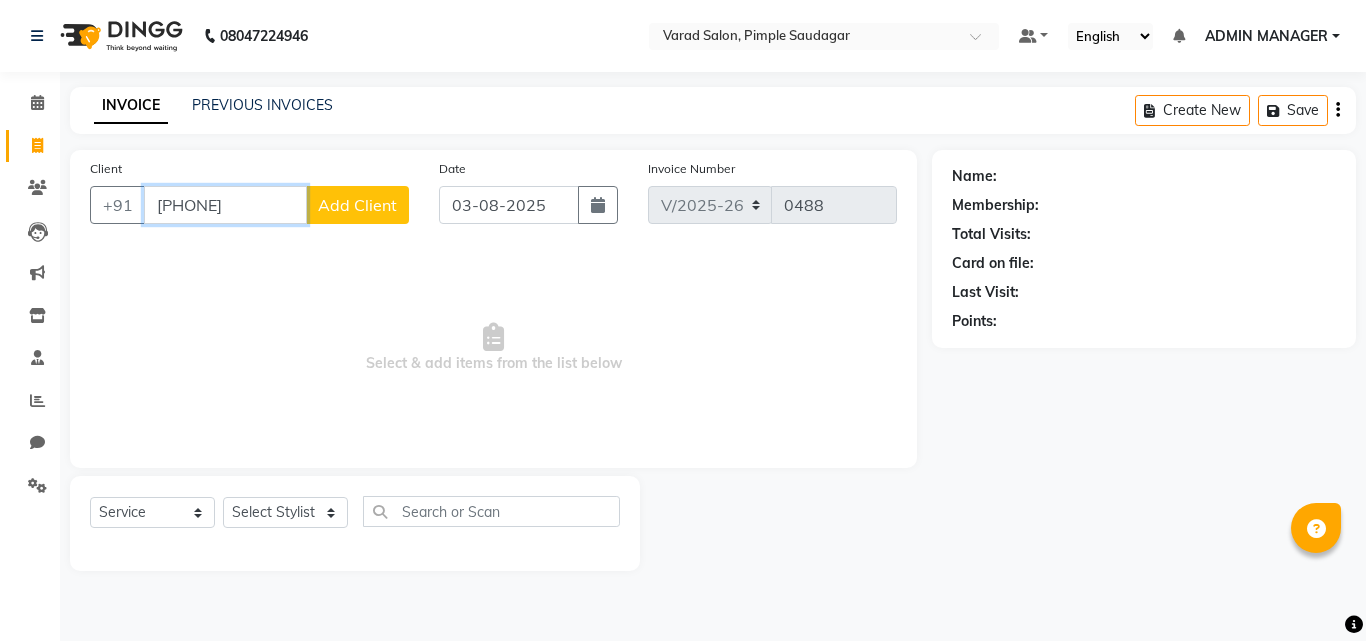 type on "[PHONE]" 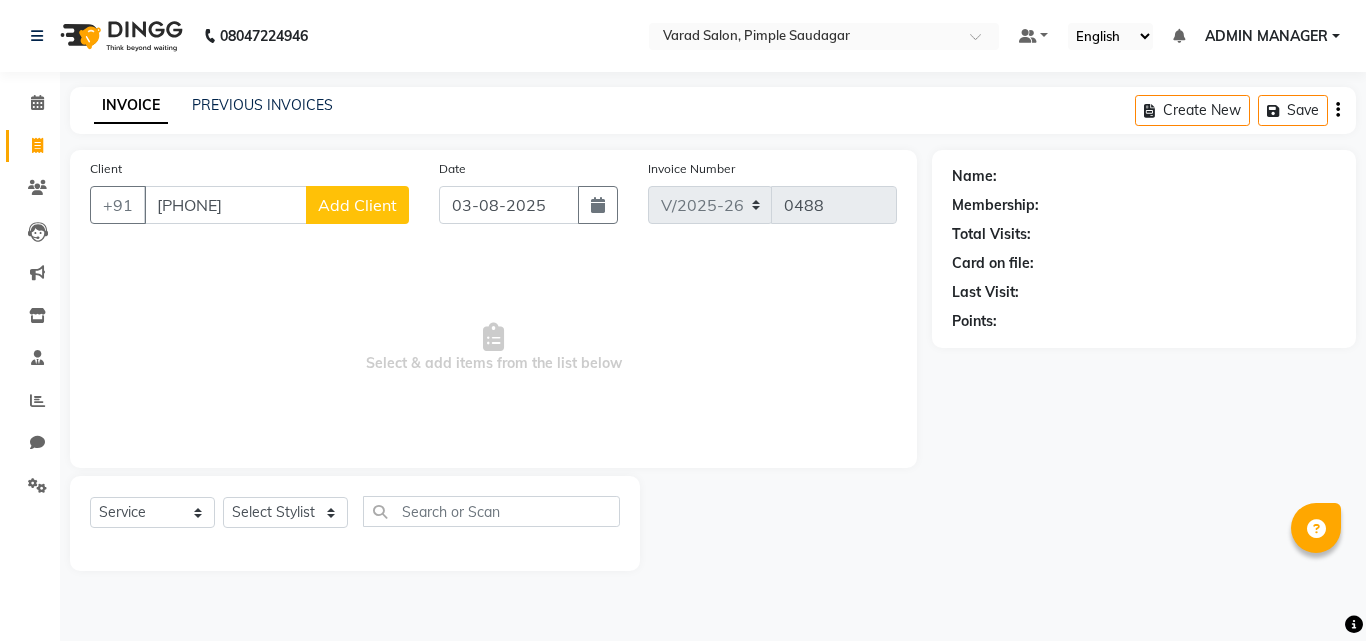 click on "Add Client" 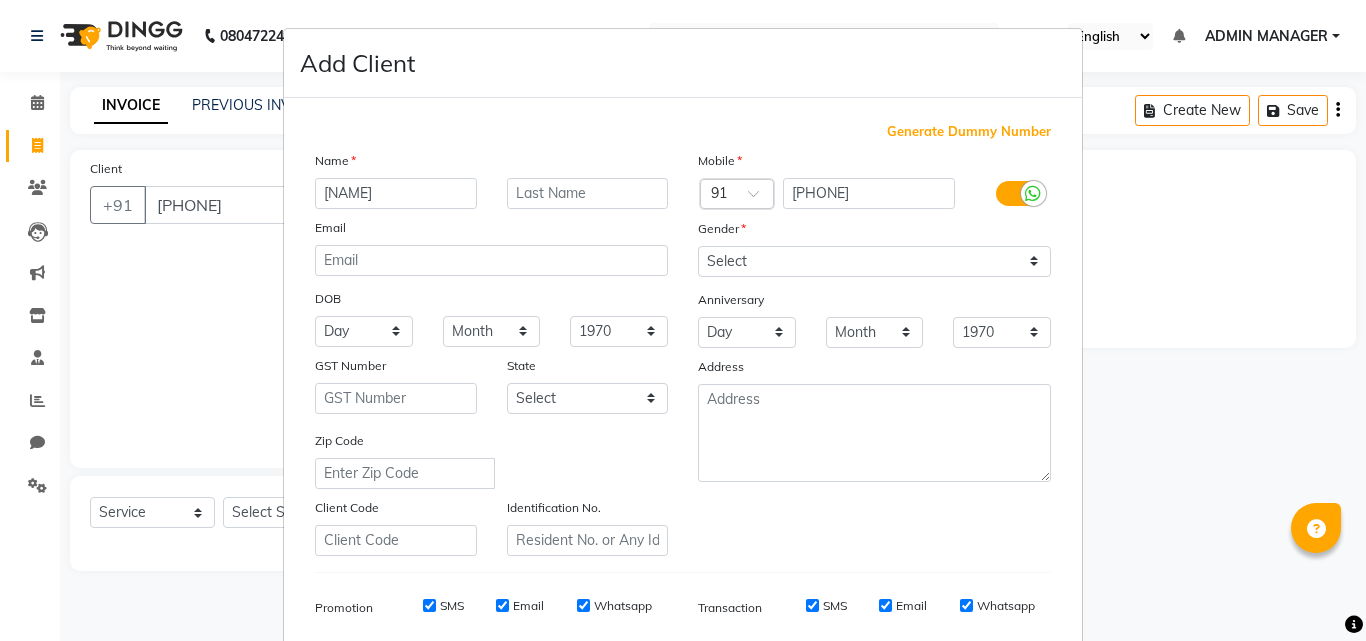 type on "[NAME]" 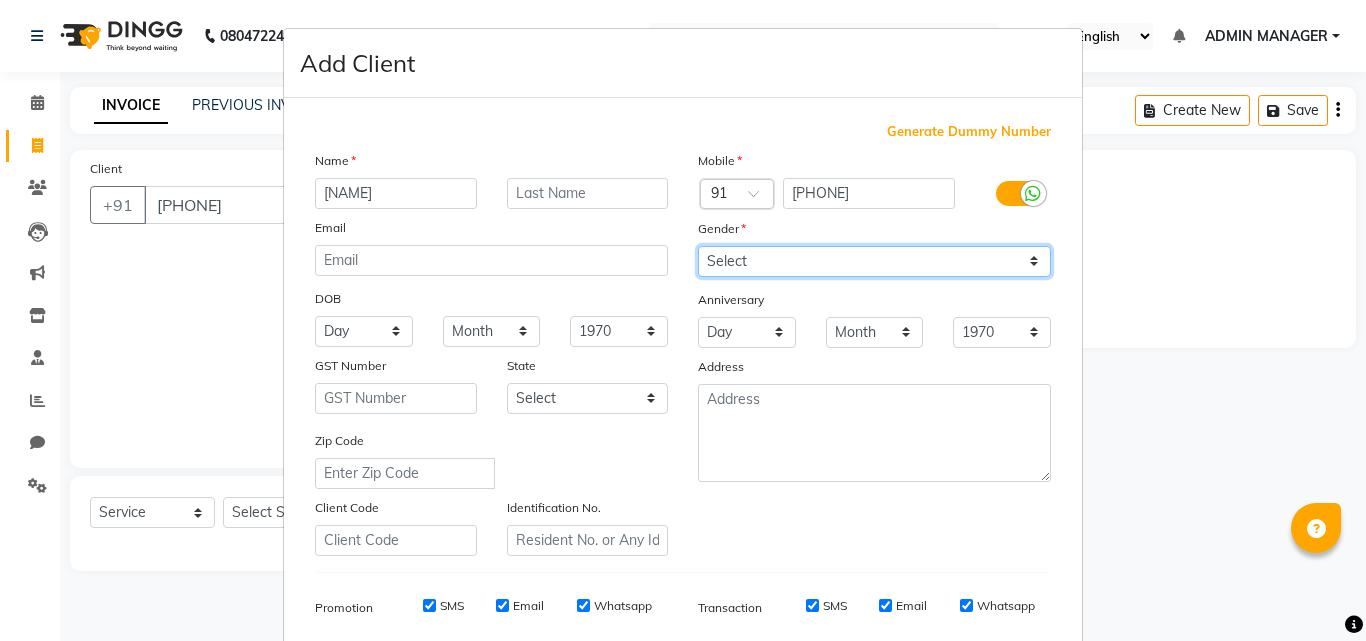 click on "Select Male Female Other Prefer Not To Say" at bounding box center (874, 261) 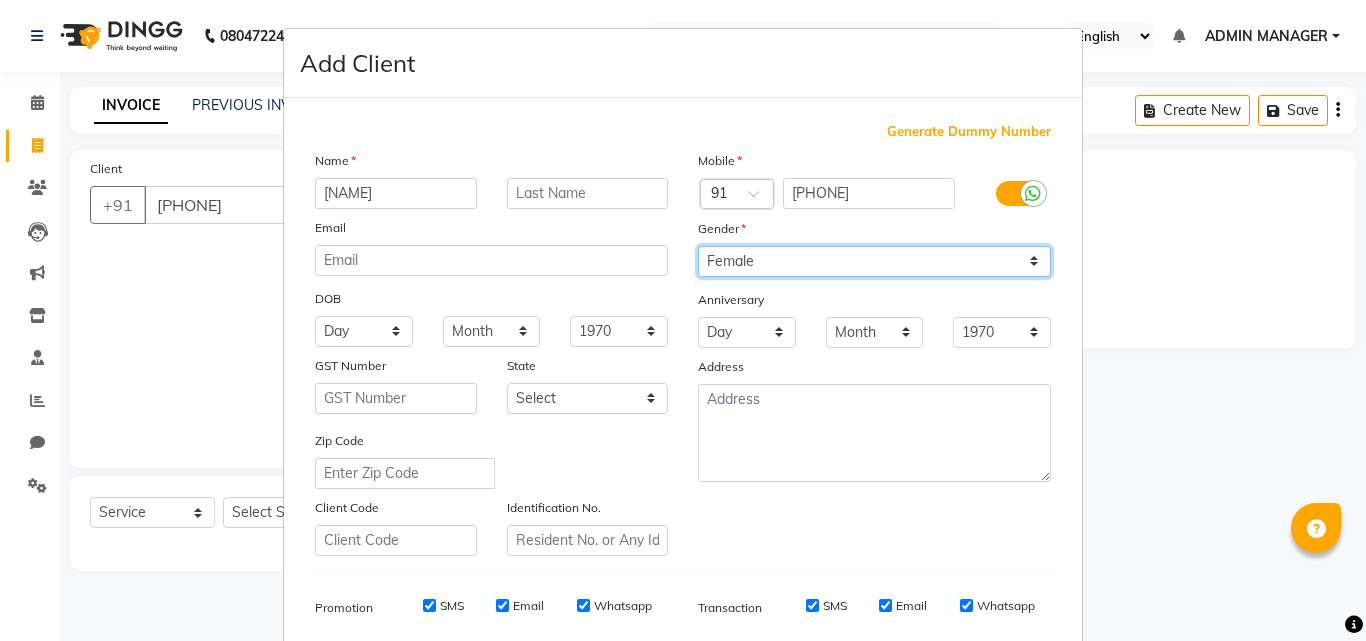 click on "Select Male Female Other Prefer Not To Say" at bounding box center (874, 261) 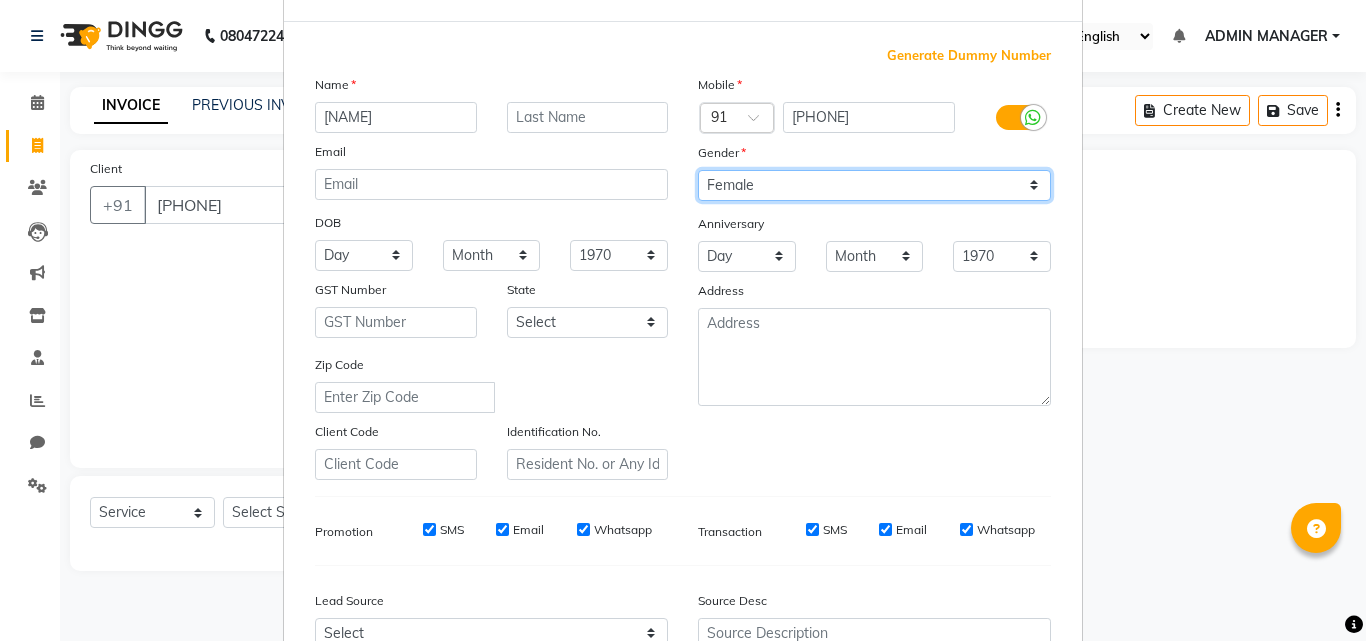 scroll, scrollTop: 200, scrollLeft: 0, axis: vertical 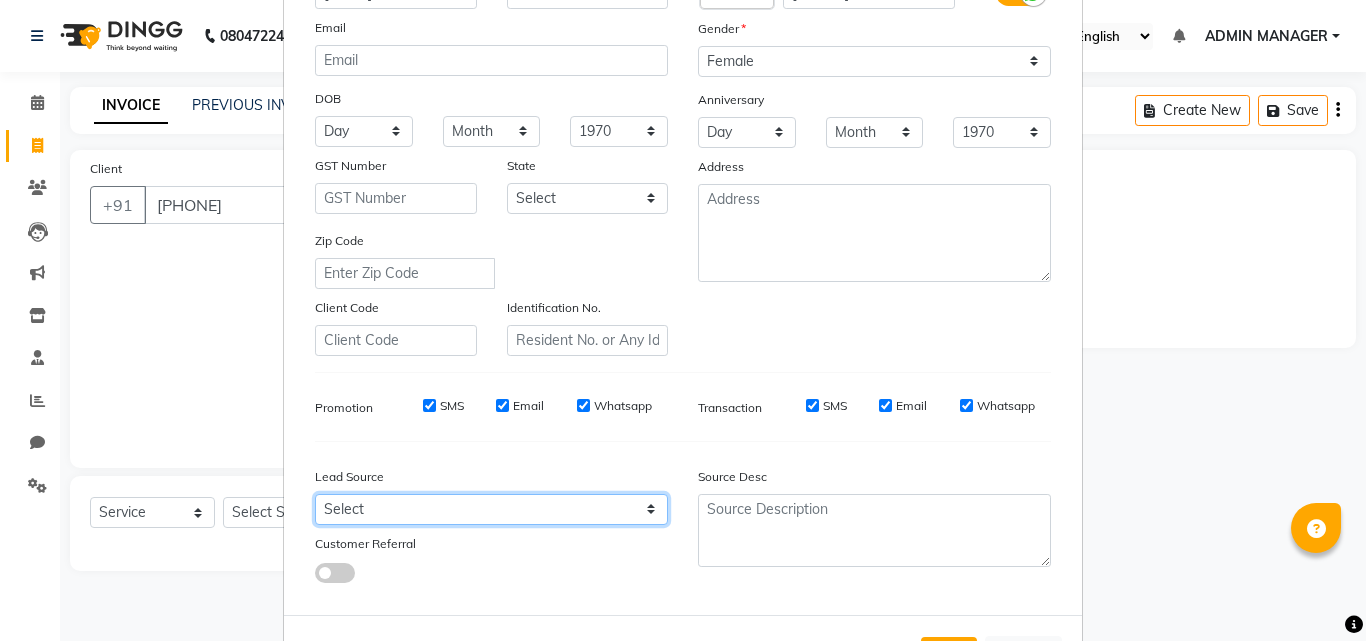 click on "Select Walk-in Referral Internet Friend Word of Mouth Advertisement Facebook JustDial Google Other" at bounding box center [491, 509] 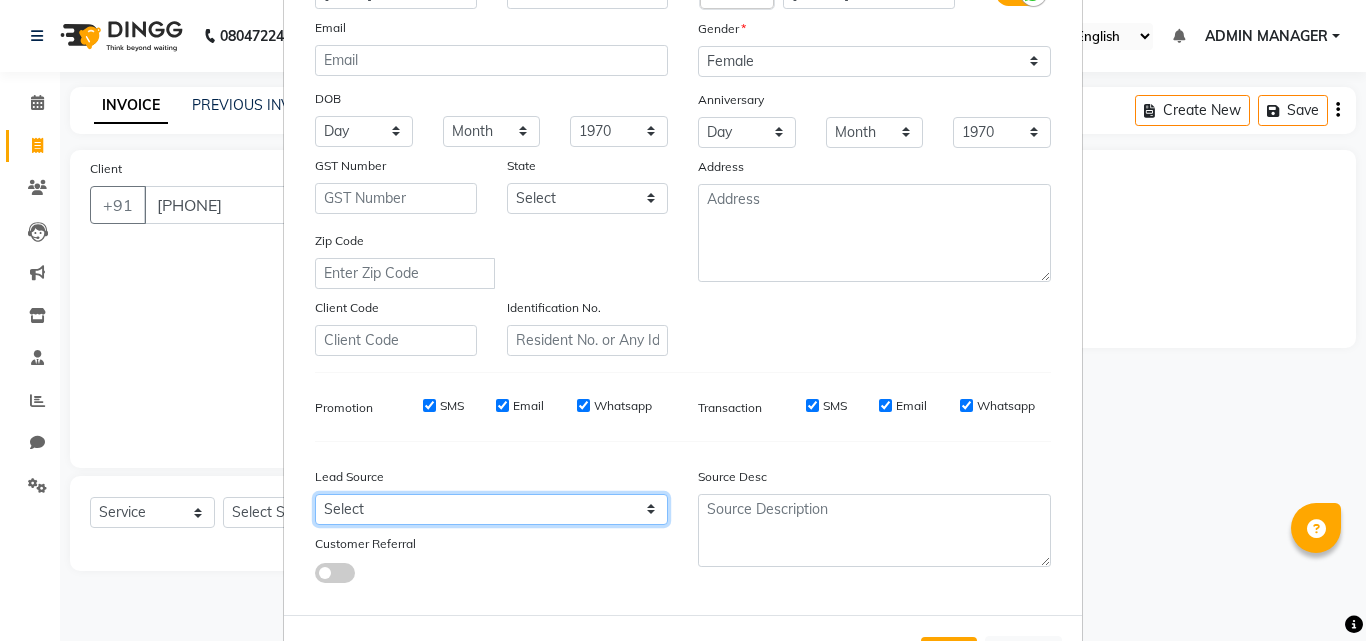 select on "52516" 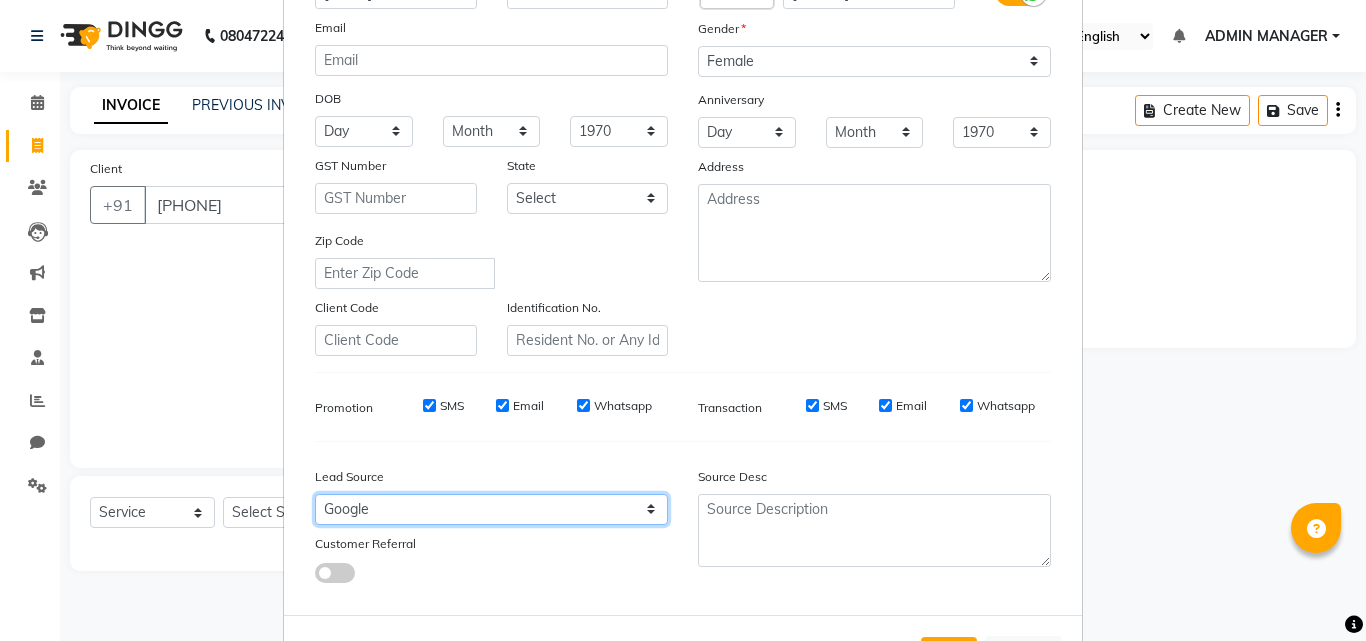 click on "Select Walk-in Referral Internet Friend Word of Mouth Advertisement Facebook JustDial Google Other" at bounding box center (491, 509) 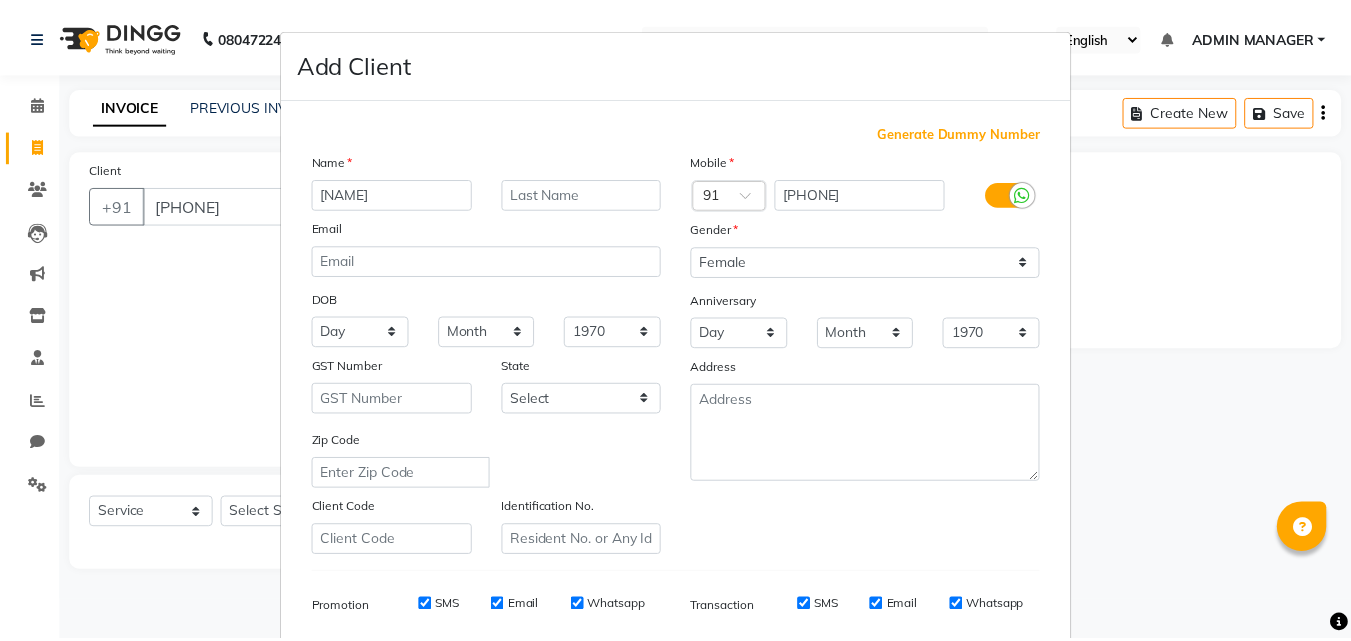 scroll, scrollTop: 282, scrollLeft: 0, axis: vertical 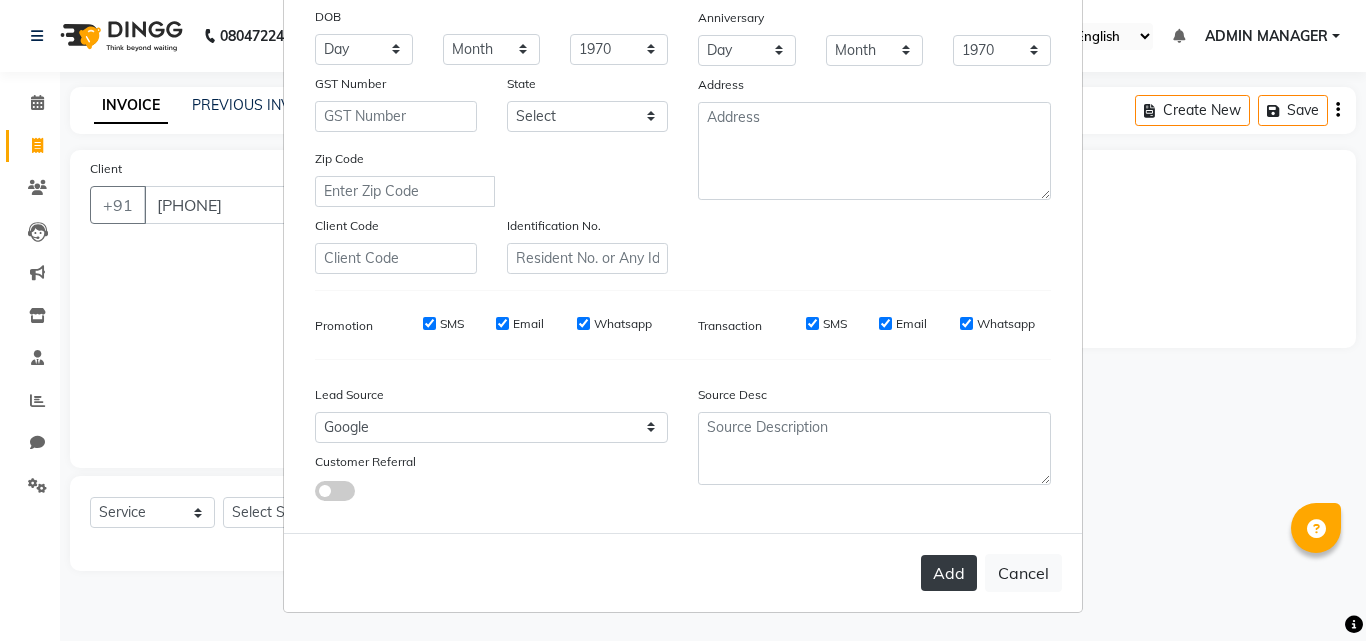 click on "Add" at bounding box center [949, 573] 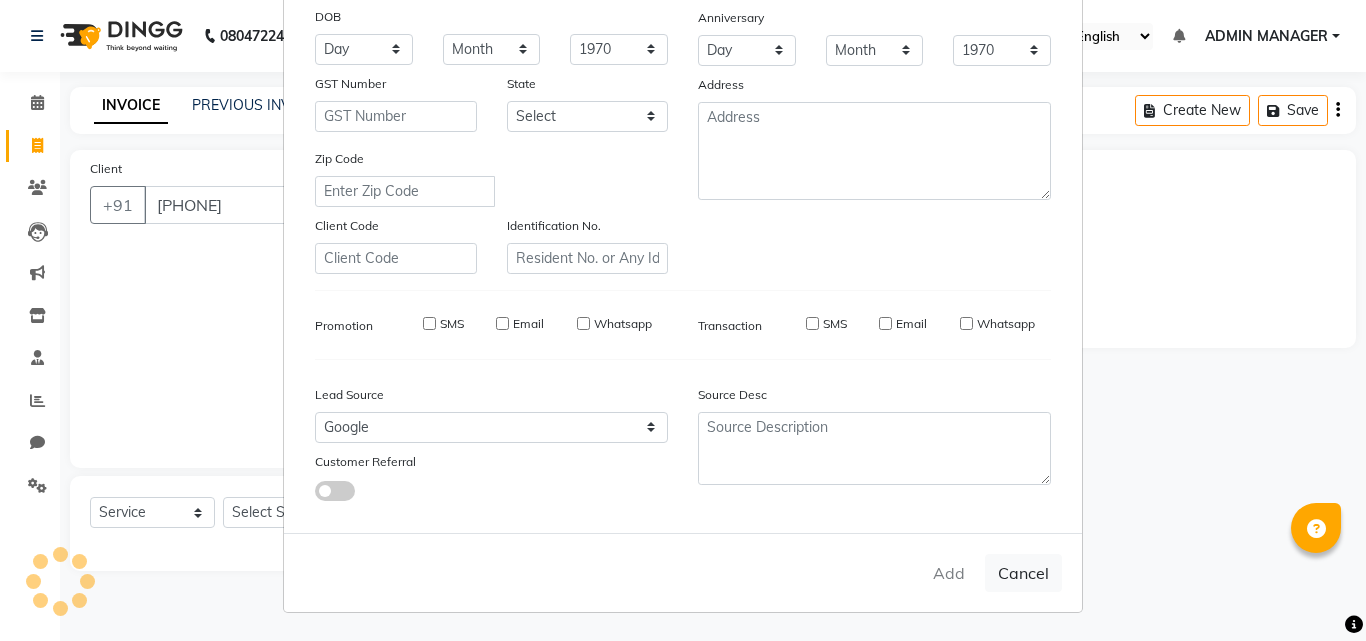 type 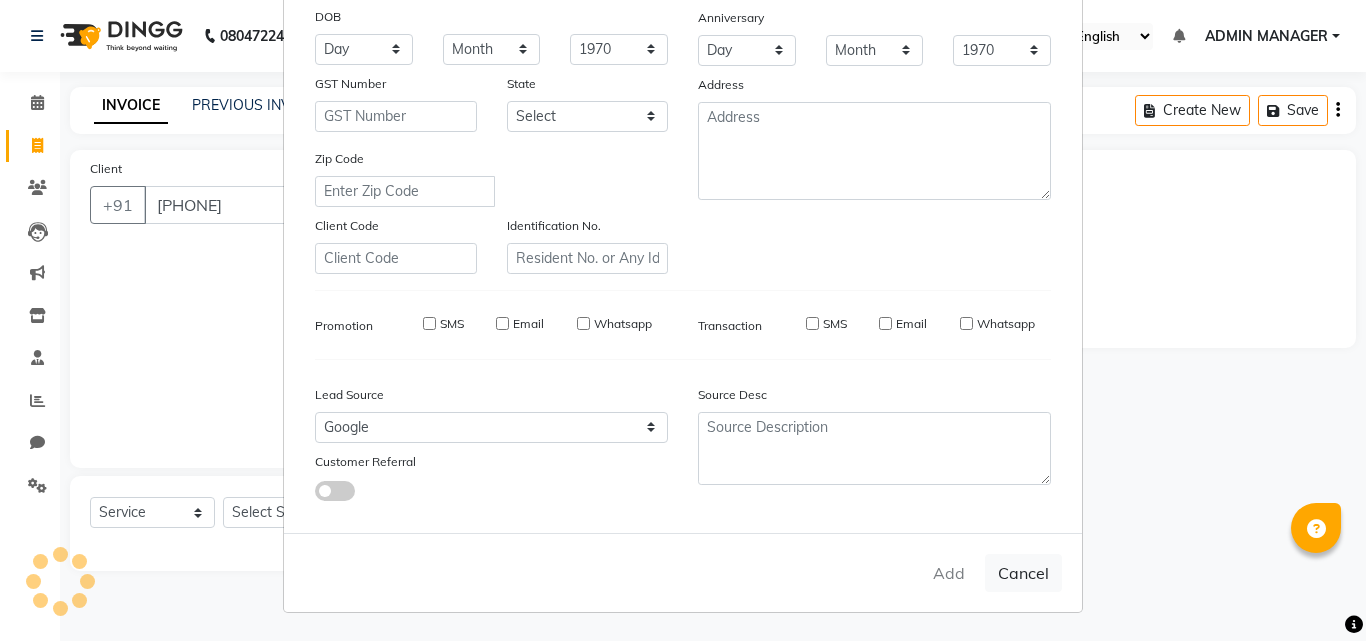 select 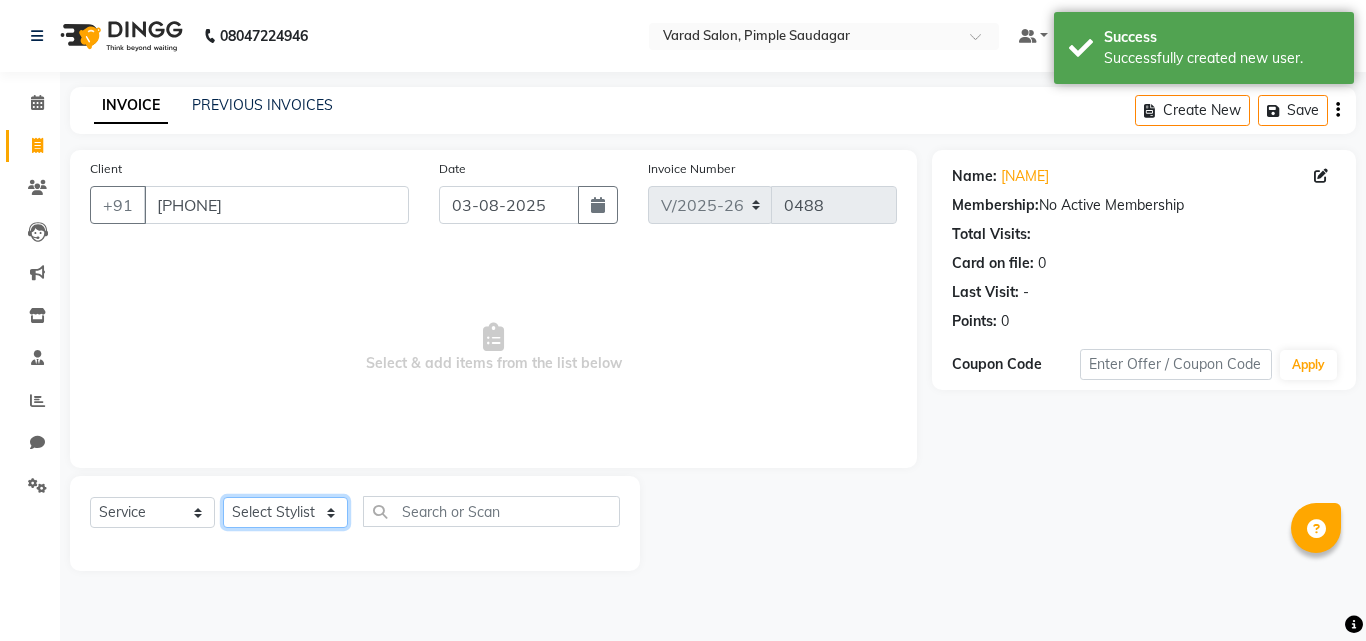 drag, startPoint x: 325, startPoint y: 512, endPoint x: 311, endPoint y: 514, distance: 14.142136 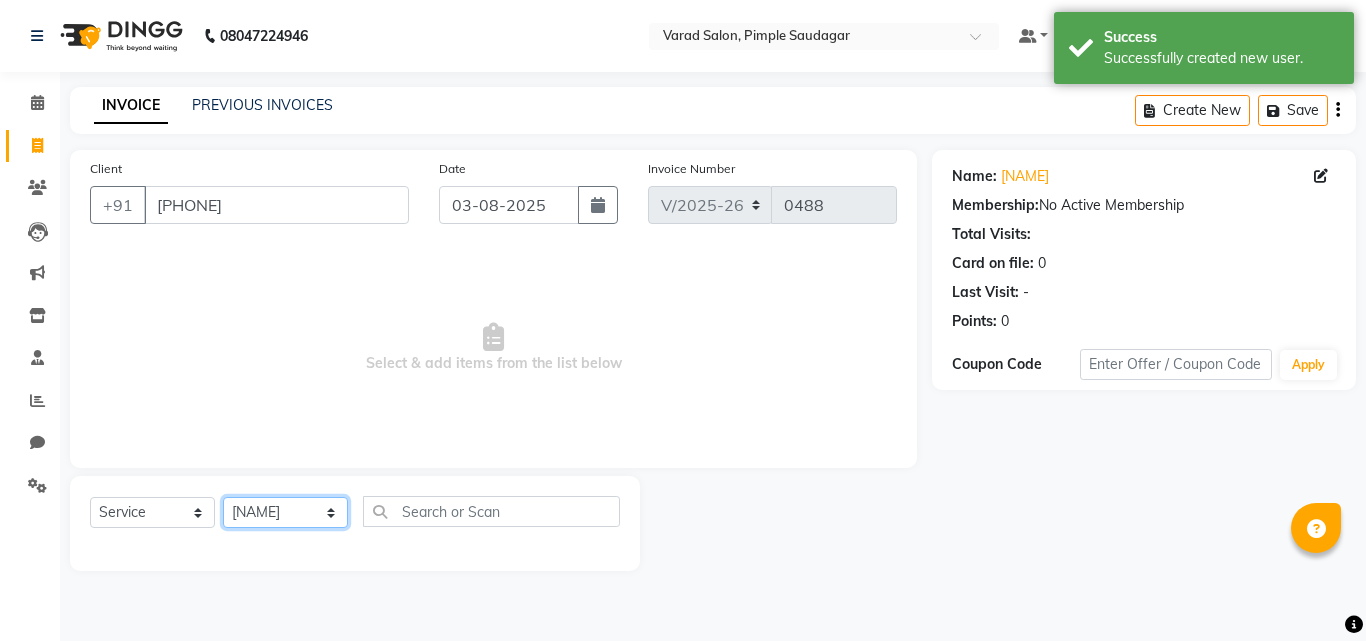 click on "Select Stylist ADMIN MANAGER [FIRST] [LAST] [FIRST] [LAST] [FIRST] [LAST] [FIRST] [LAST] [FIRST] [LAST]" 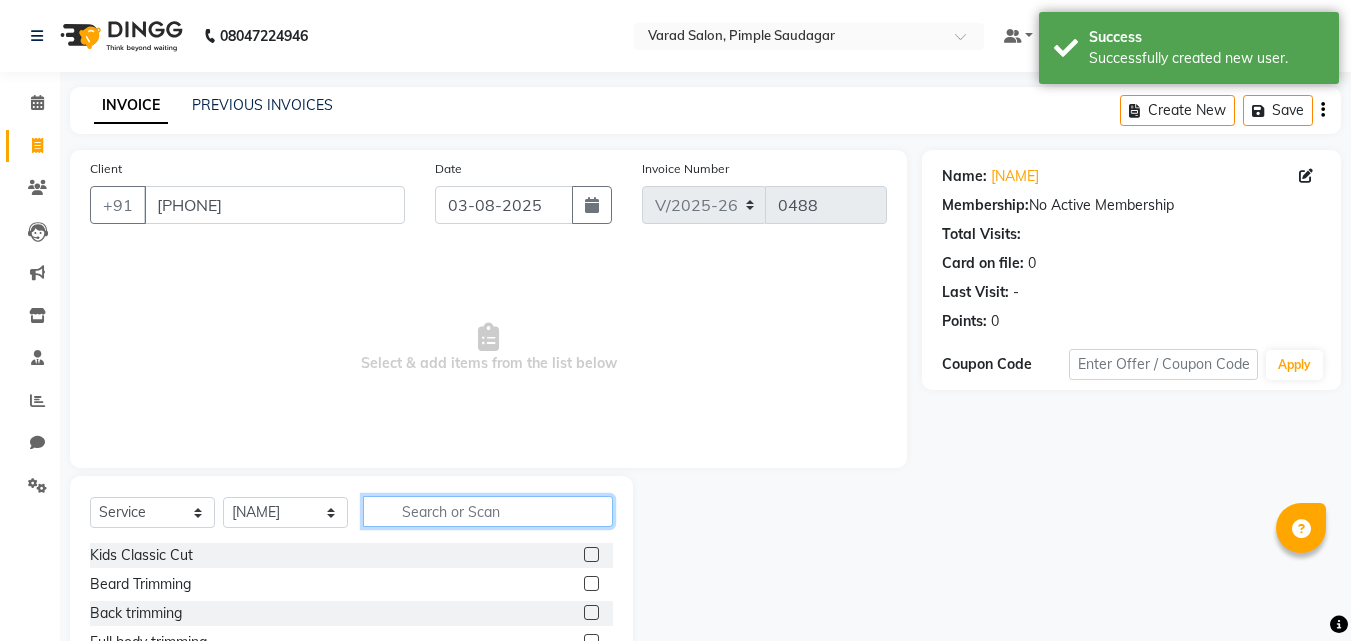 click 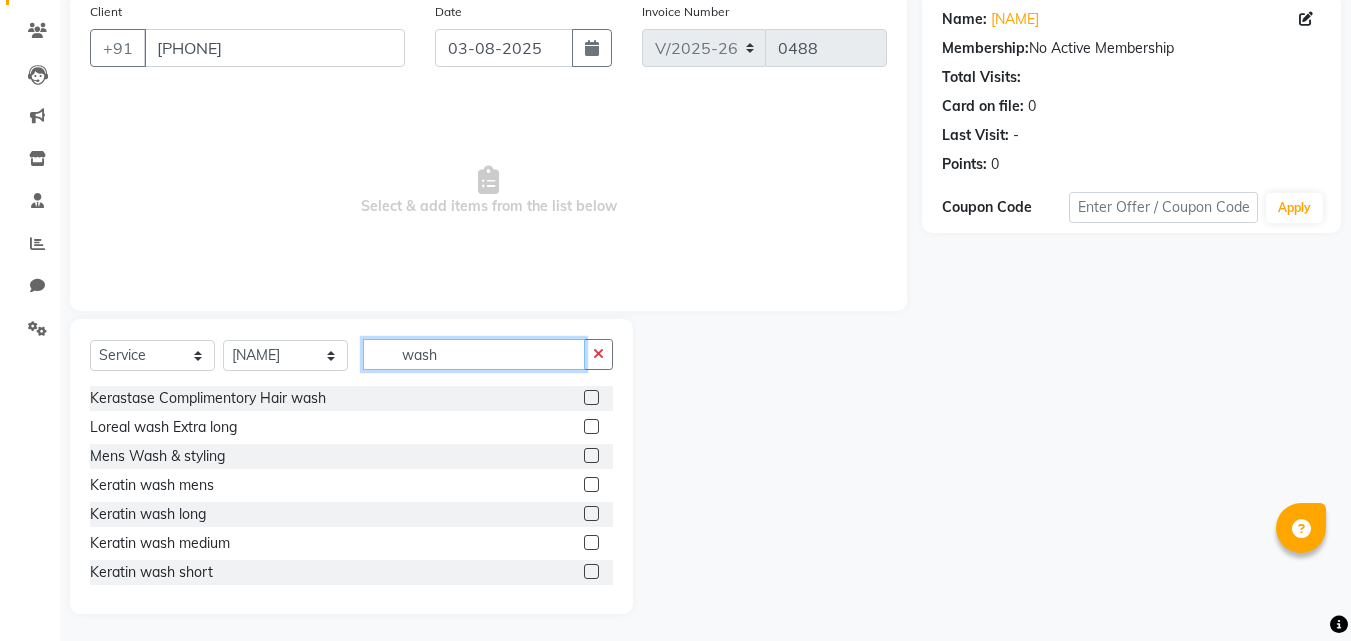 scroll, scrollTop: 160, scrollLeft: 0, axis: vertical 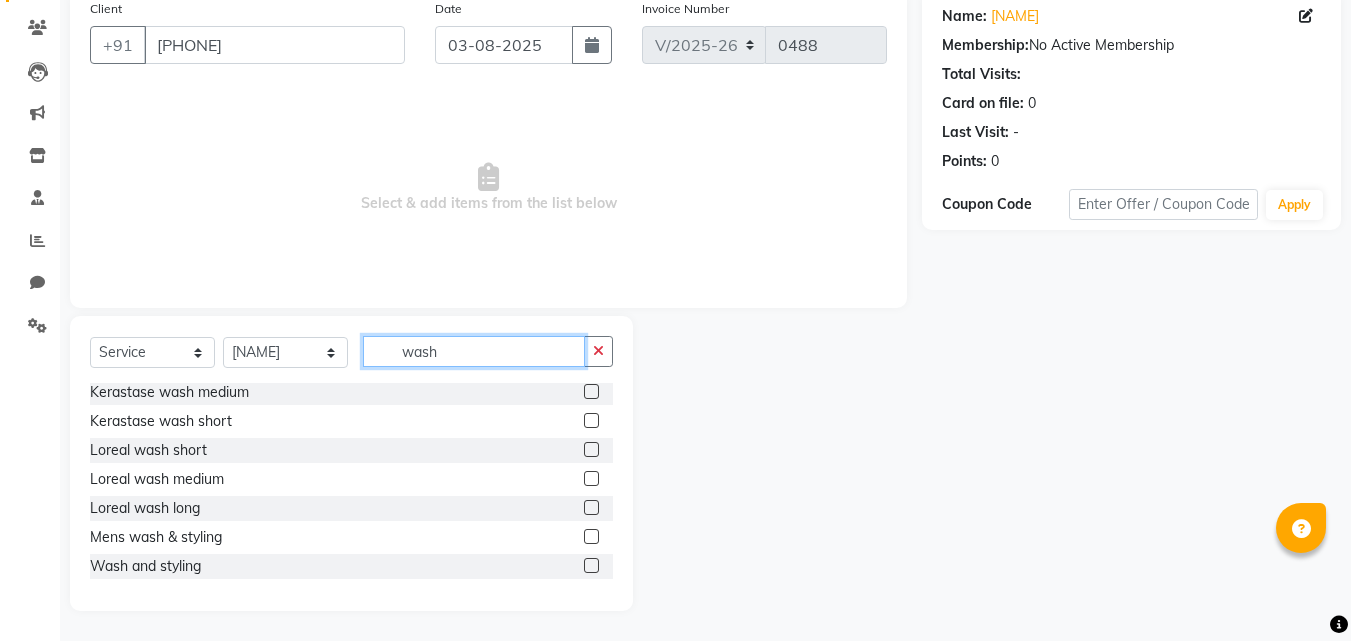 type on "wash" 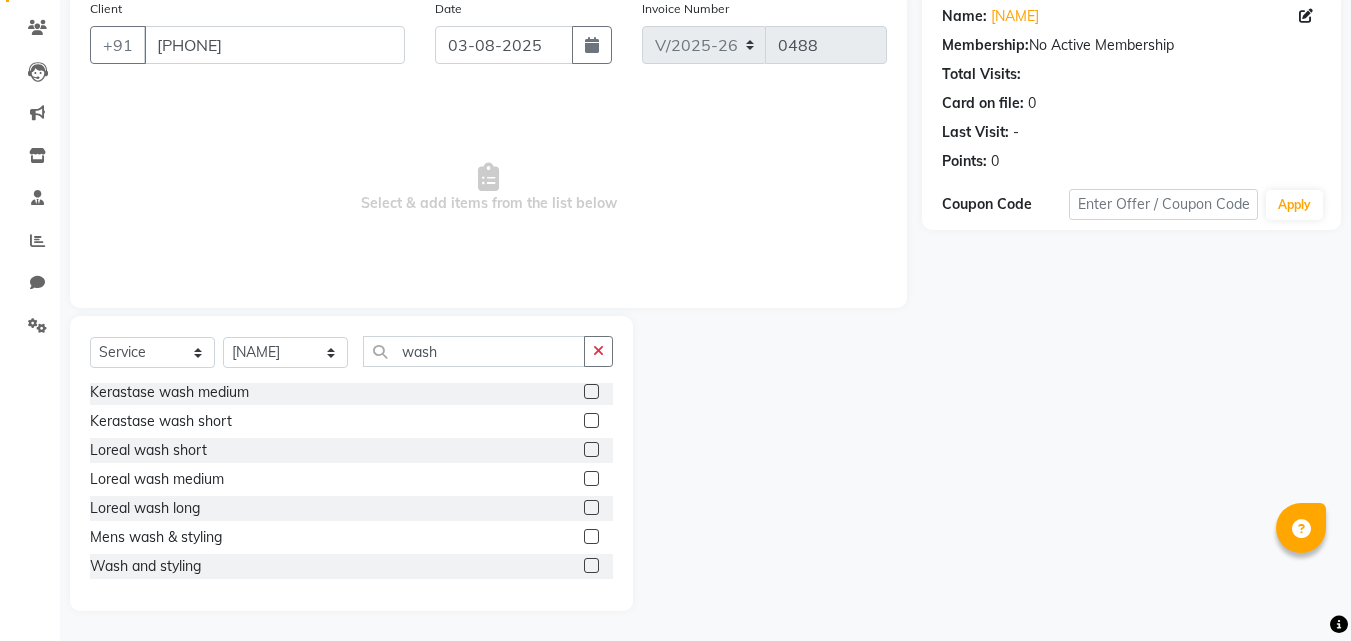 click 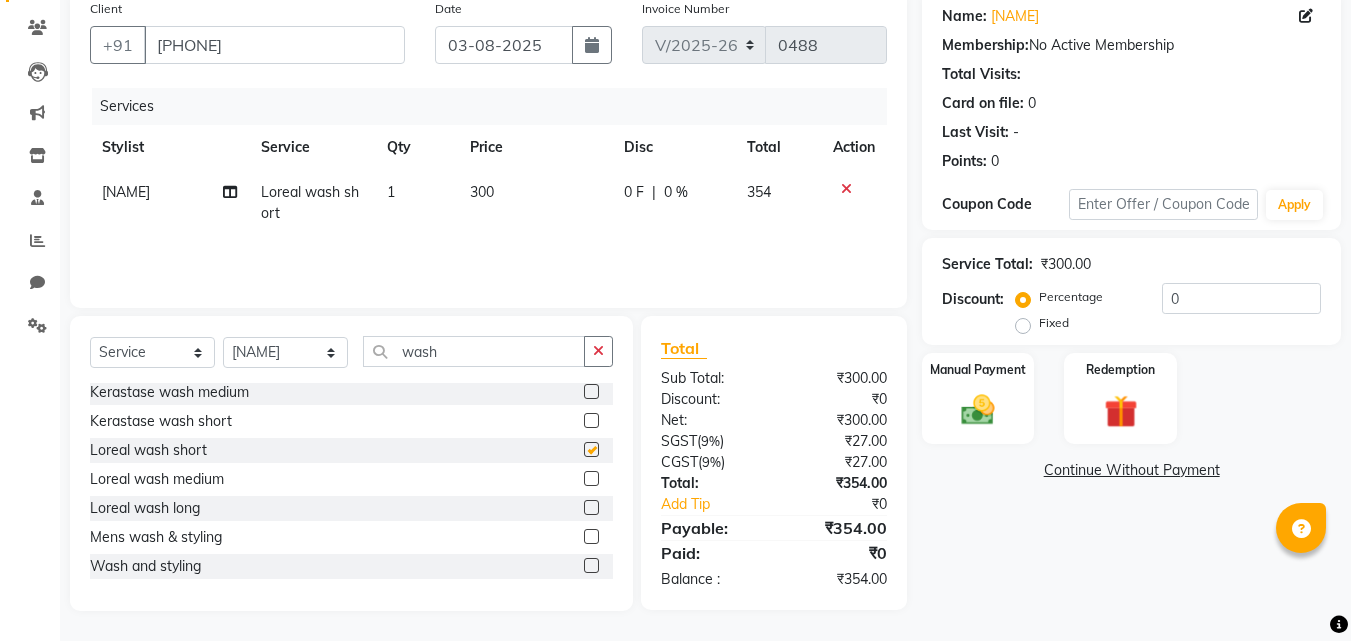 checkbox on "false" 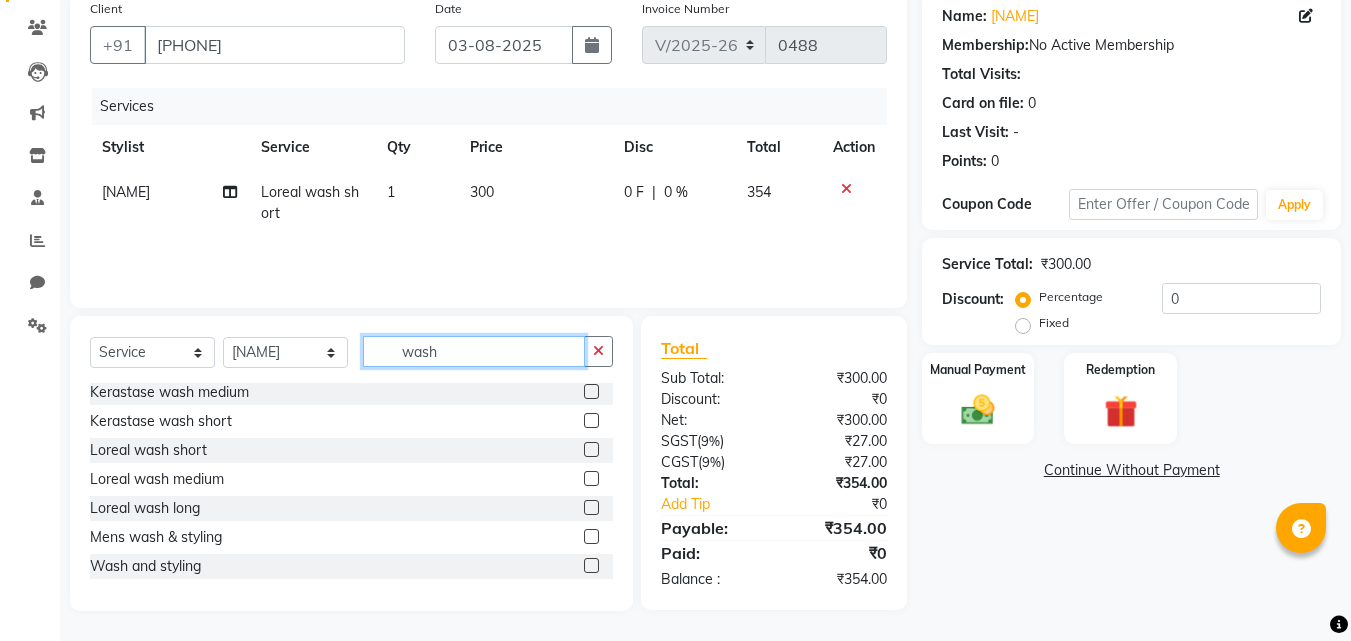 click on "wash" 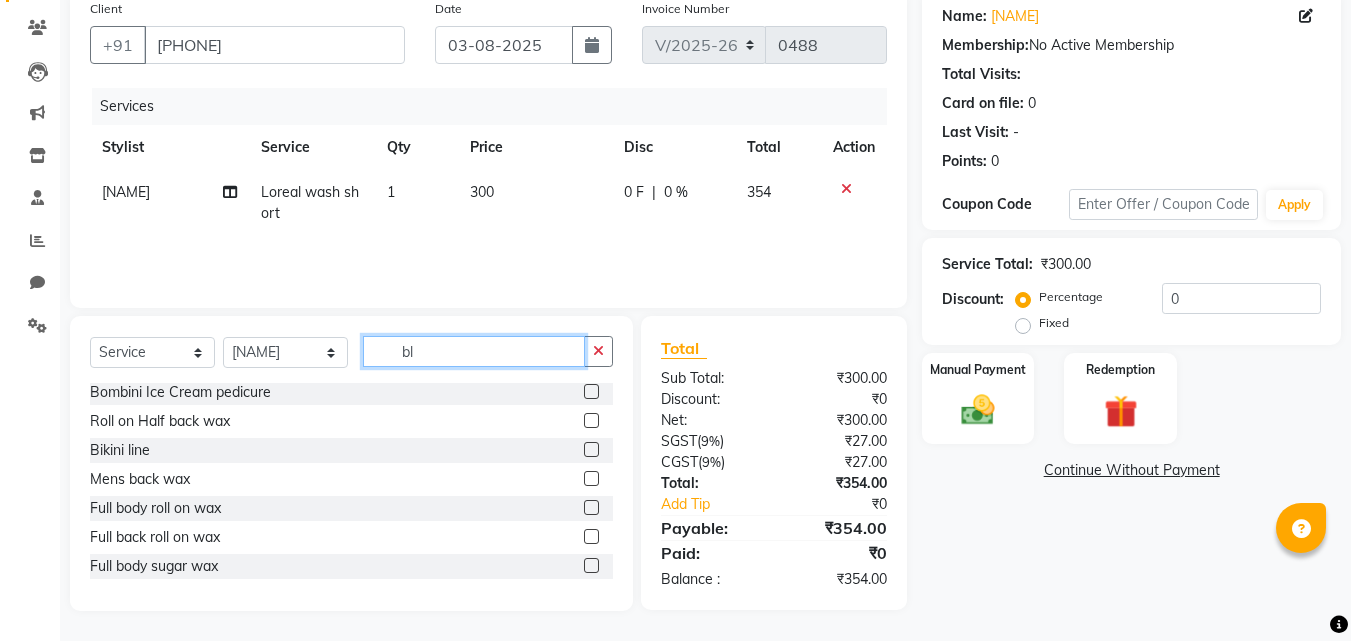 scroll, scrollTop: 61, scrollLeft: 0, axis: vertical 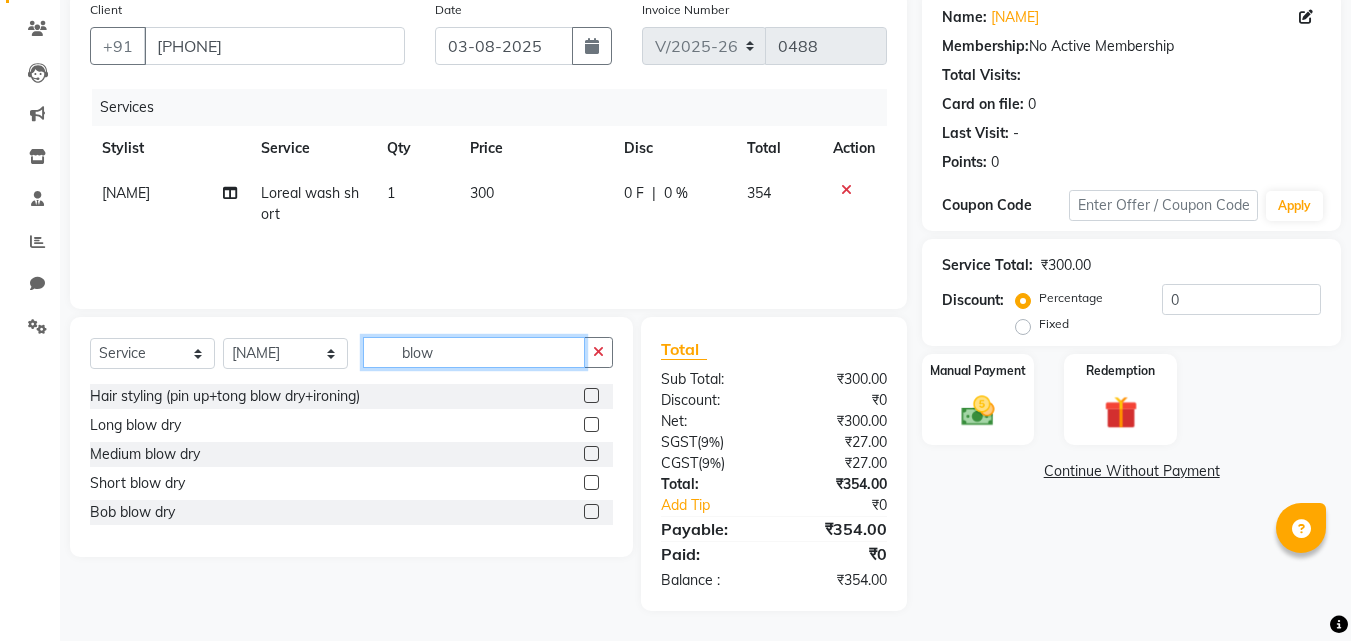 type on "blow" 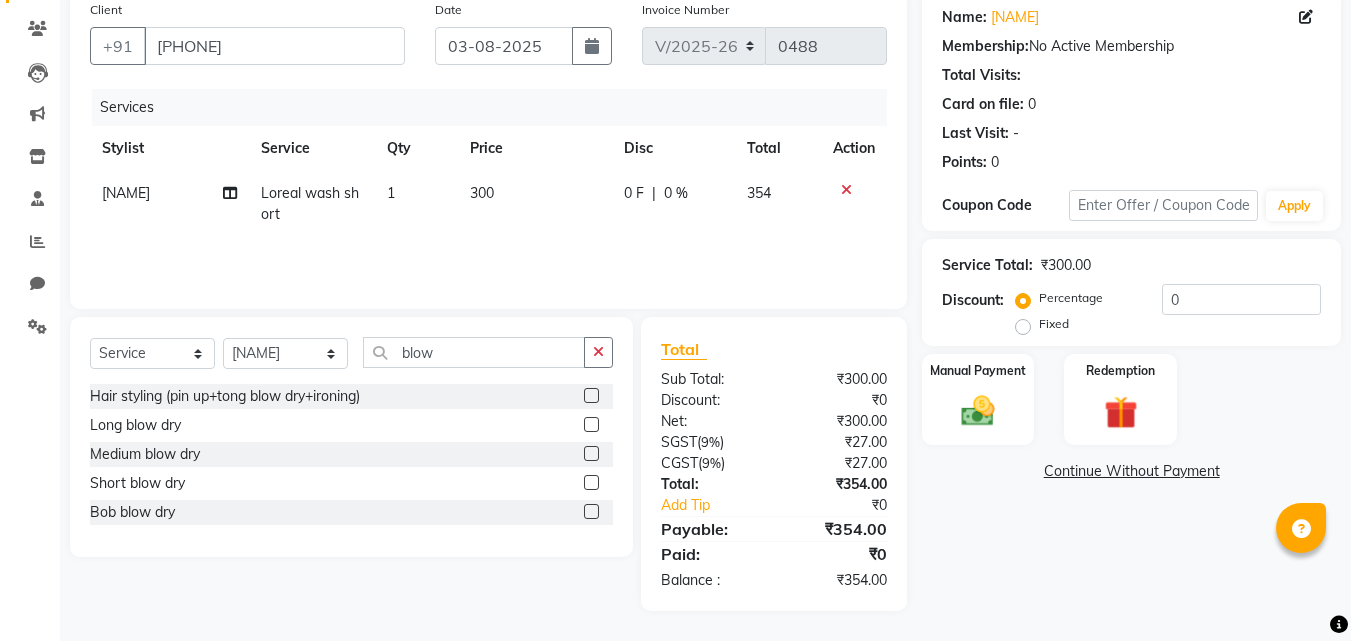 click 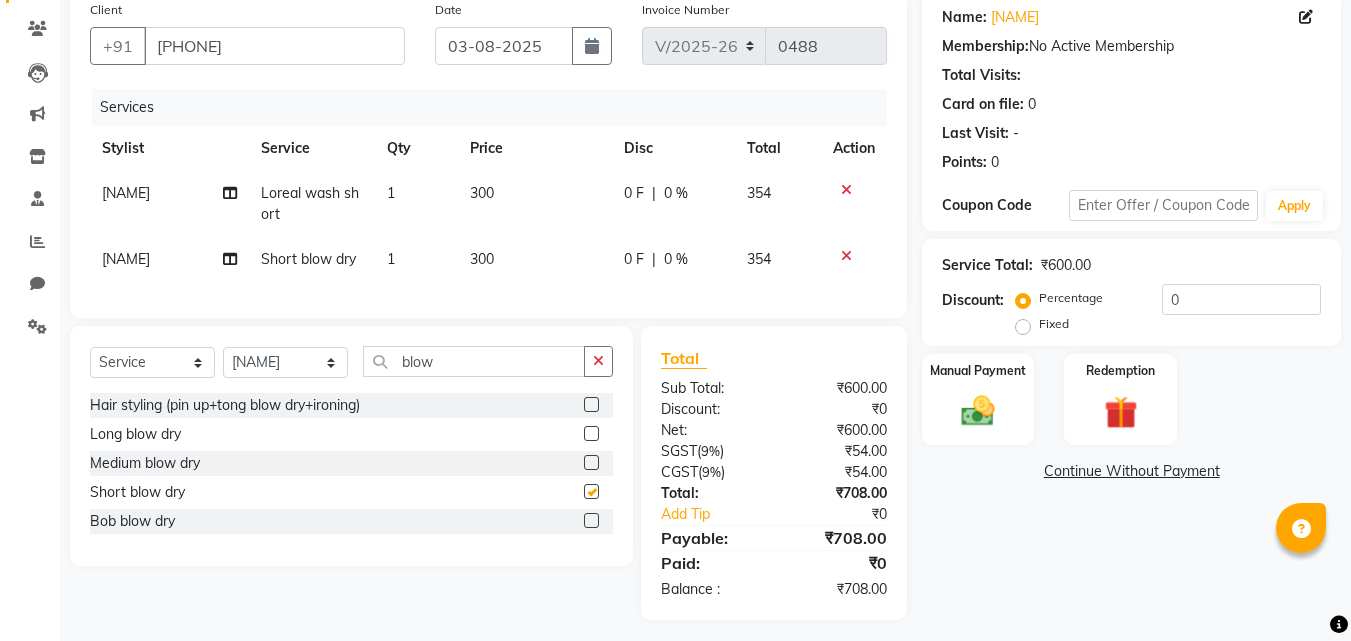 checkbox on "false" 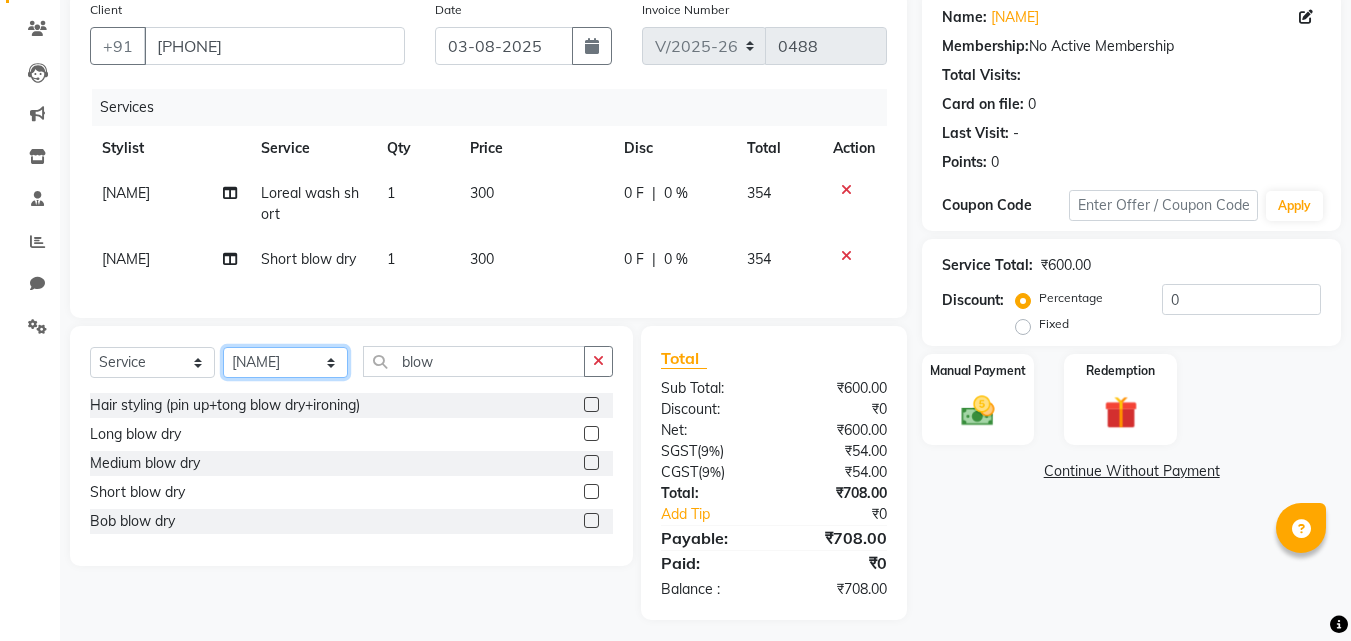 click on "Select Stylist ADMIN MANAGER [FIRST] [LAST] [FIRST] [LAST] [FIRST] [LAST] [FIRST] [LAST] [FIRST] [LAST]" 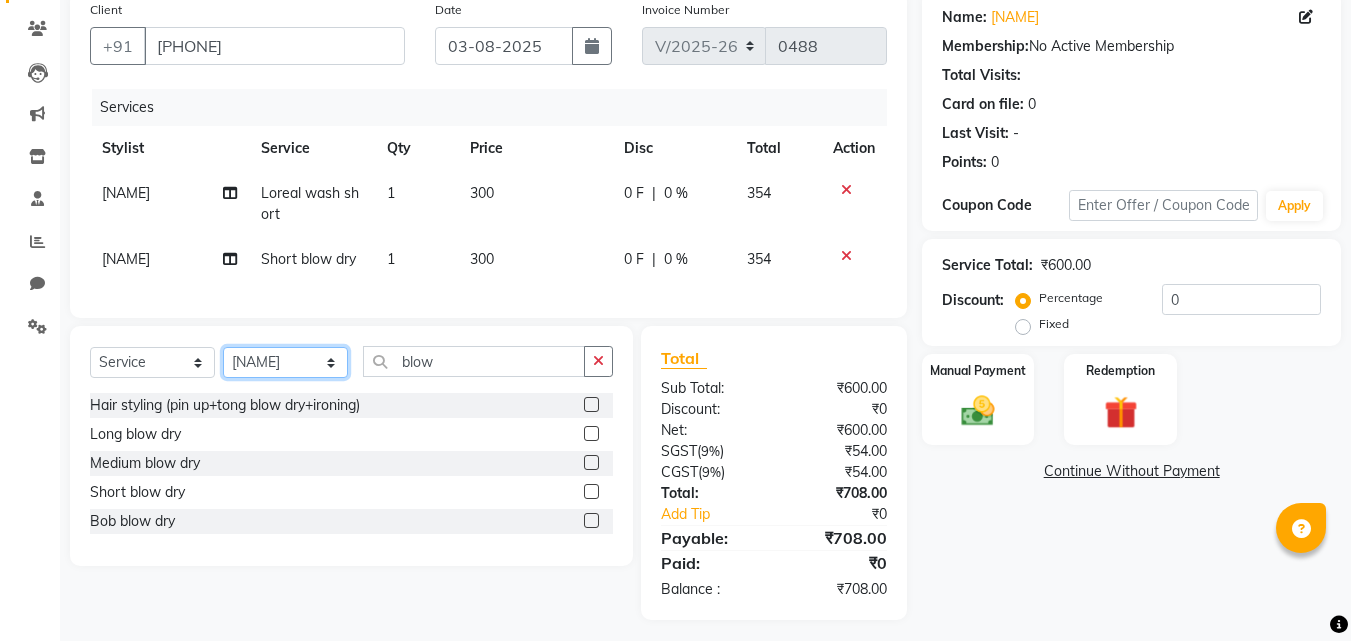 select on "69718" 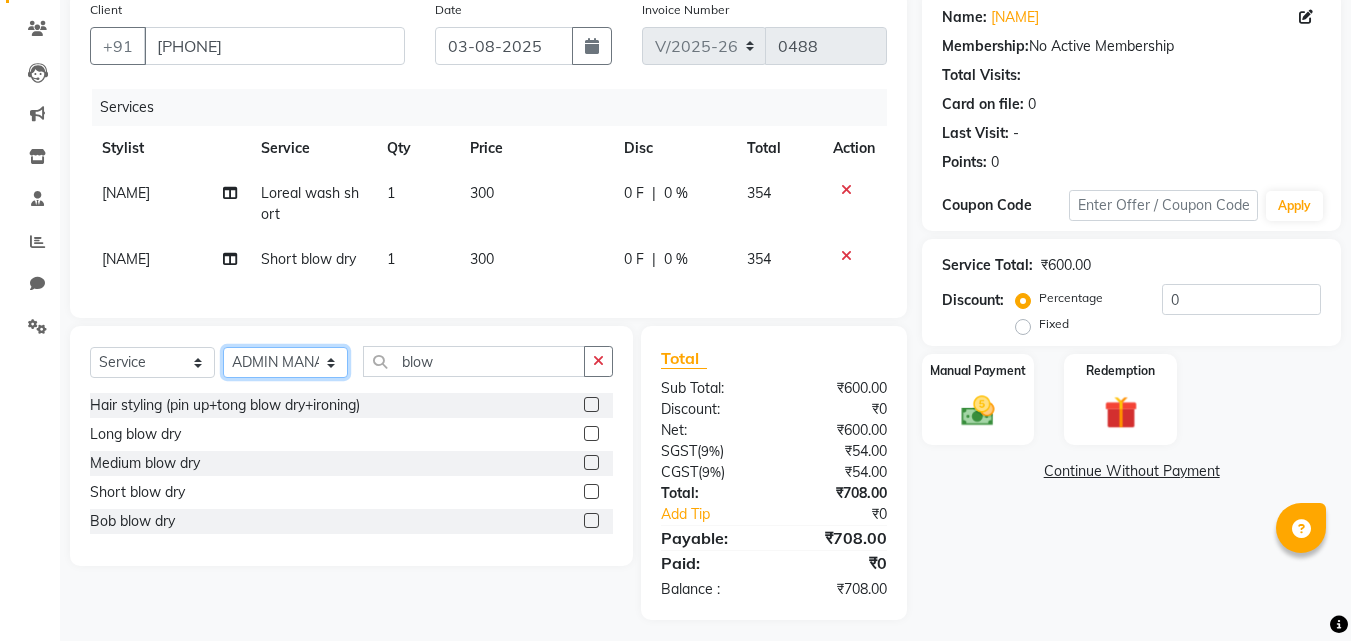 click on "Select Stylist ADMIN MANAGER [FIRST] [LAST] [FIRST] [LAST] [FIRST] [LAST] [FIRST] [LAST] [FIRST] [LAST]" 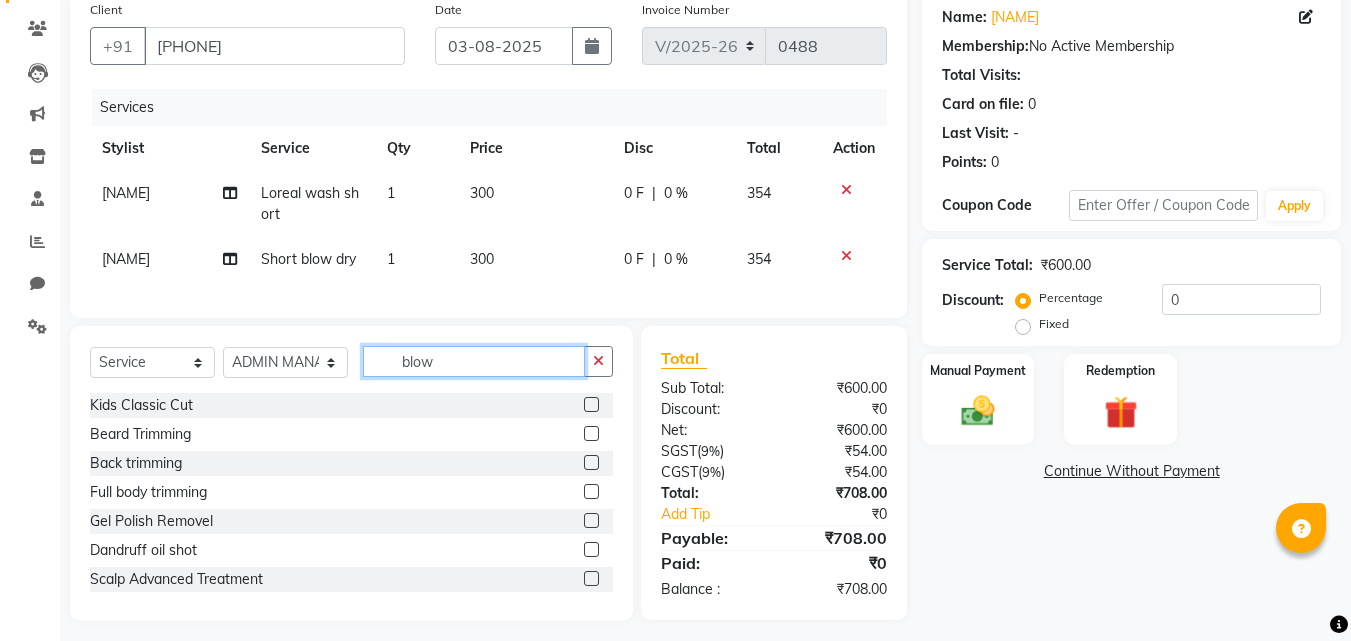 click on "blow" 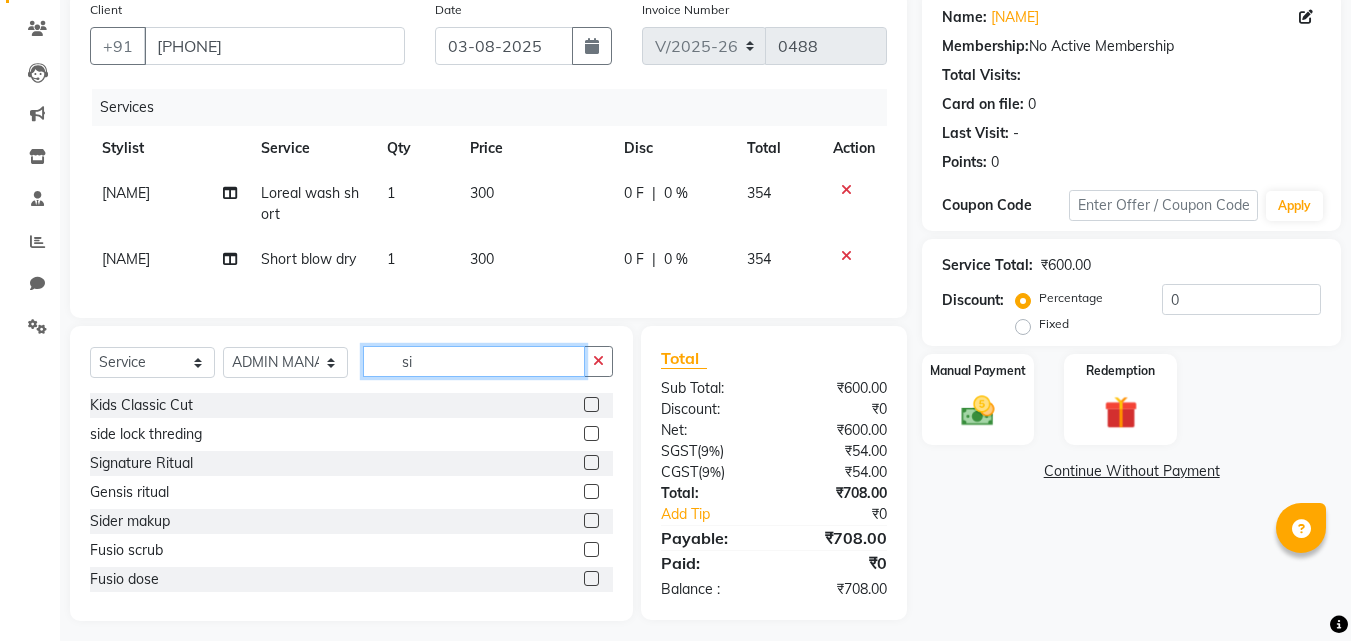 type on "s" 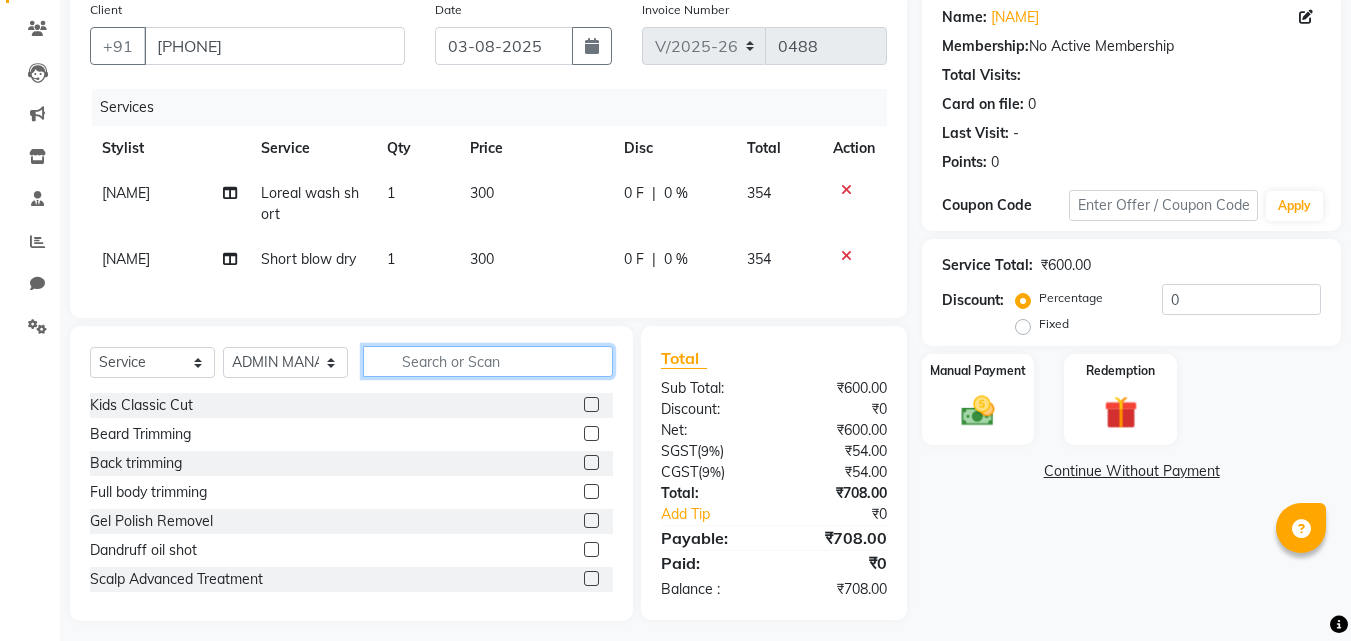 type 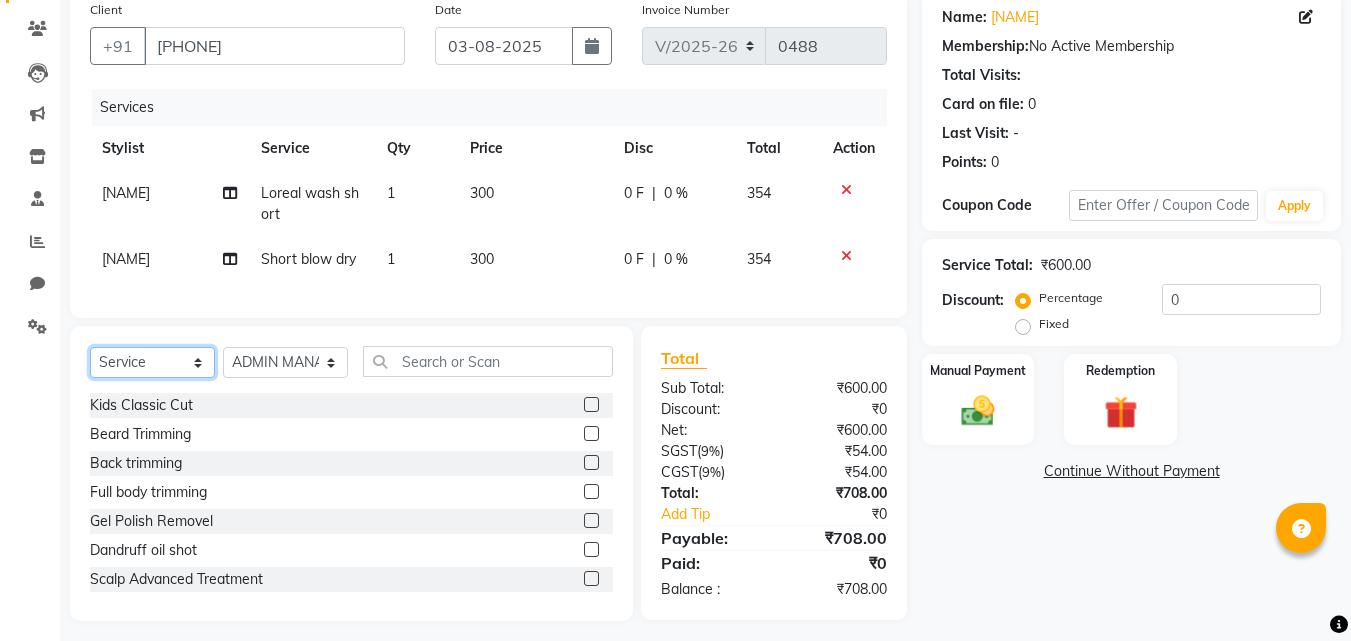 click on "Select  Service  Product  Membership  Package Voucher Prepaid Gift Card" 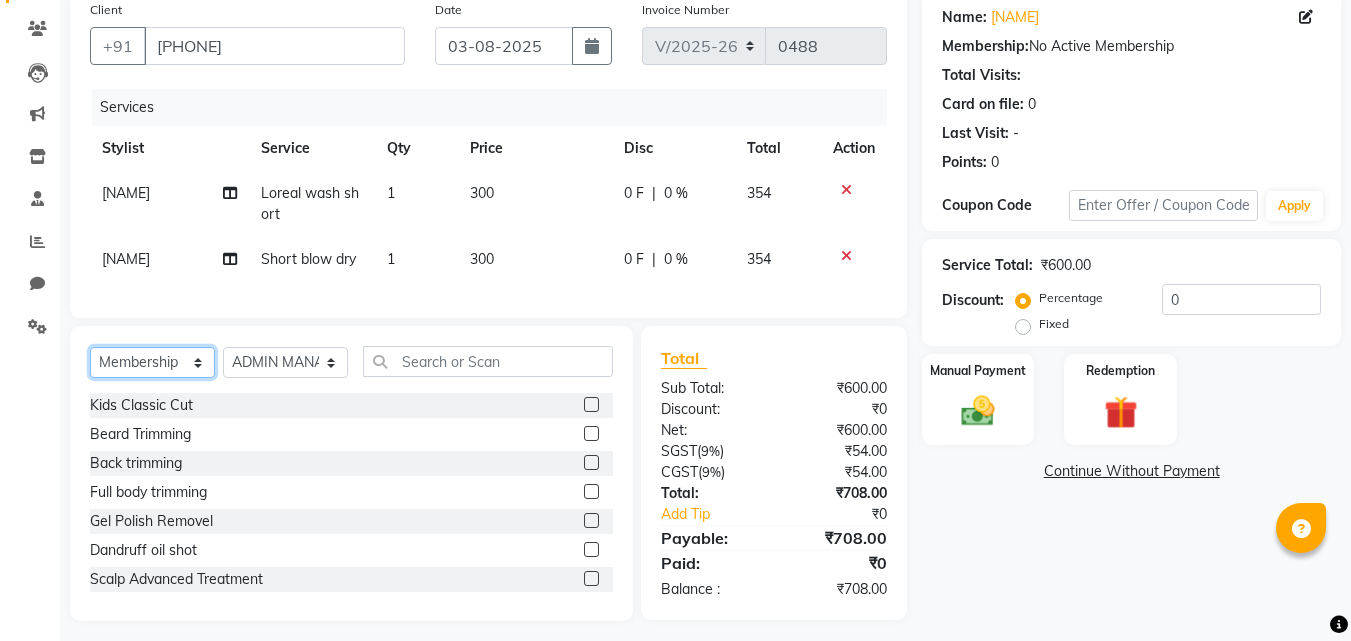 click on "Select  Service  Product  Membership  Package Voucher Prepaid Gift Card" 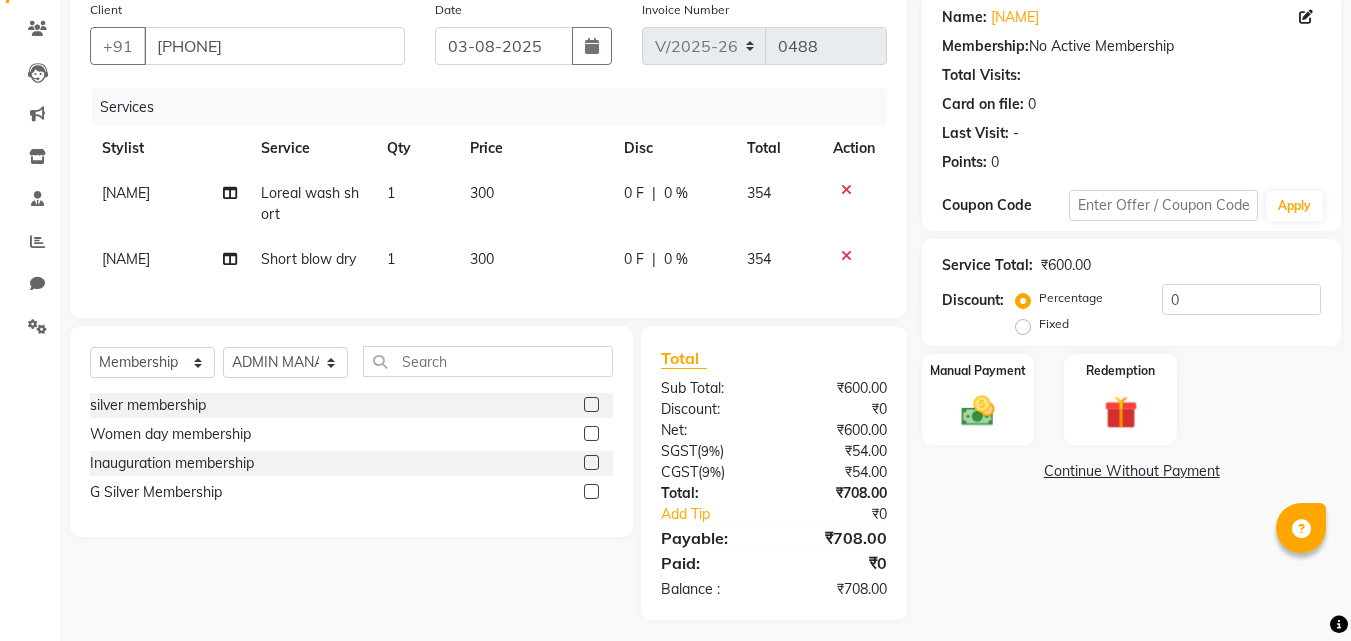 click 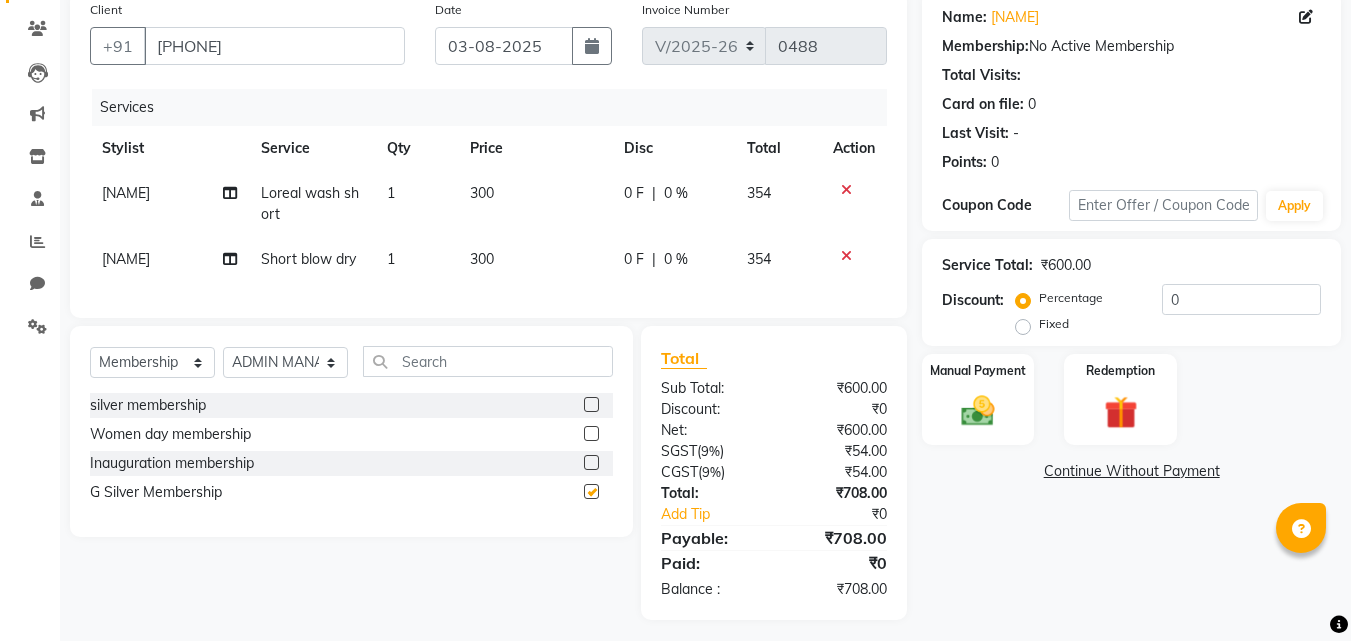 select on "select" 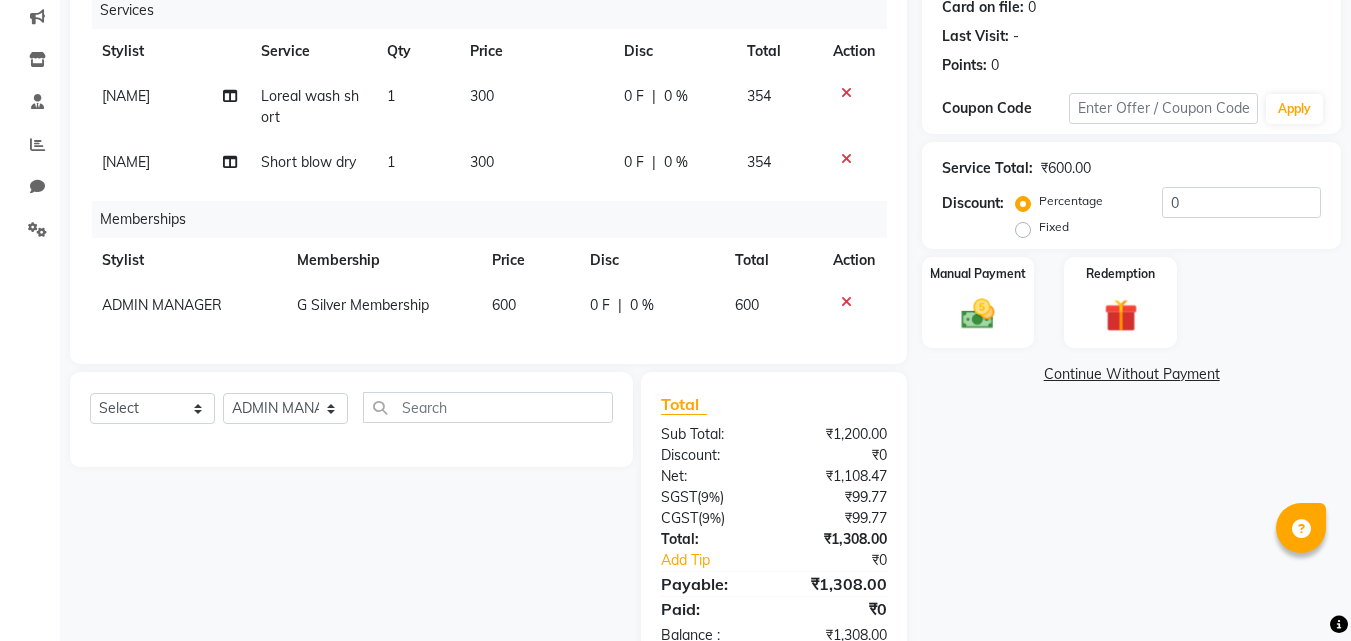 scroll, scrollTop: 126, scrollLeft: 0, axis: vertical 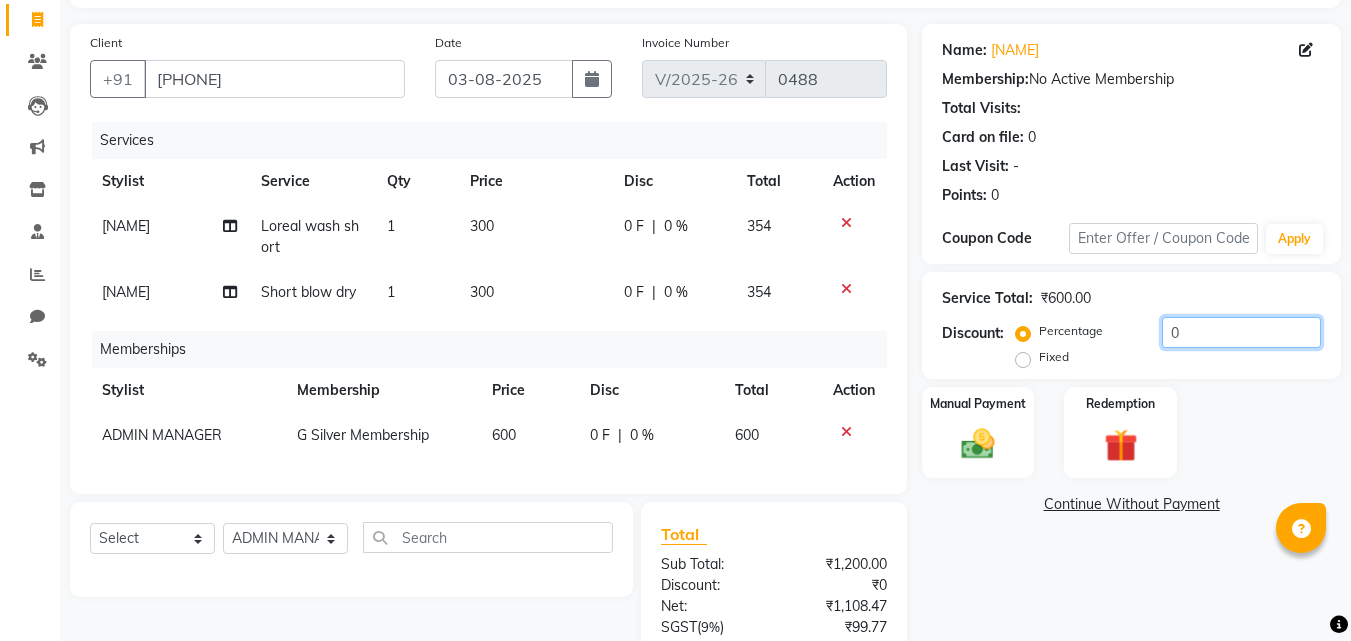 click on "0" 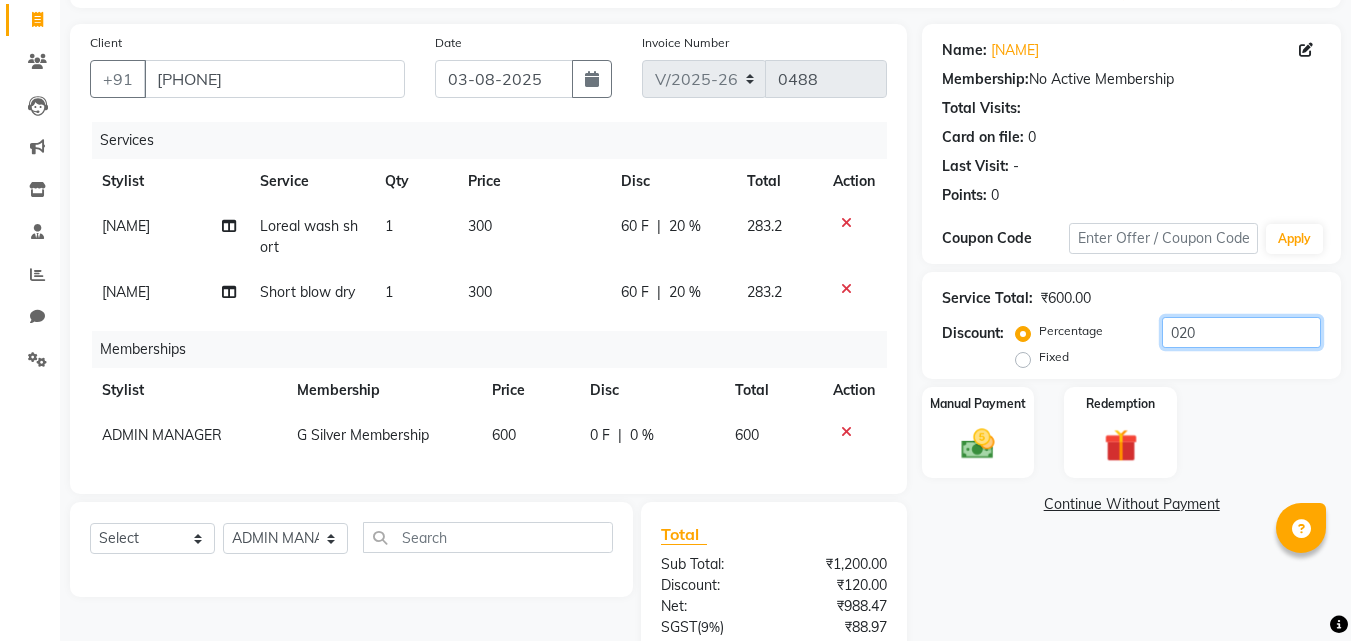 scroll, scrollTop: 347, scrollLeft: 0, axis: vertical 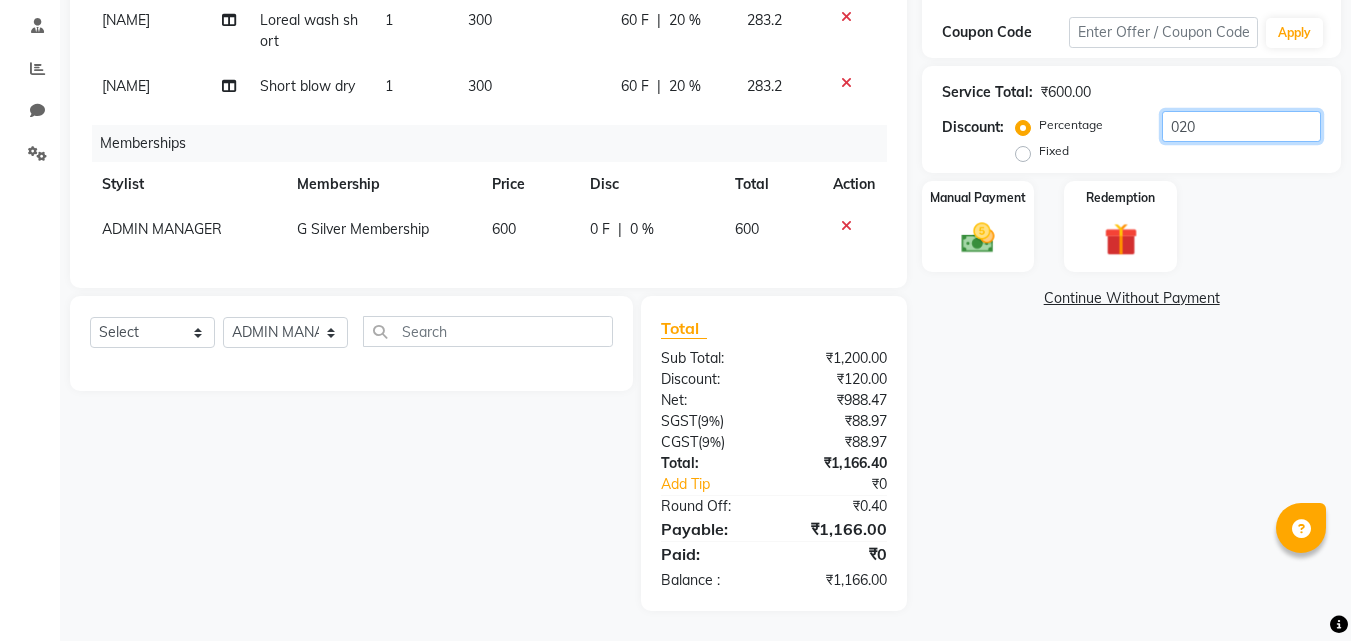 type on "020" 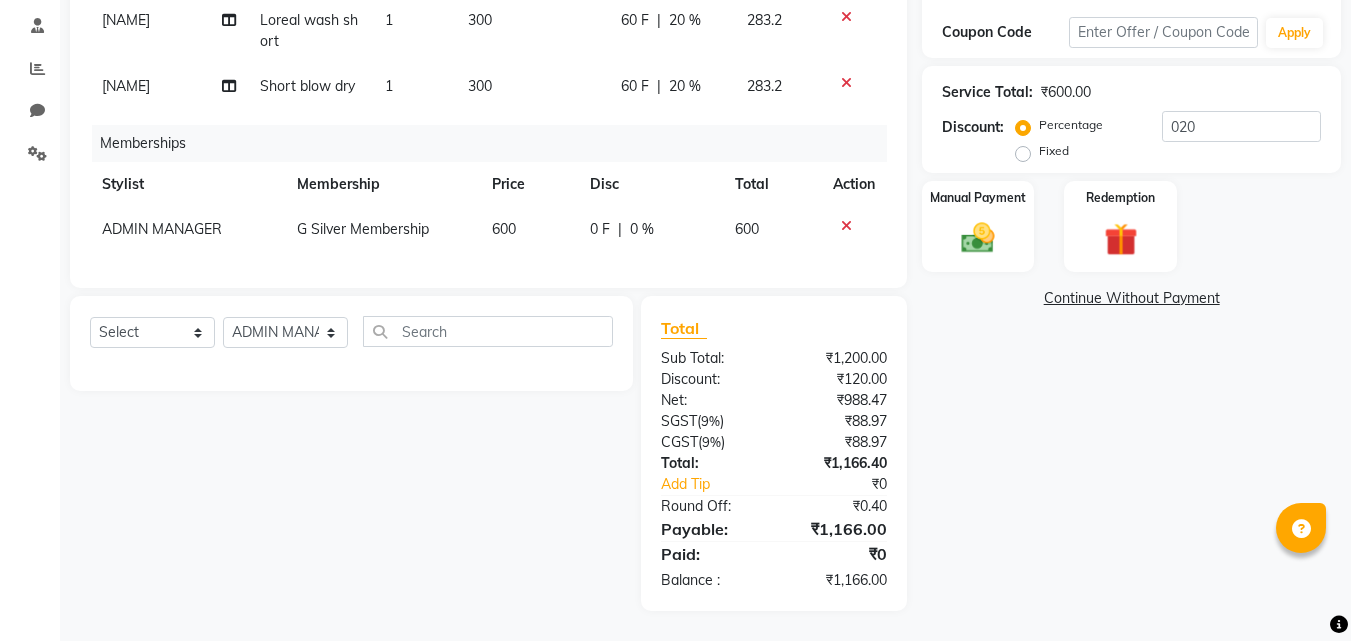 click on "Name: [FIRST] [LAST]  Membership:  No Active Membership  Total Visits:   Card on file:  0 Last Visit:   - Points:   0  Coupon Code Apply Service Total:  ₹600.00  Discount:  Percentage   Fixed  020 Manual Payment Redemption  Continue Without Payment" 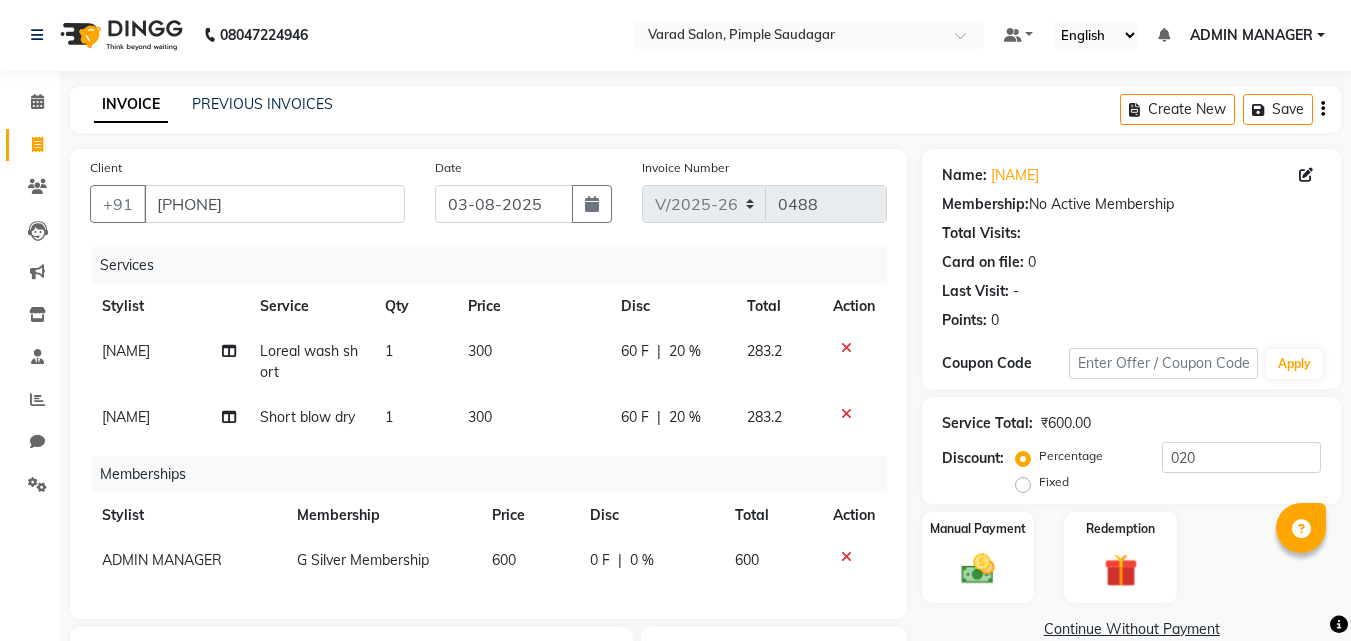 scroll, scrollTop: 0, scrollLeft: 0, axis: both 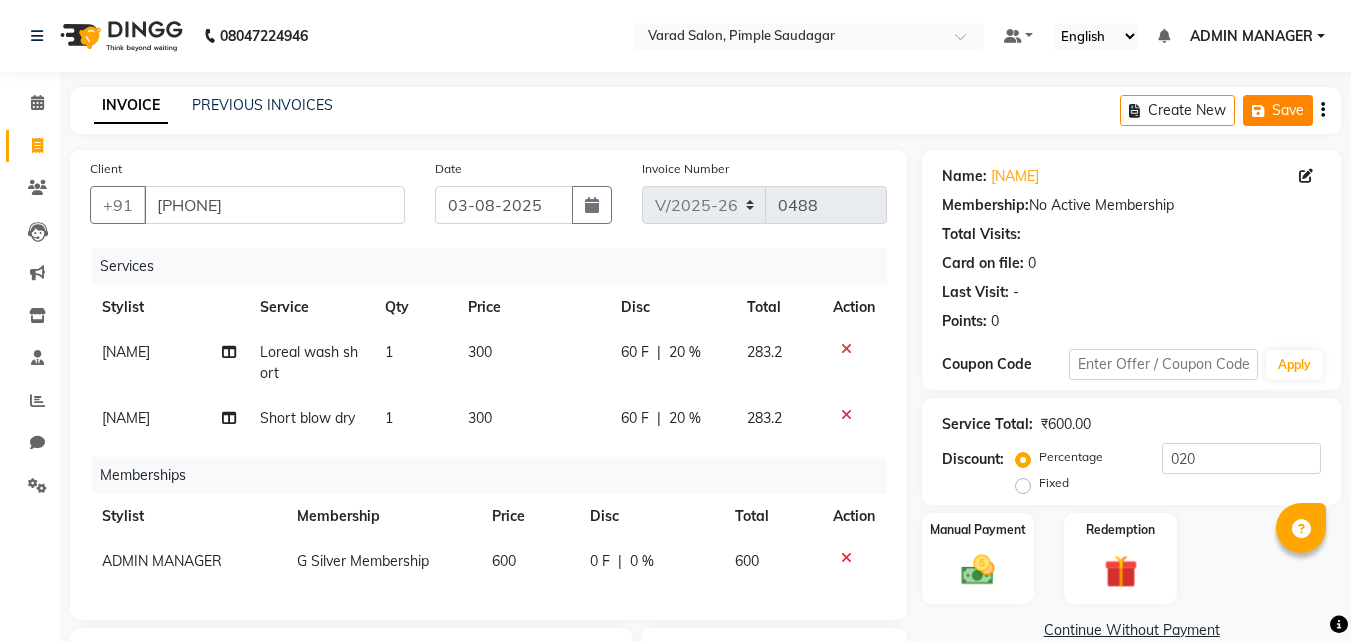 click 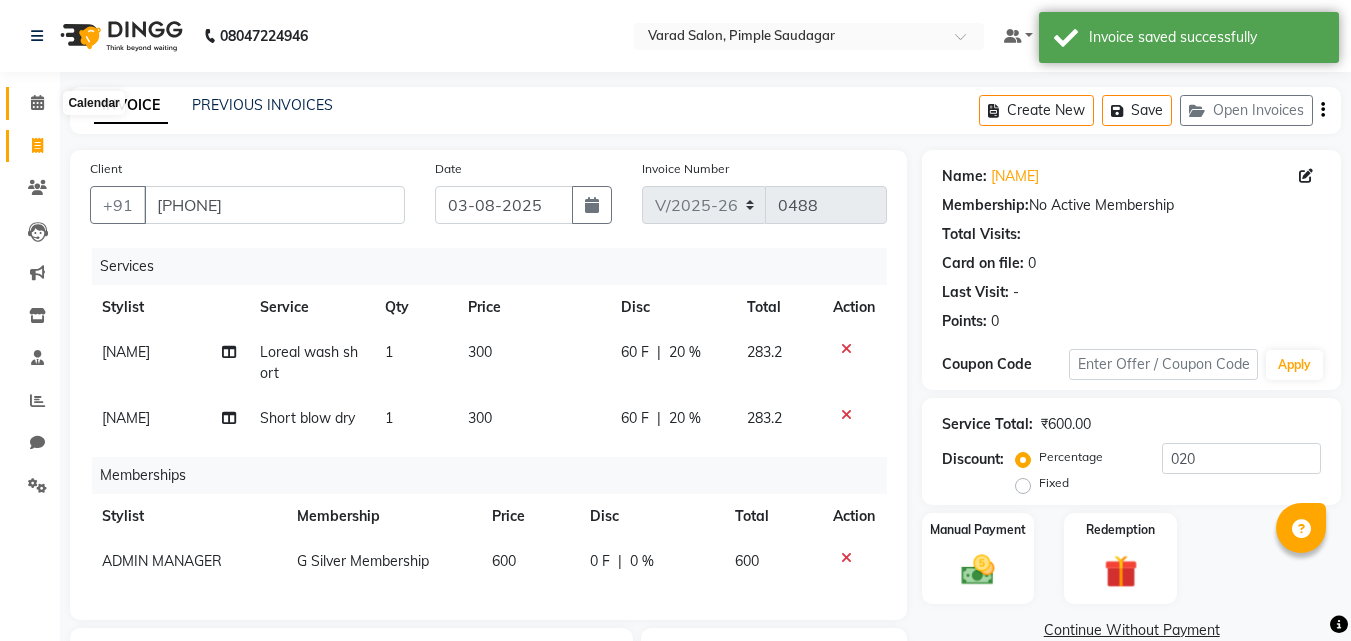 click 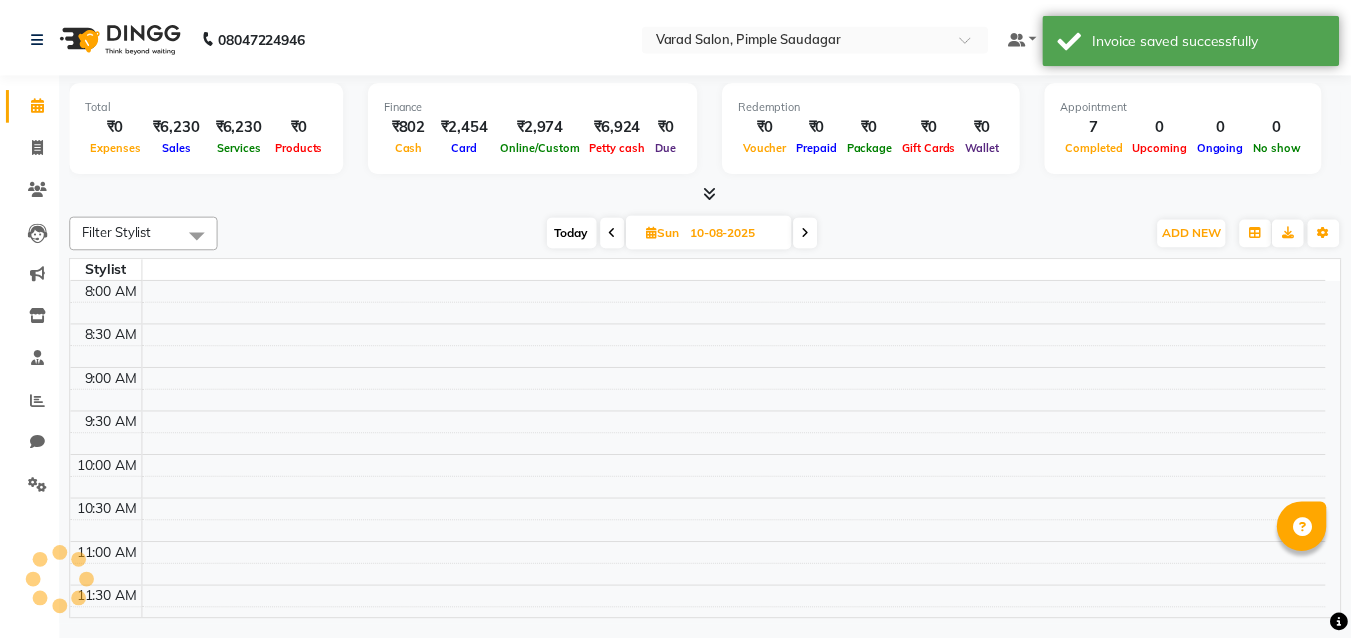 scroll, scrollTop: 0, scrollLeft: 0, axis: both 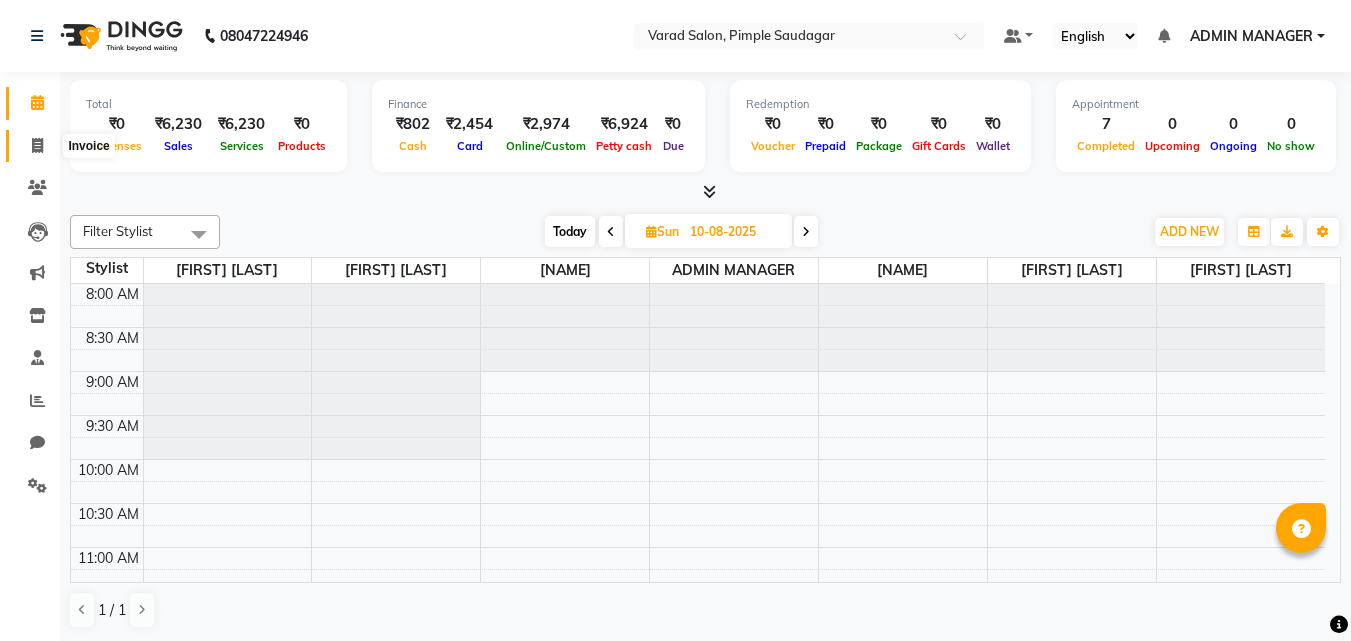 click 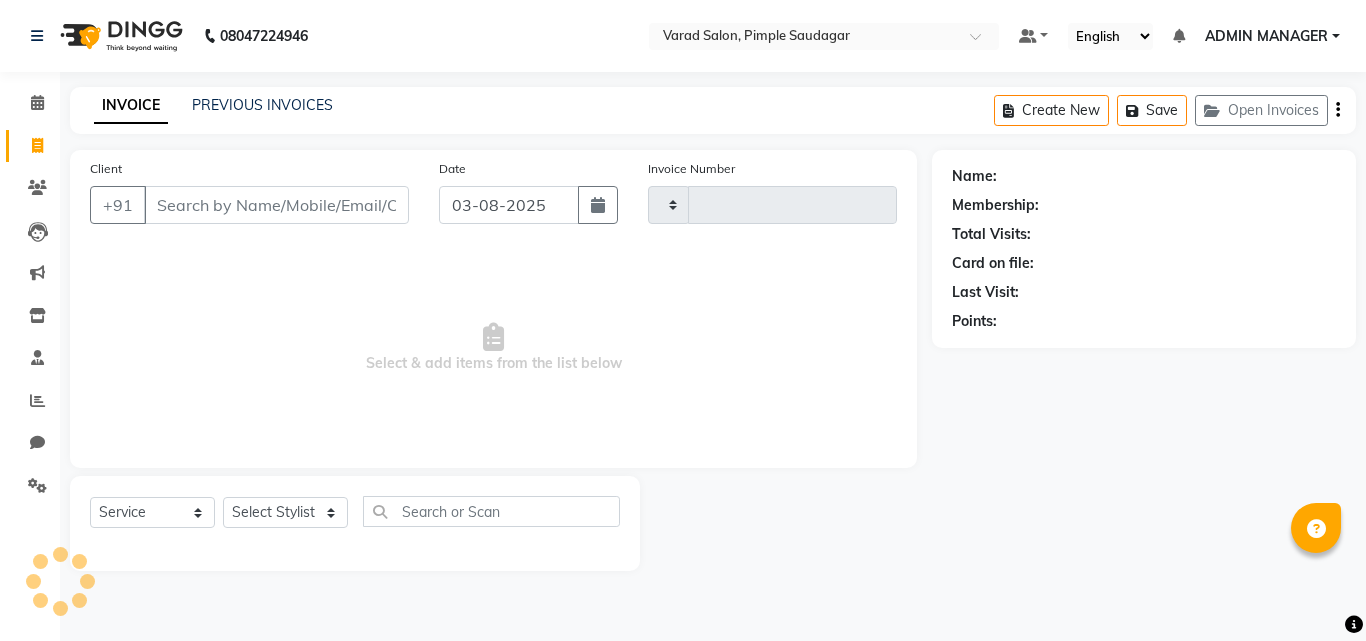 type on "0488" 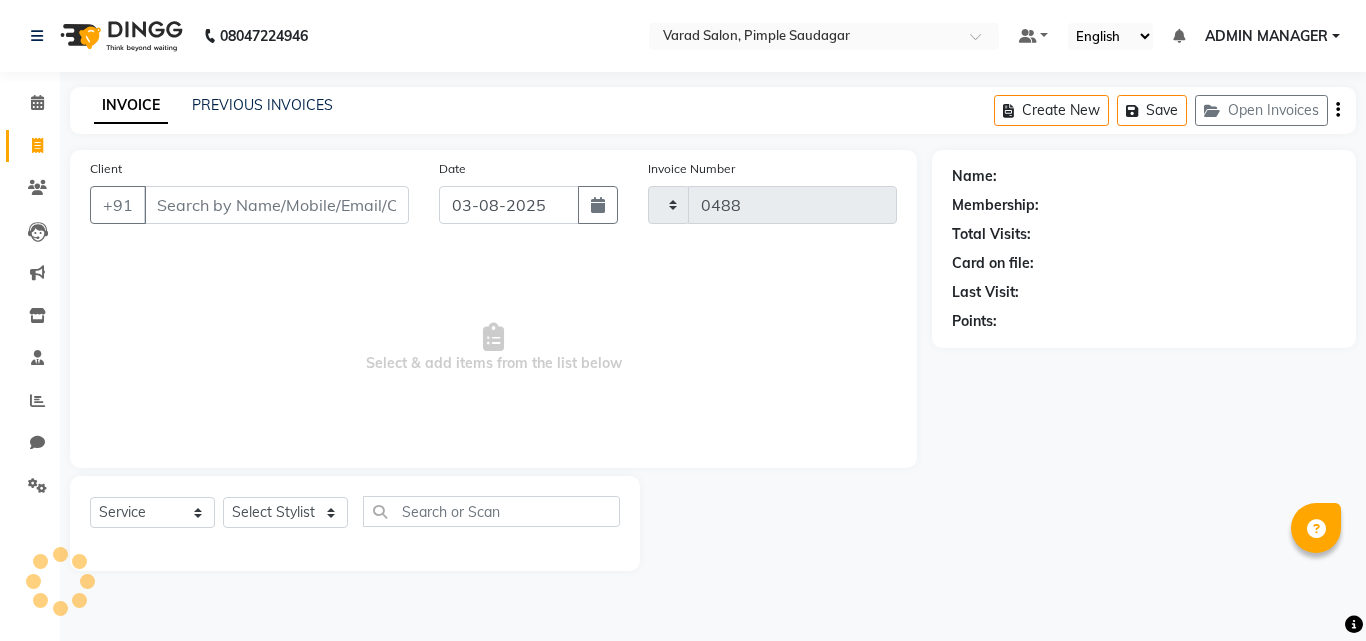 select on "7816" 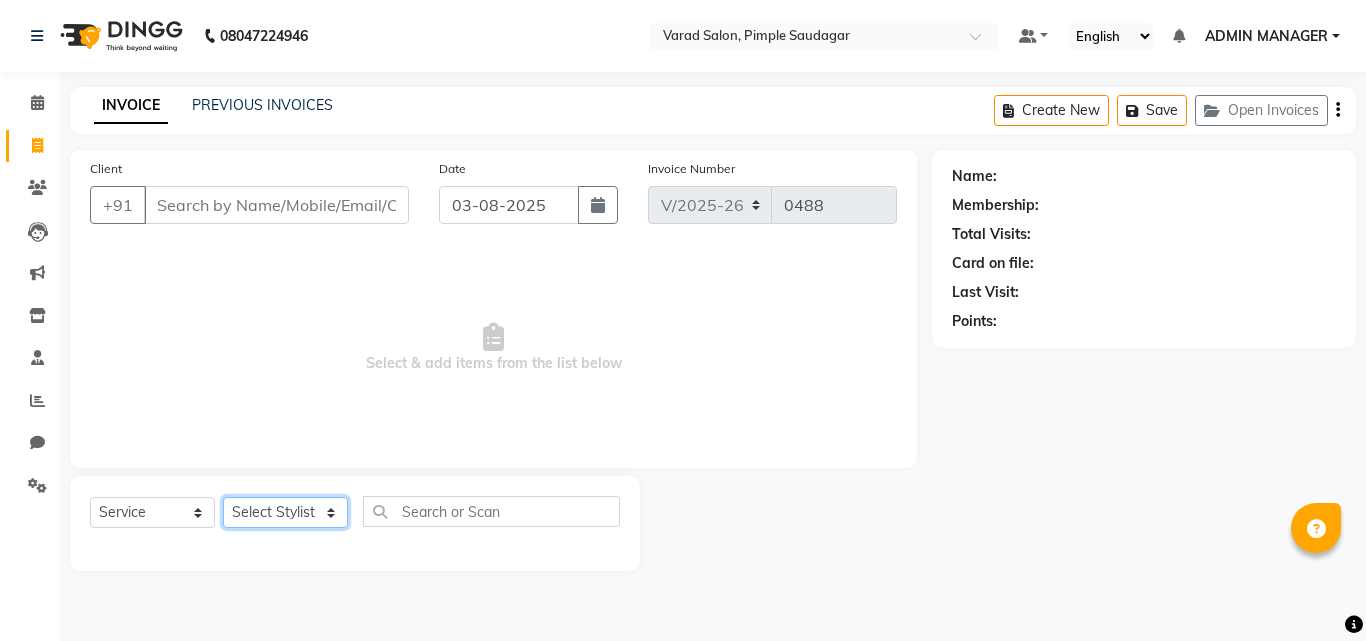 drag, startPoint x: 324, startPoint y: 510, endPoint x: 323, endPoint y: 520, distance: 10.049875 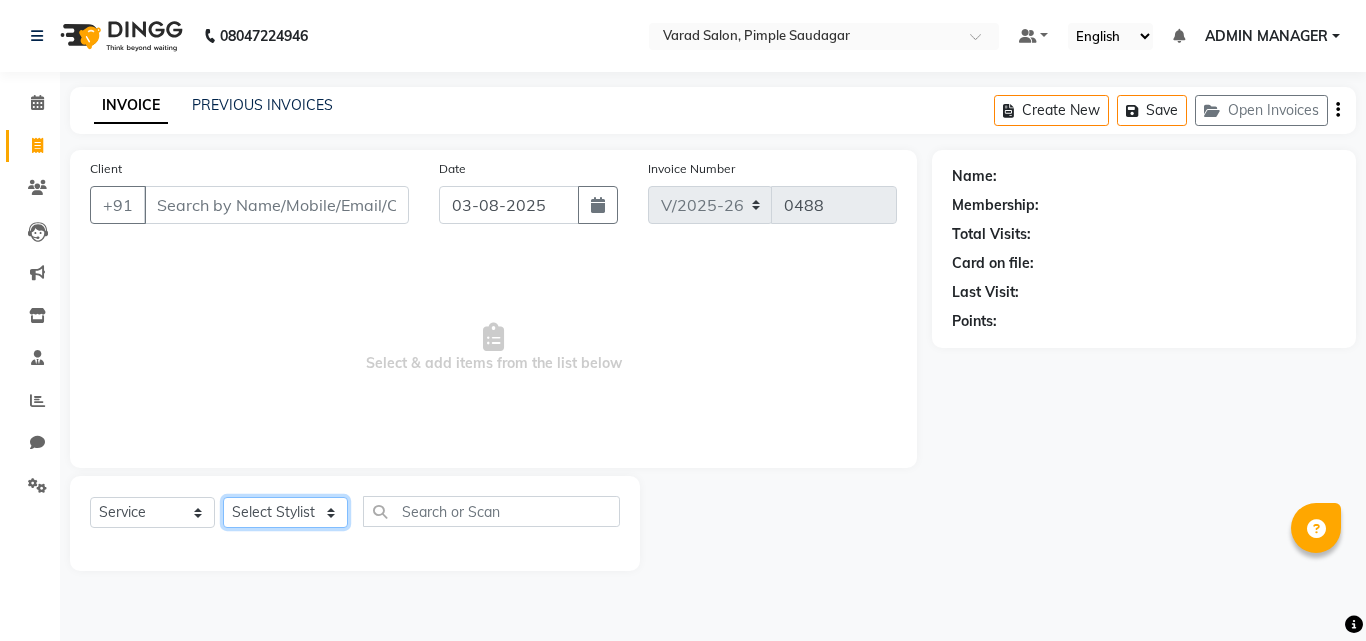 select on "69715" 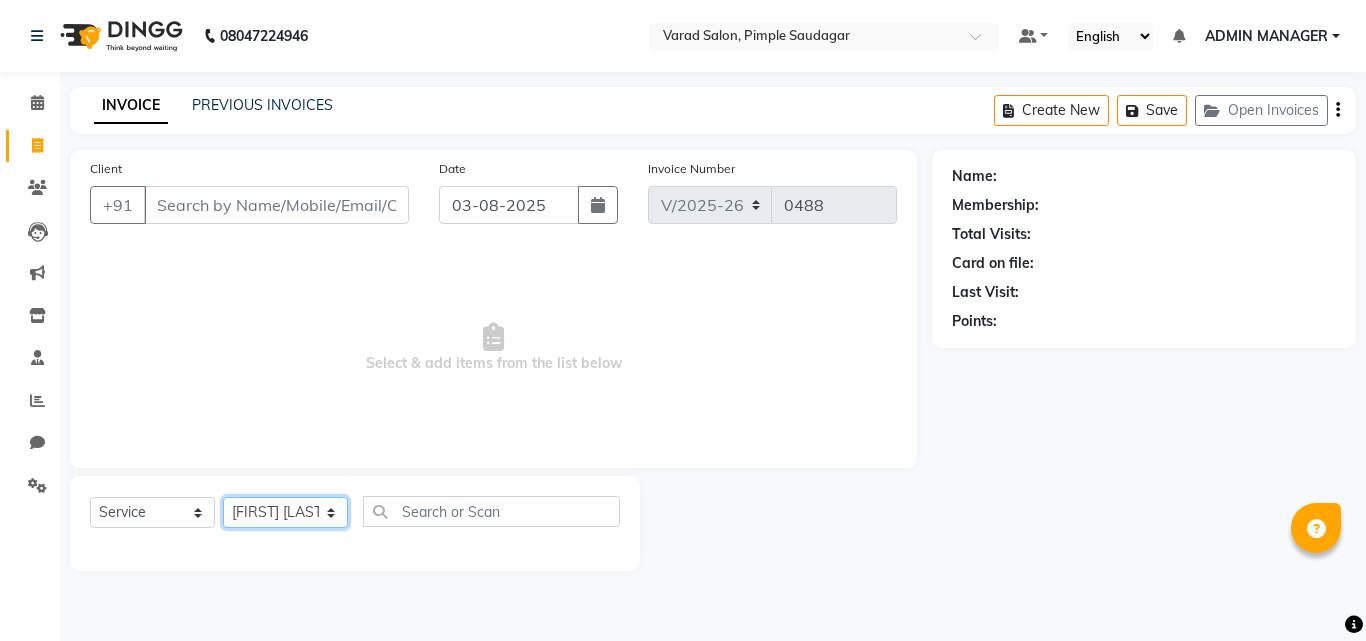 click on "Select Stylist ADMIN MANAGER [FIRST] [LAST] [FIRST] [LAST] [FIRST] [LAST] [FIRST] [LAST] [FIRST] [LAST]" 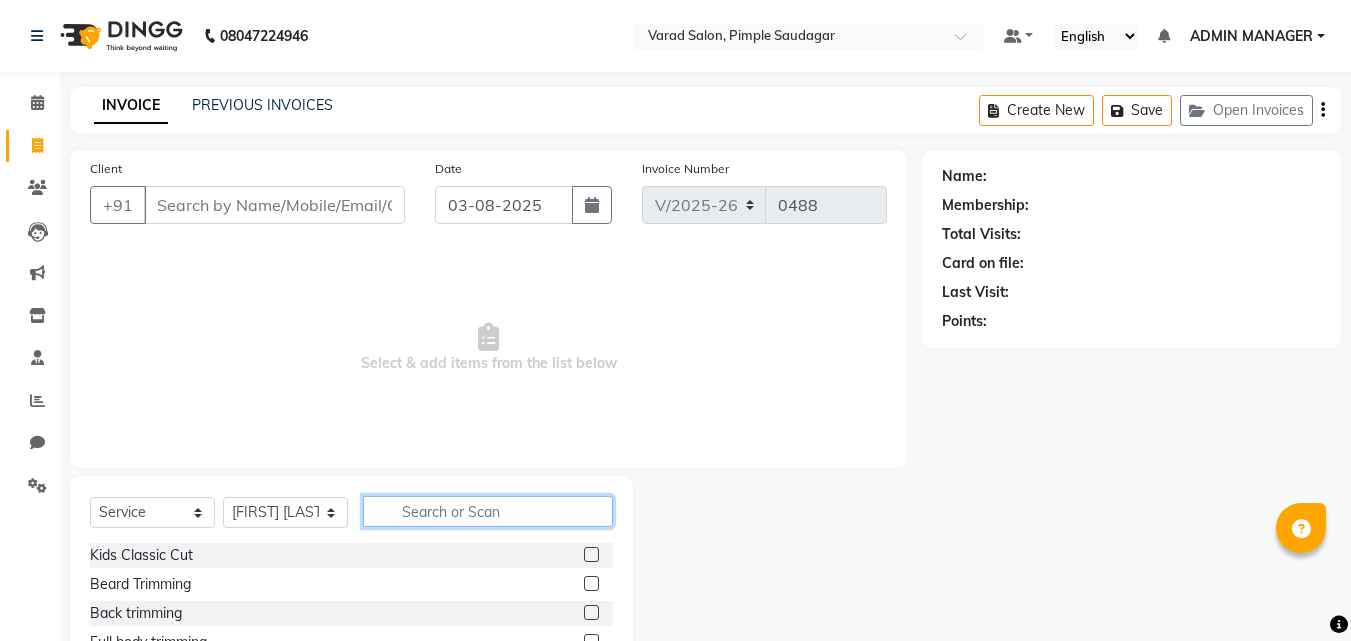 drag, startPoint x: 498, startPoint y: 518, endPoint x: 490, endPoint y: 497, distance: 22.472204 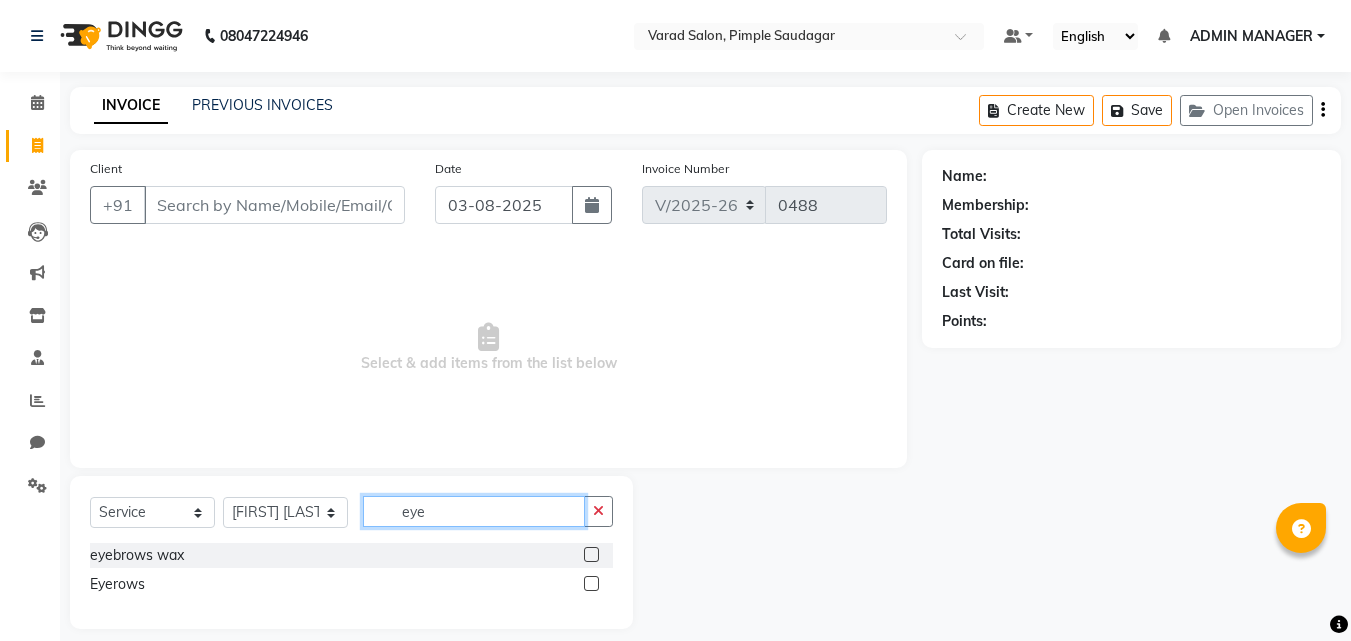 type on "eye" 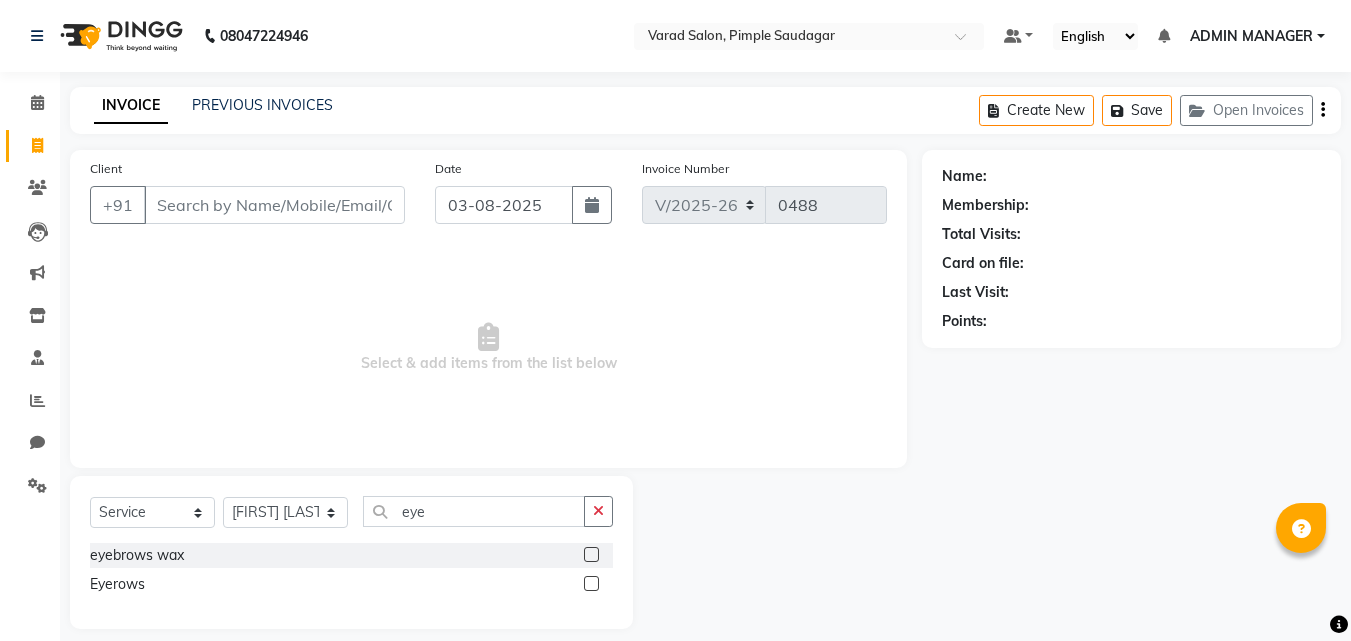 click 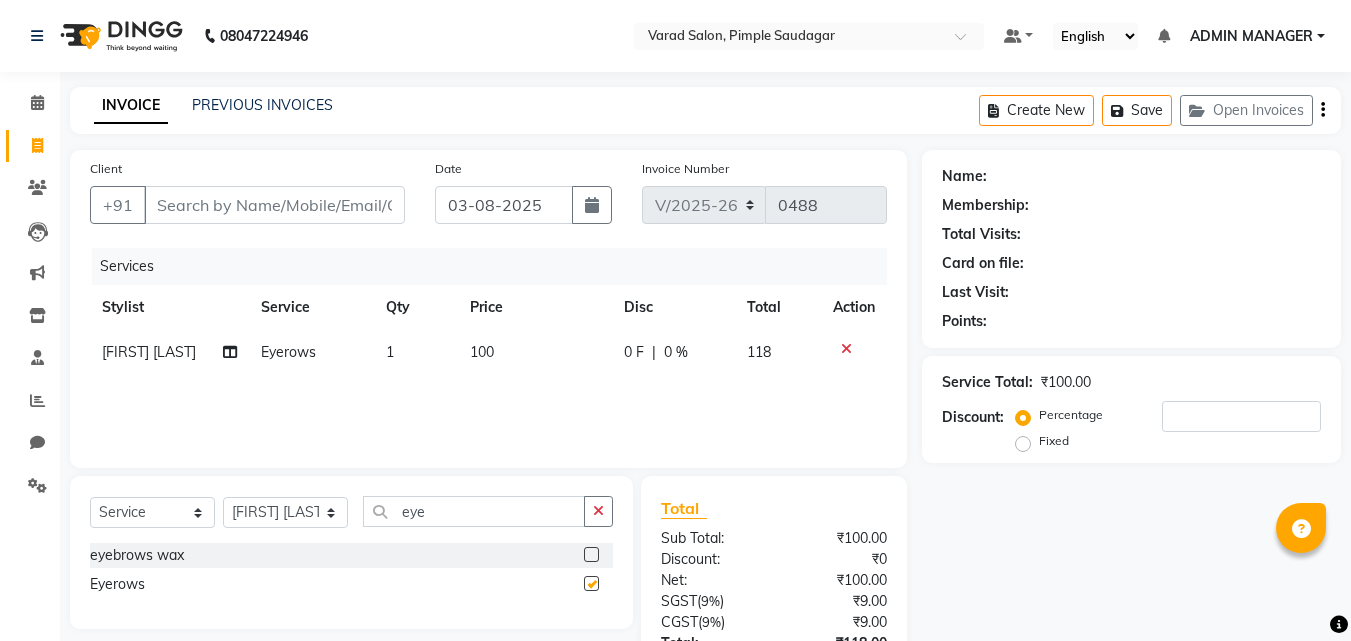 checkbox on "false" 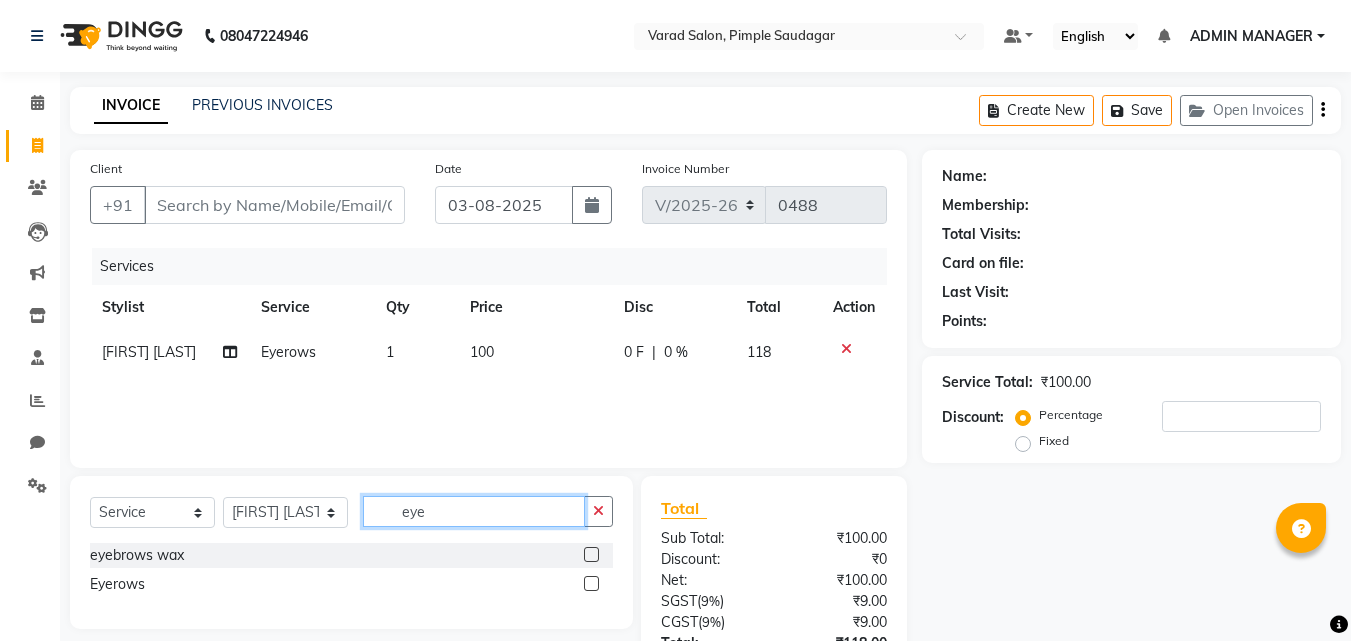 click on "eye" 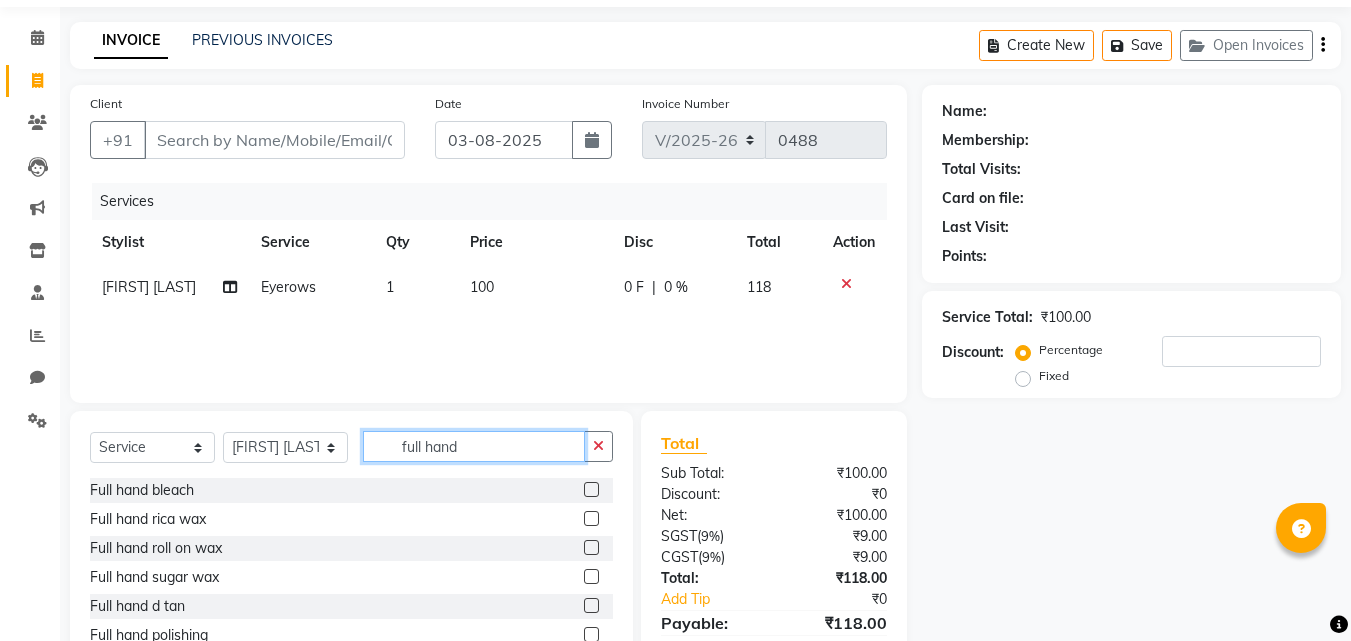 scroll, scrollTop: 100, scrollLeft: 0, axis: vertical 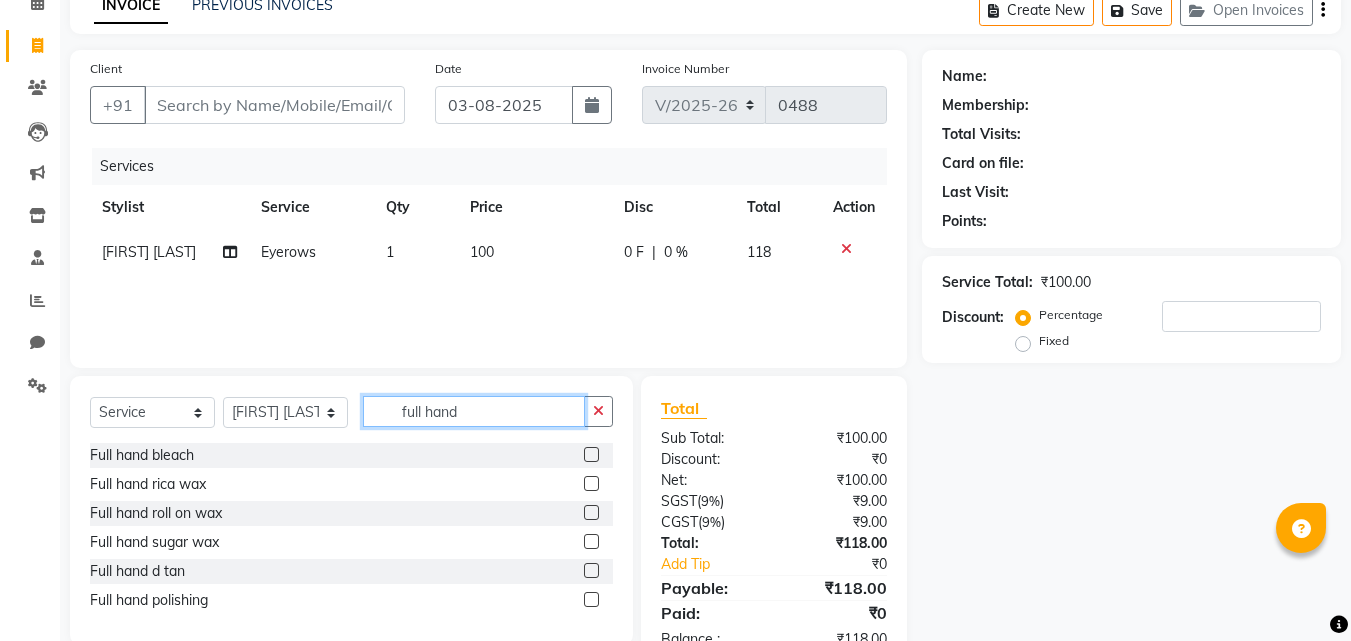 type on "full hand" 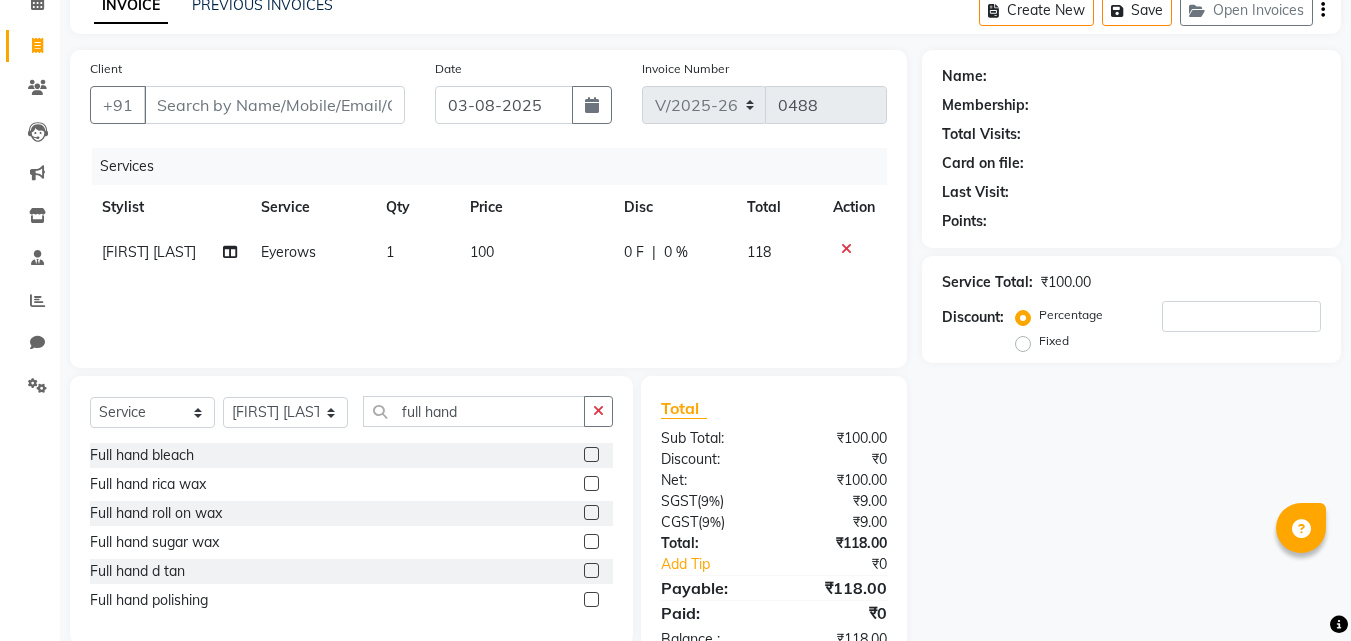 click 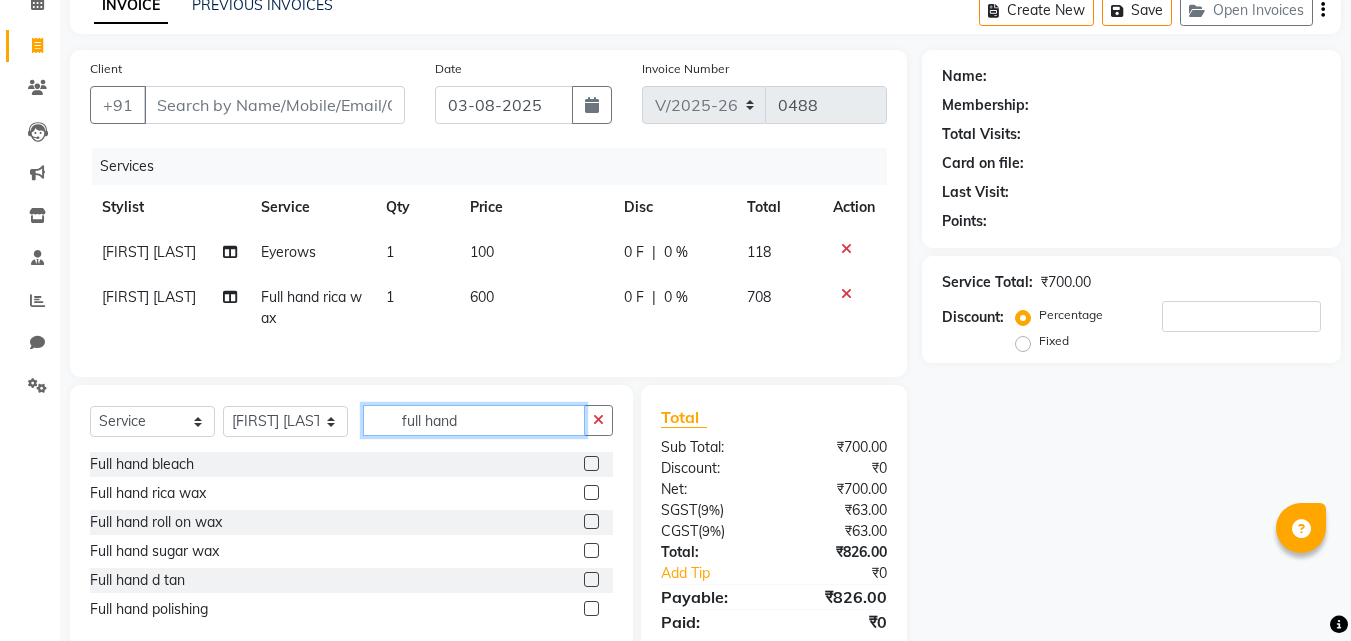 checkbox on "false" 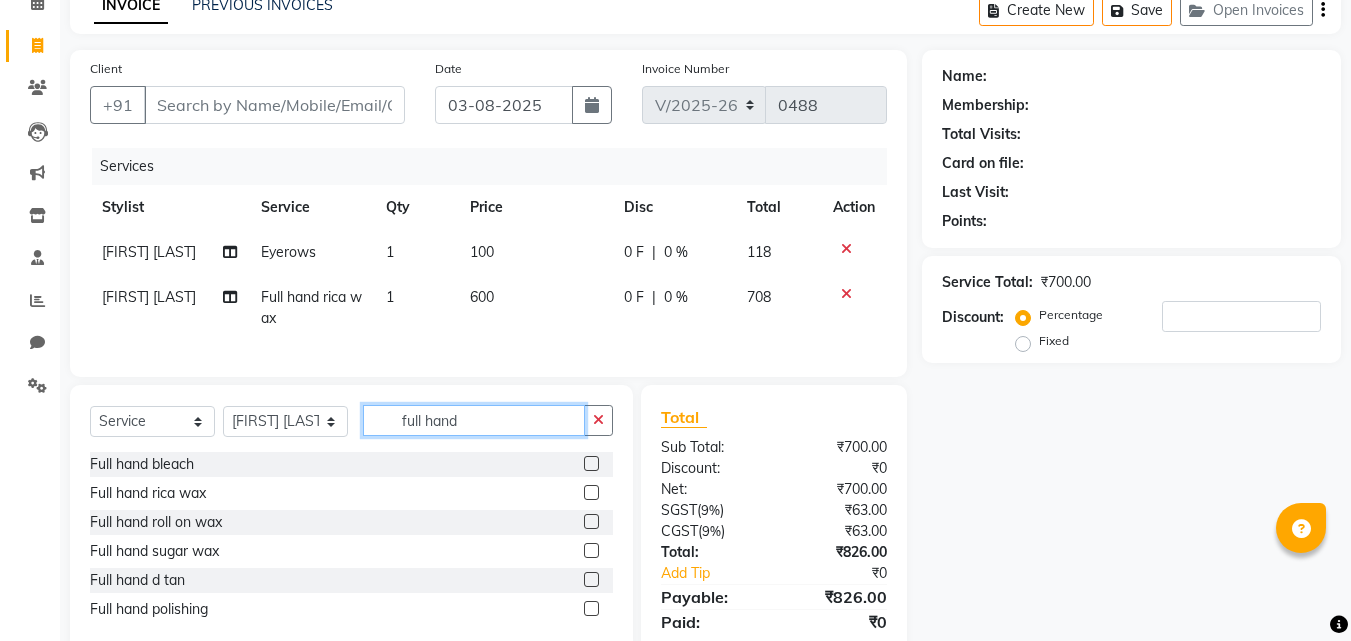 click on "full hand" 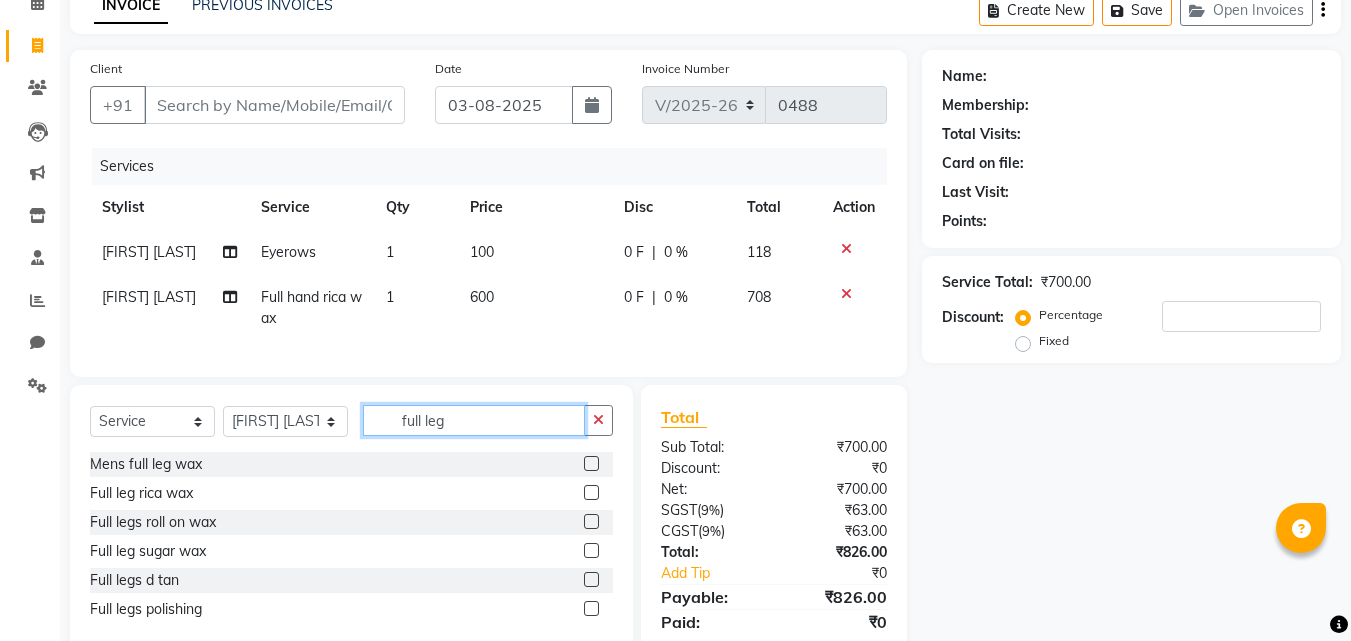 type on "full leg" 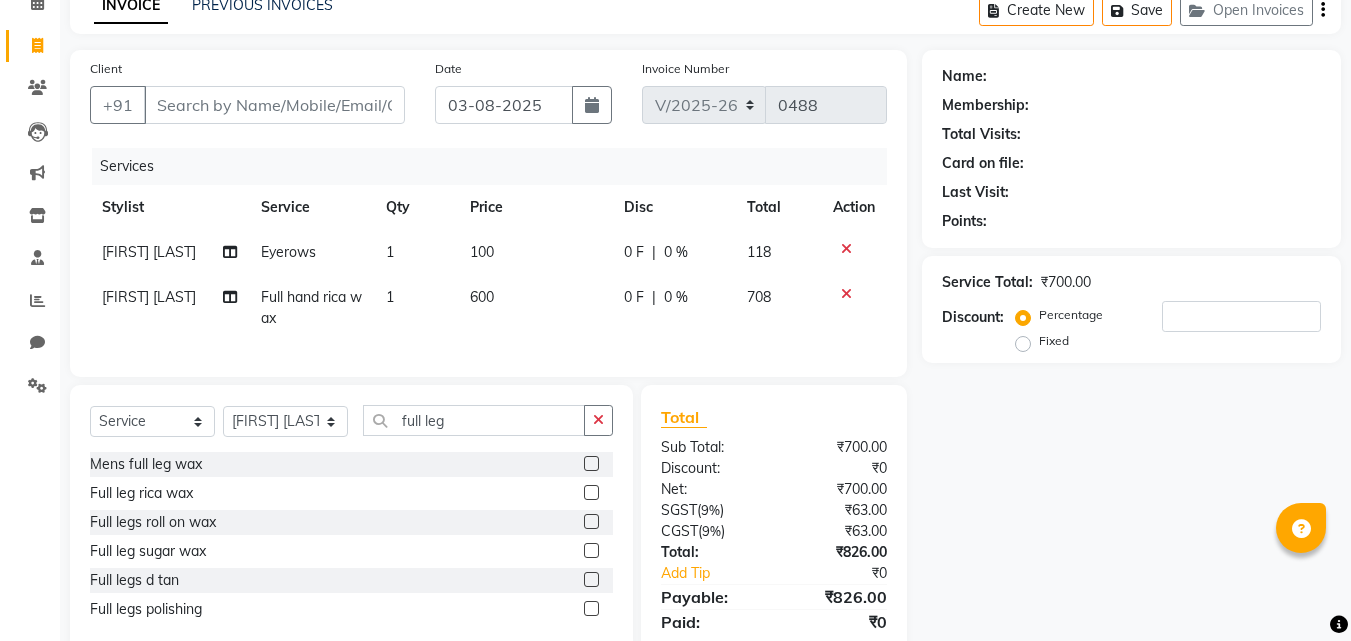 click 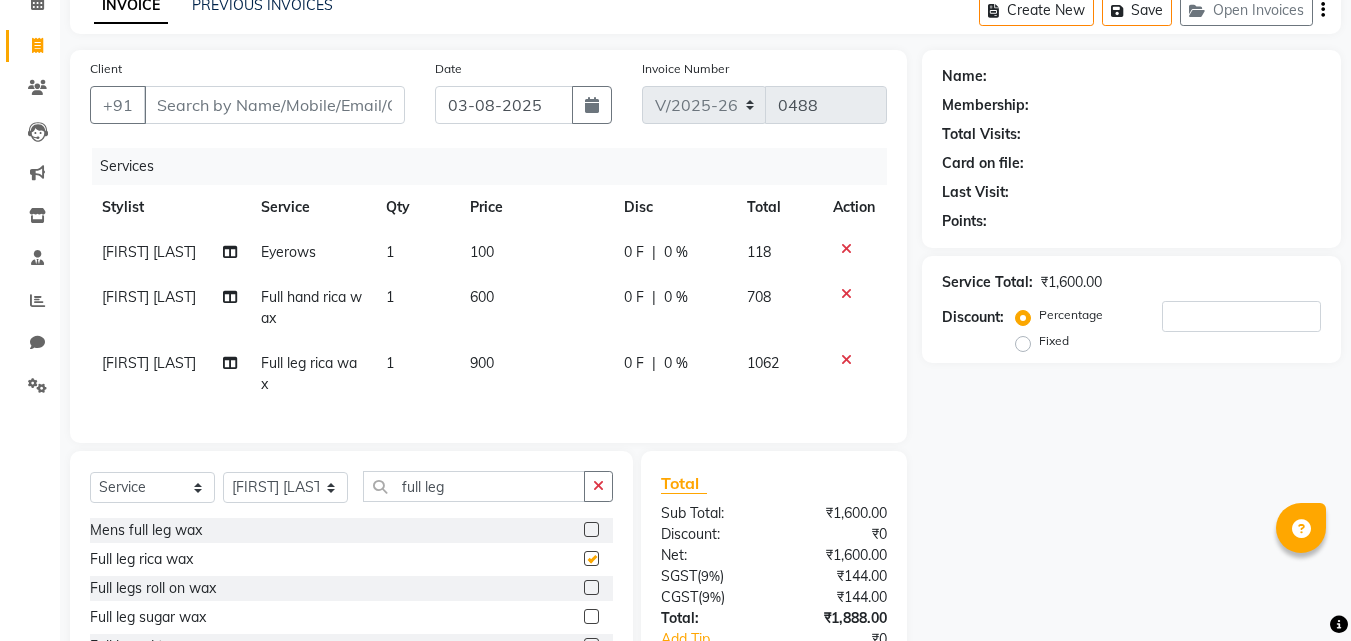 checkbox on "false" 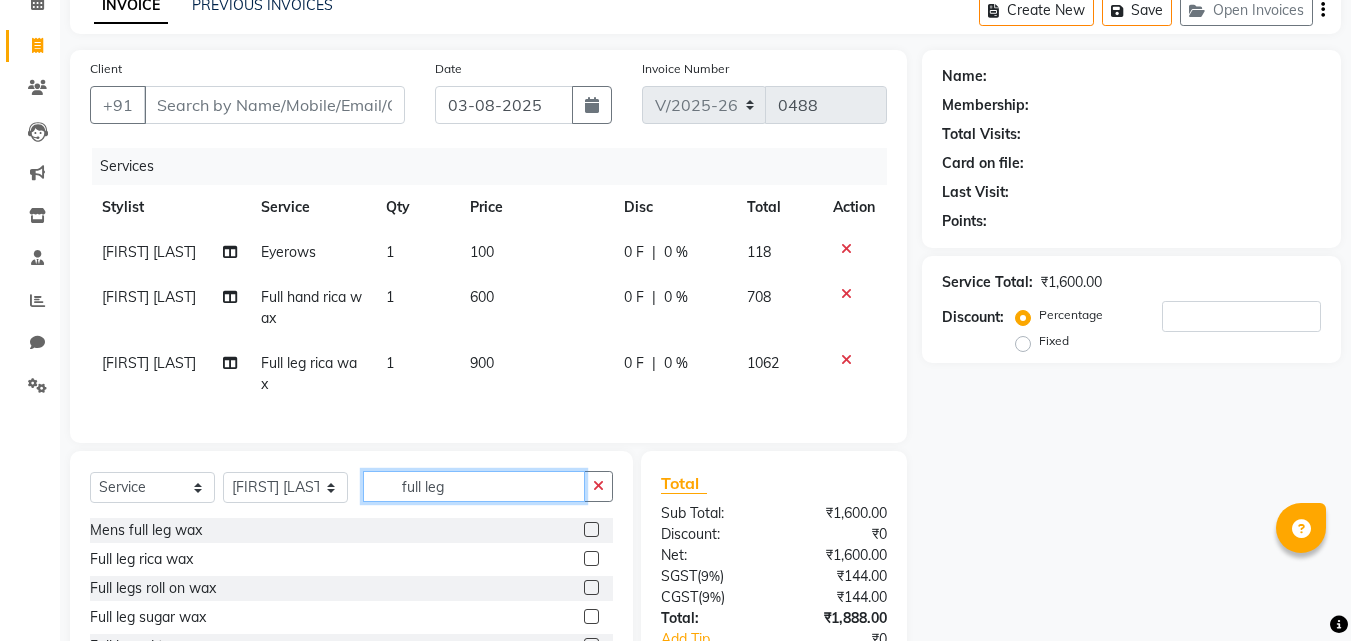click on "full leg" 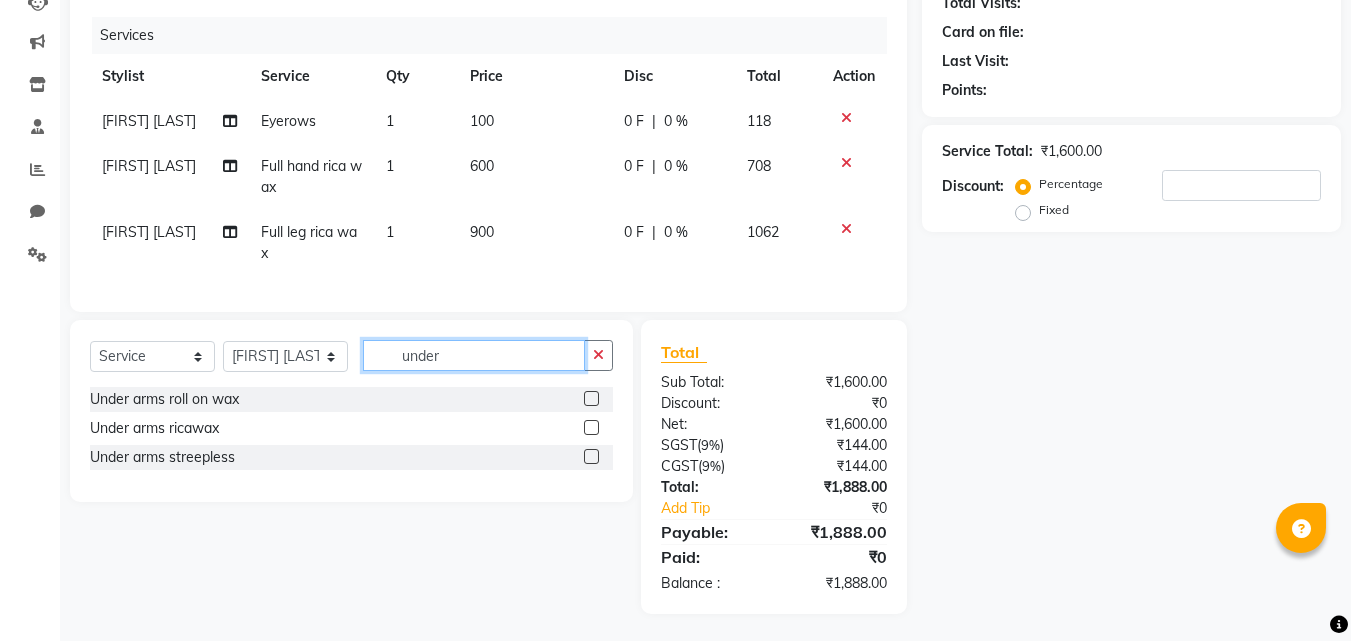 scroll, scrollTop: 249, scrollLeft: 0, axis: vertical 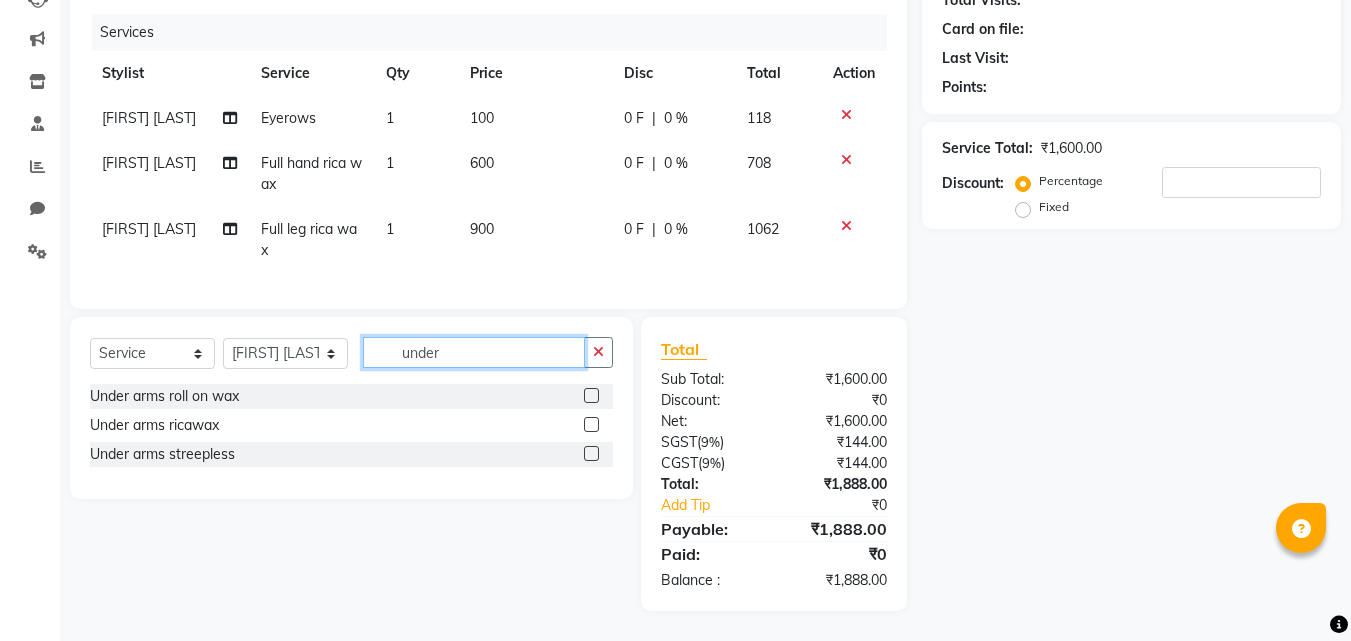 type on "under" 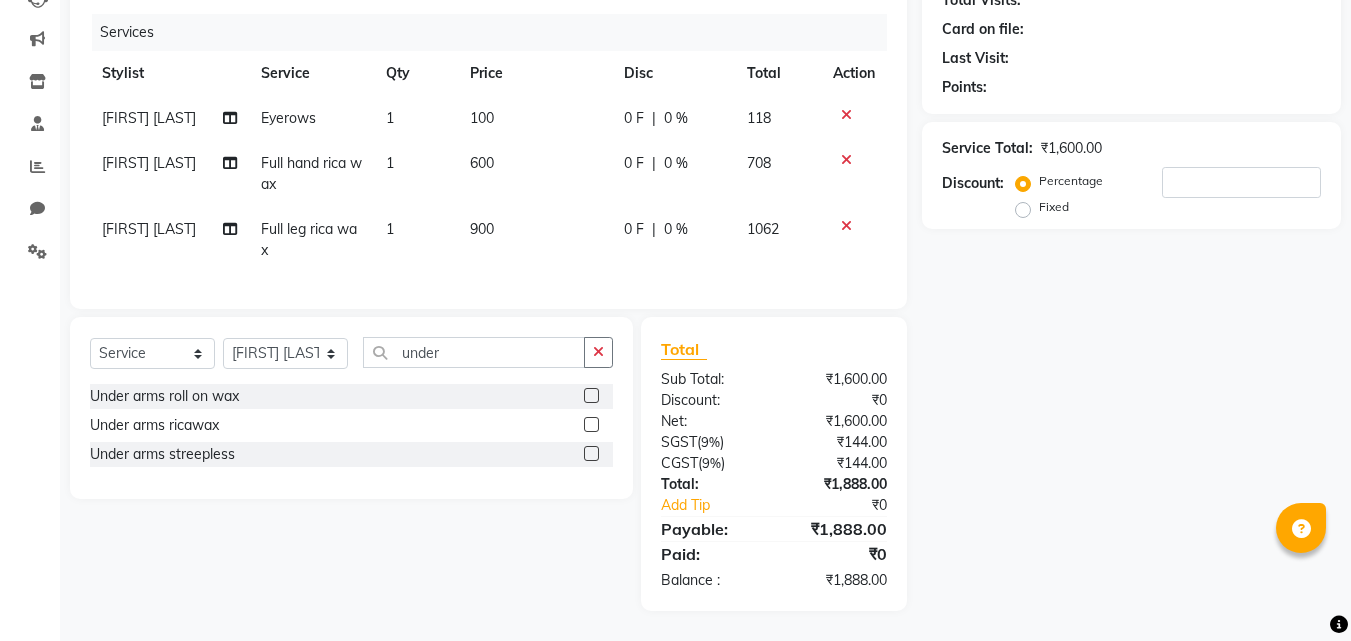 click 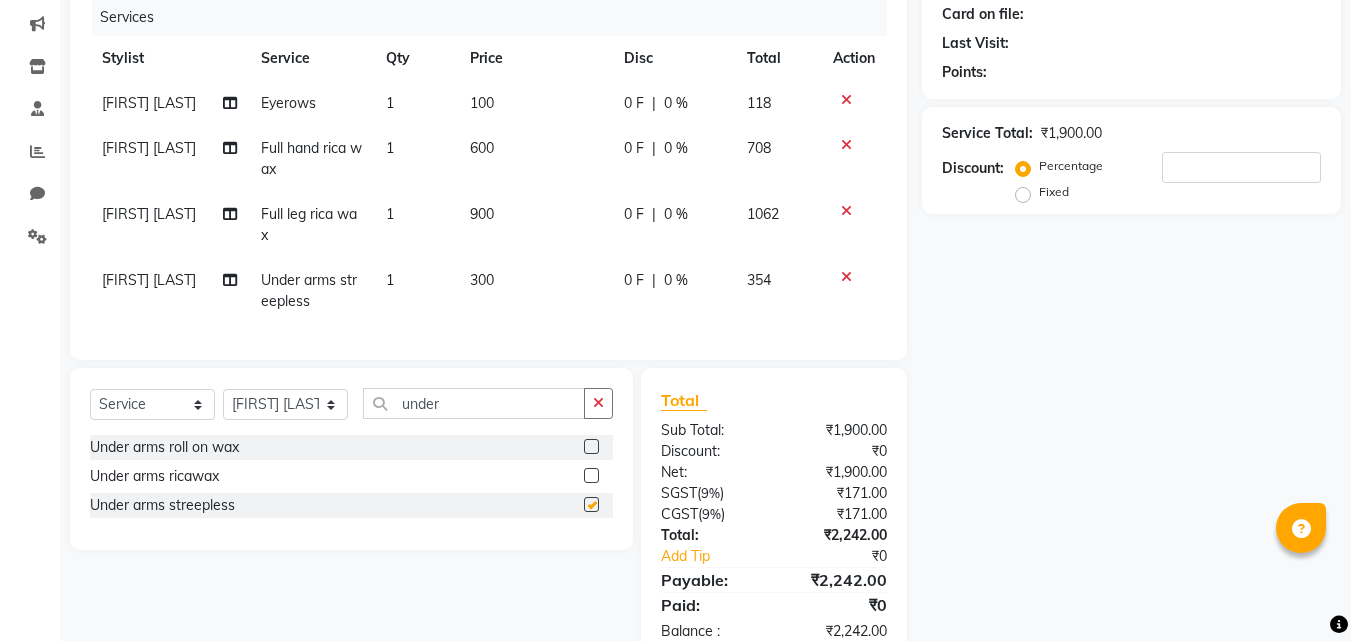scroll, scrollTop: 211, scrollLeft: 0, axis: vertical 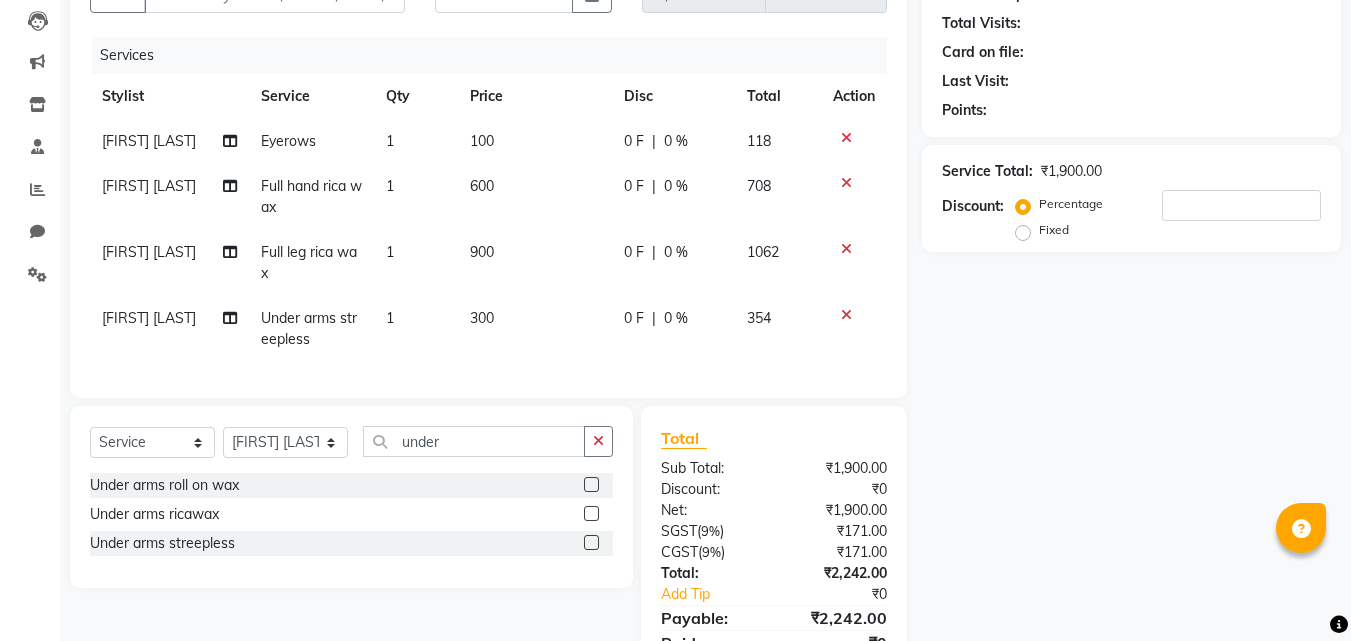 checkbox on "false" 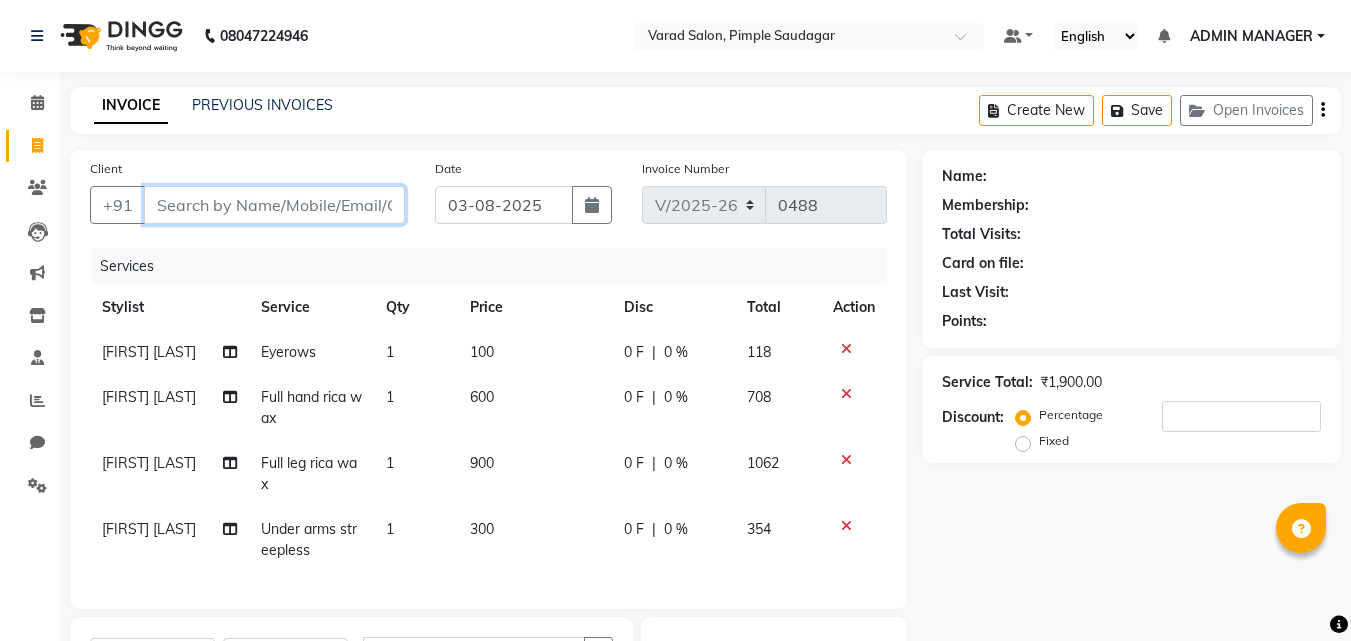 click on "Client" at bounding box center [274, 205] 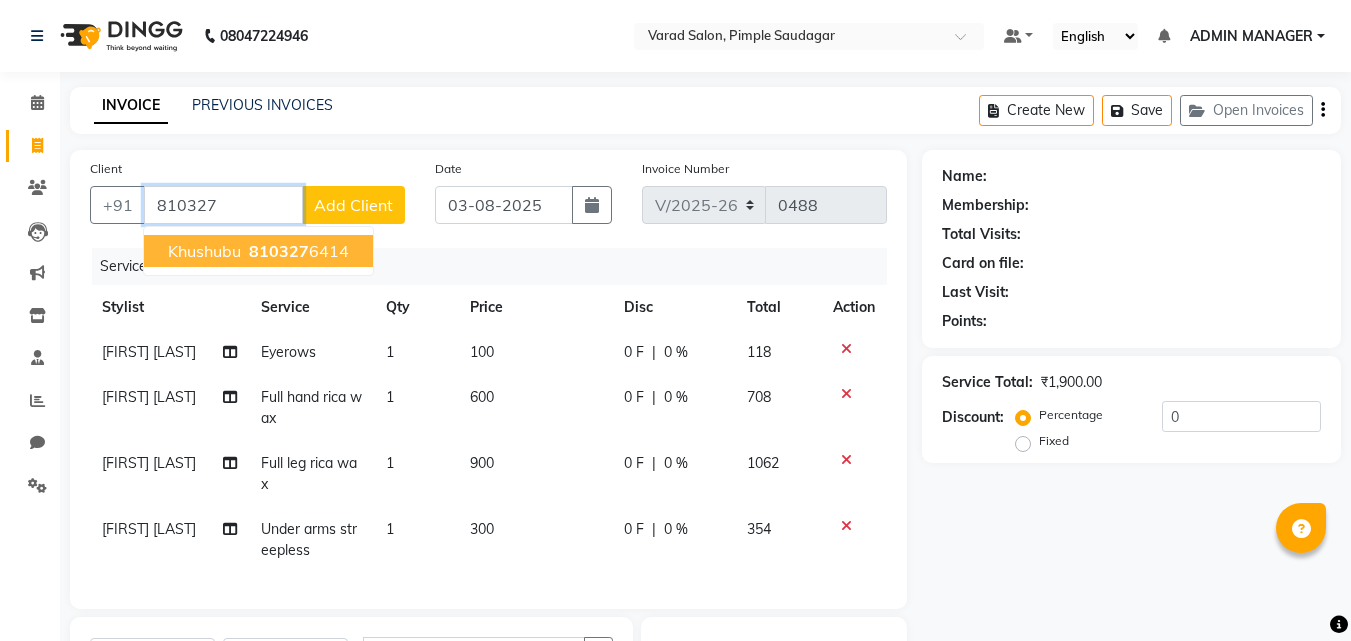 drag, startPoint x: 310, startPoint y: 243, endPoint x: 303, endPoint y: 231, distance: 13.892444 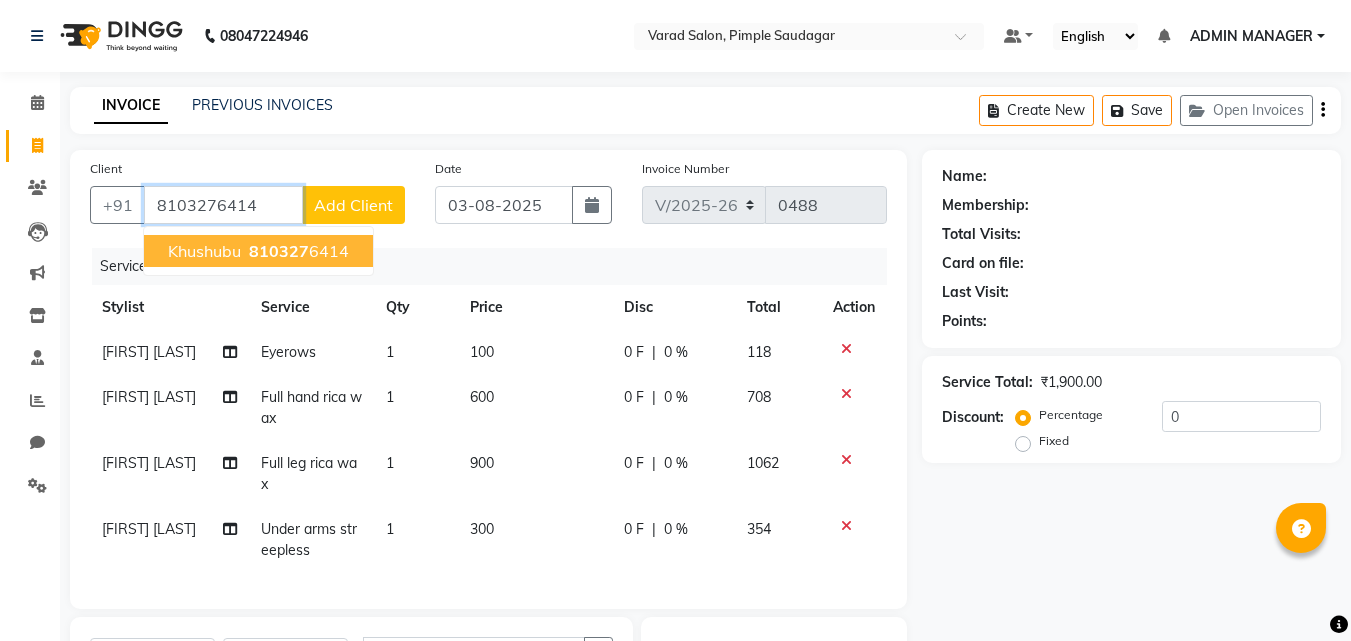 type on "8103276414" 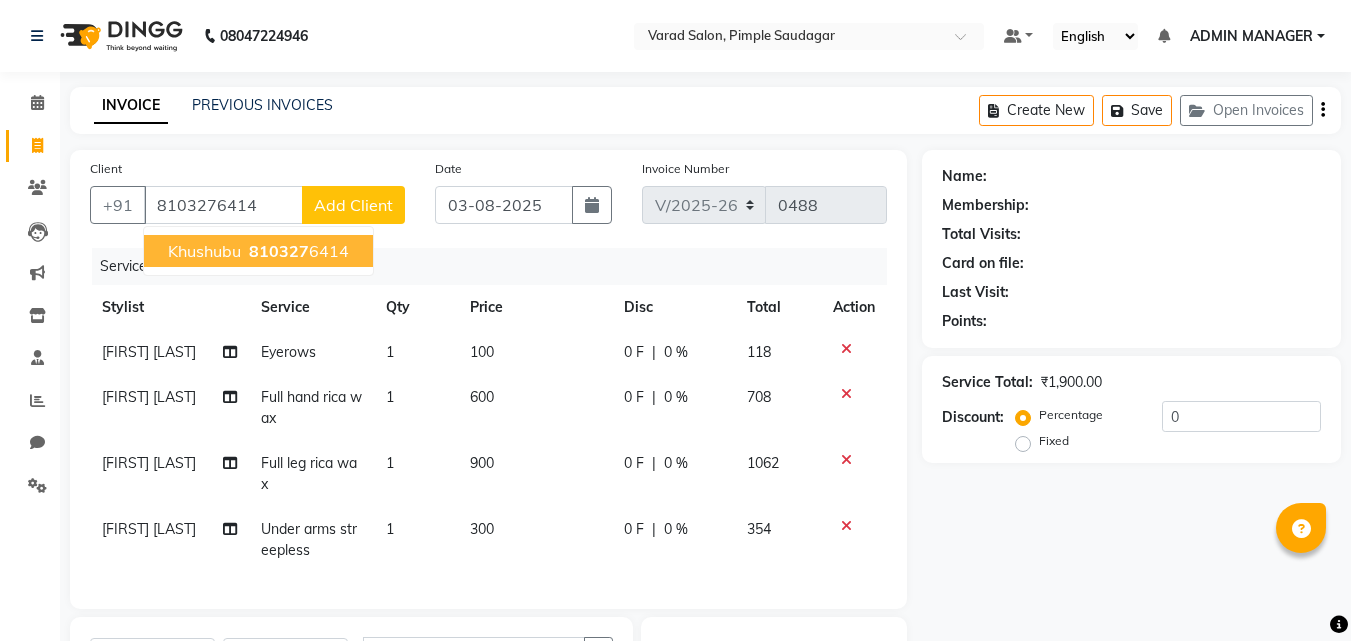select on "1: Object" 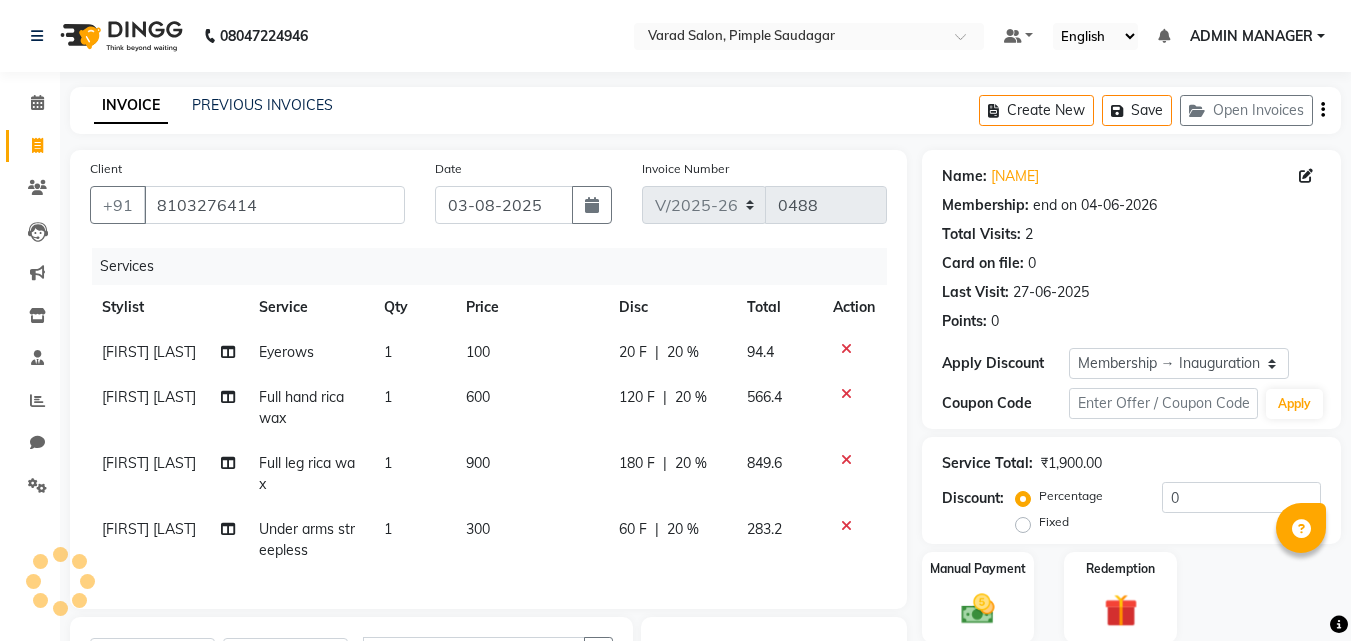 type on "20" 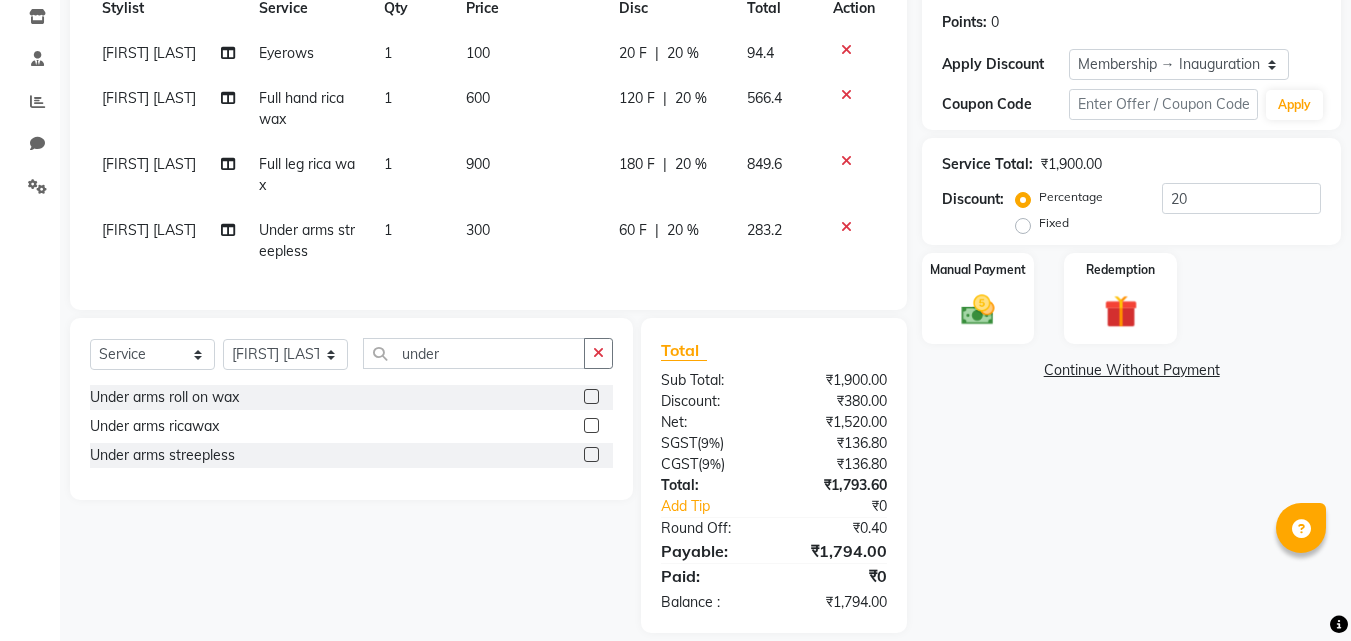scroll, scrollTop: 300, scrollLeft: 0, axis: vertical 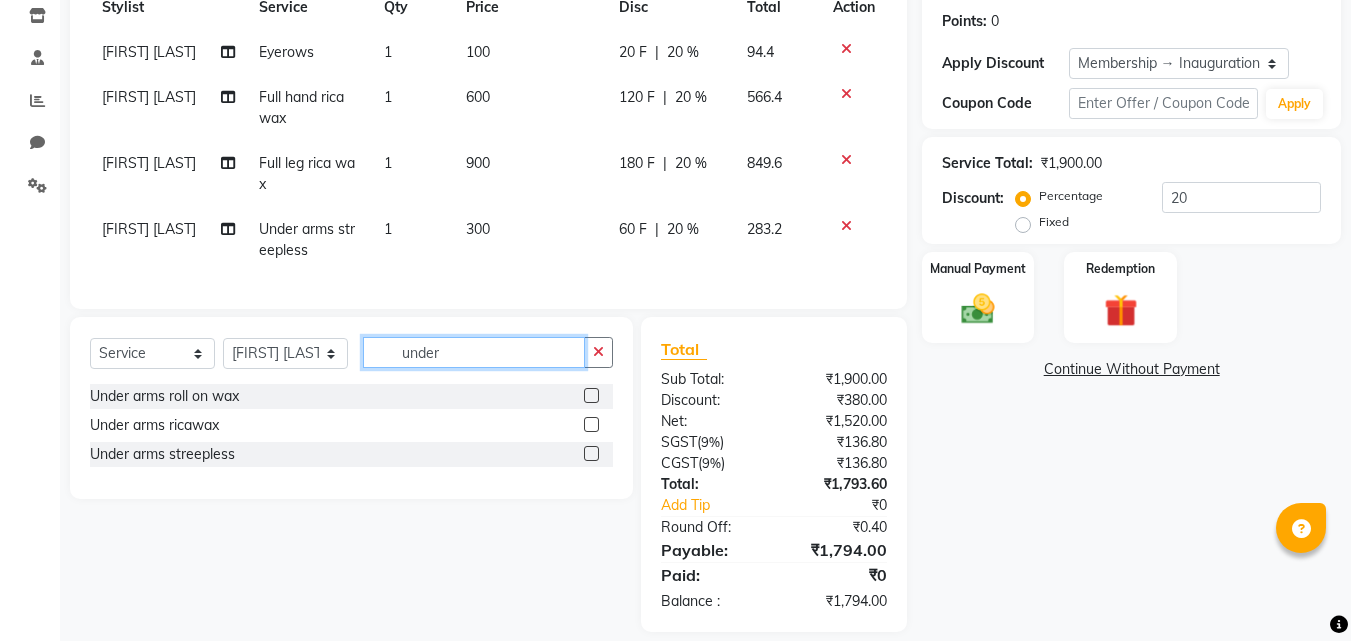 click on "under" 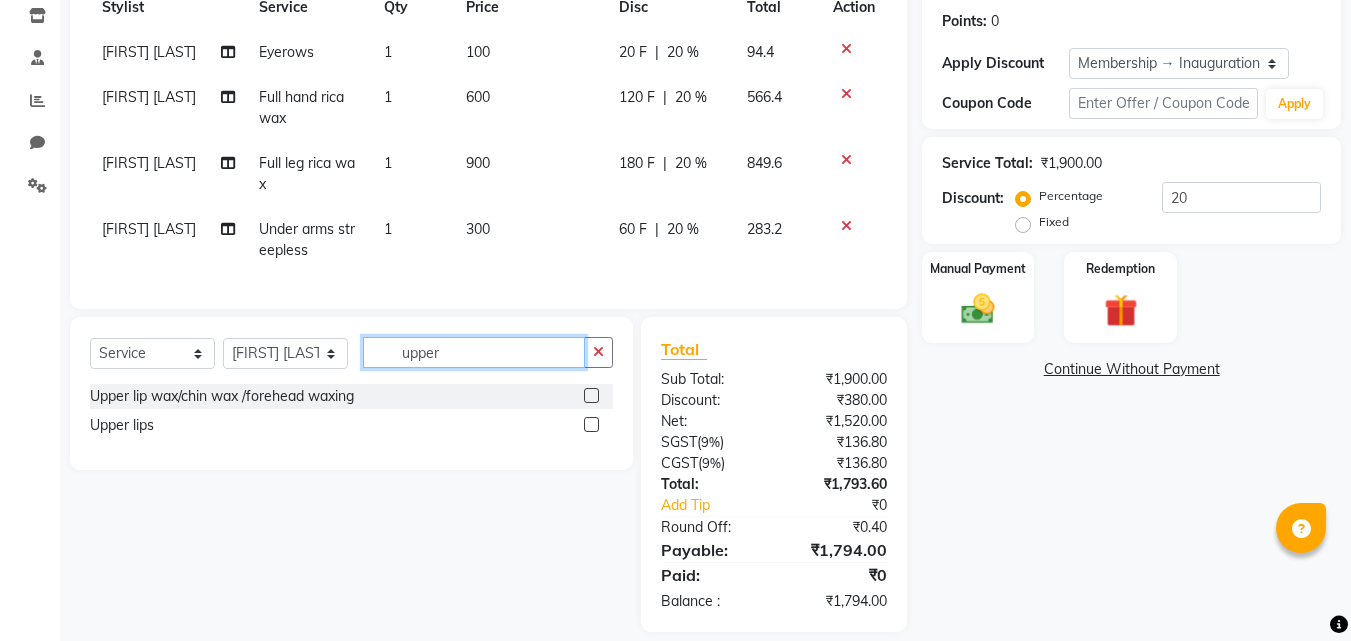 type on "upper" 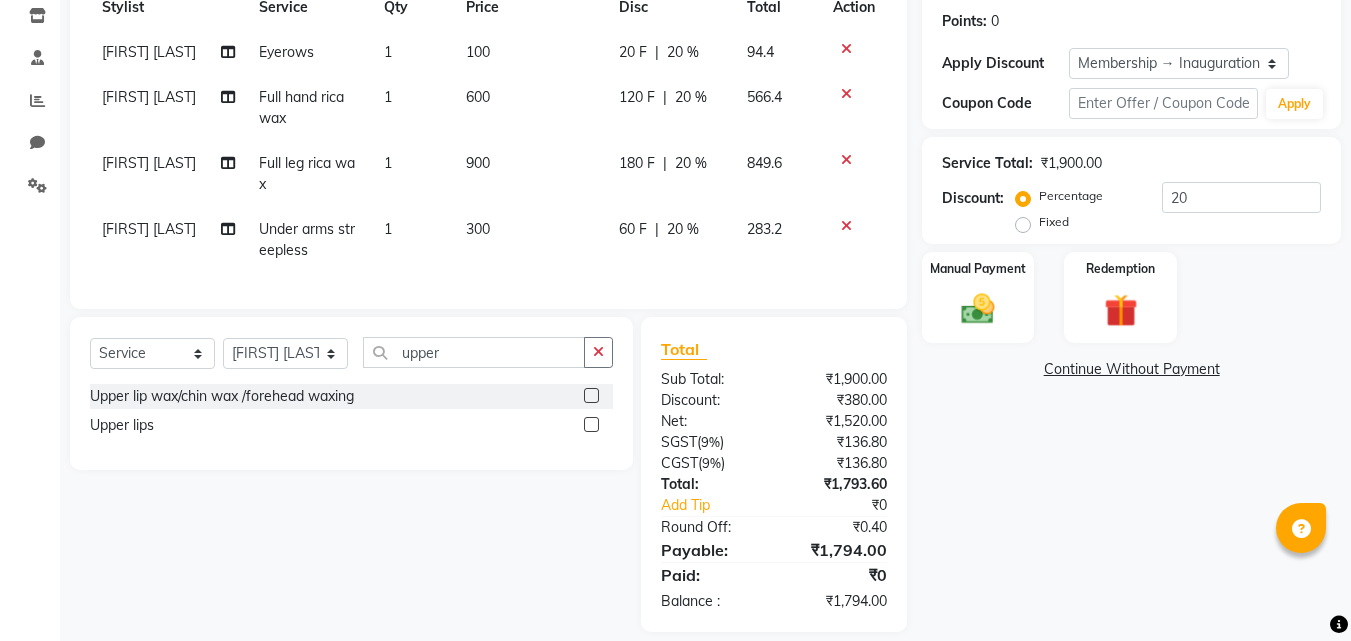 click 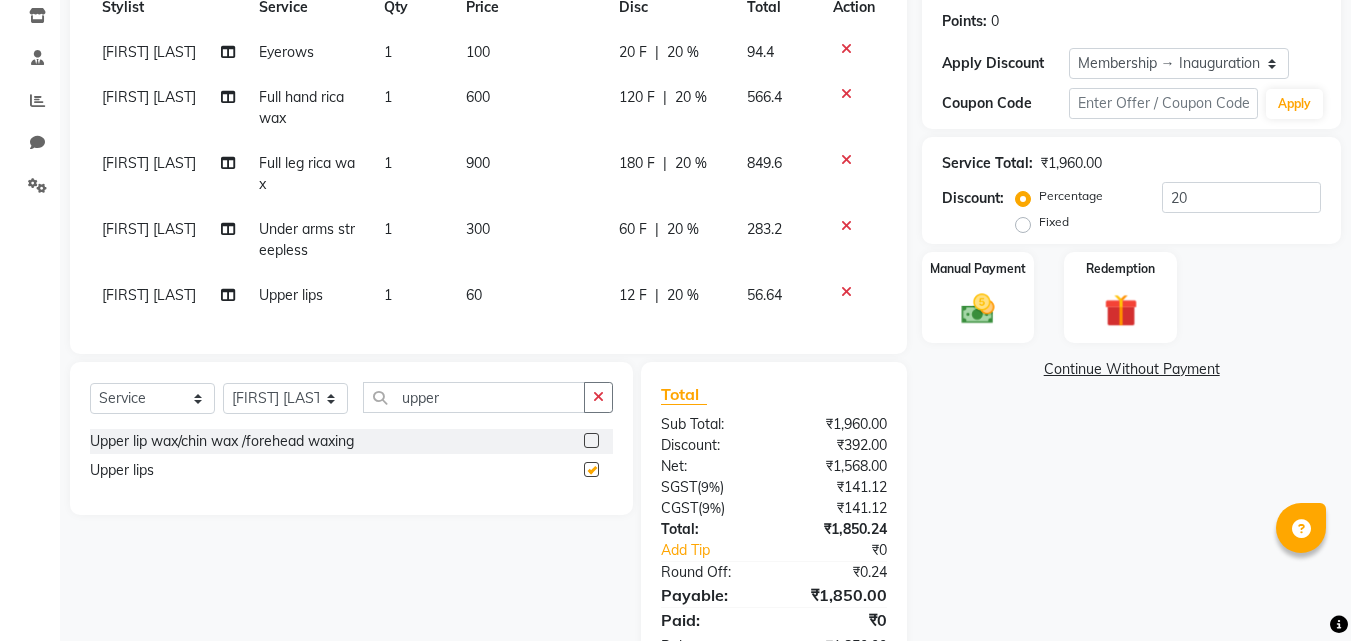 checkbox on "false" 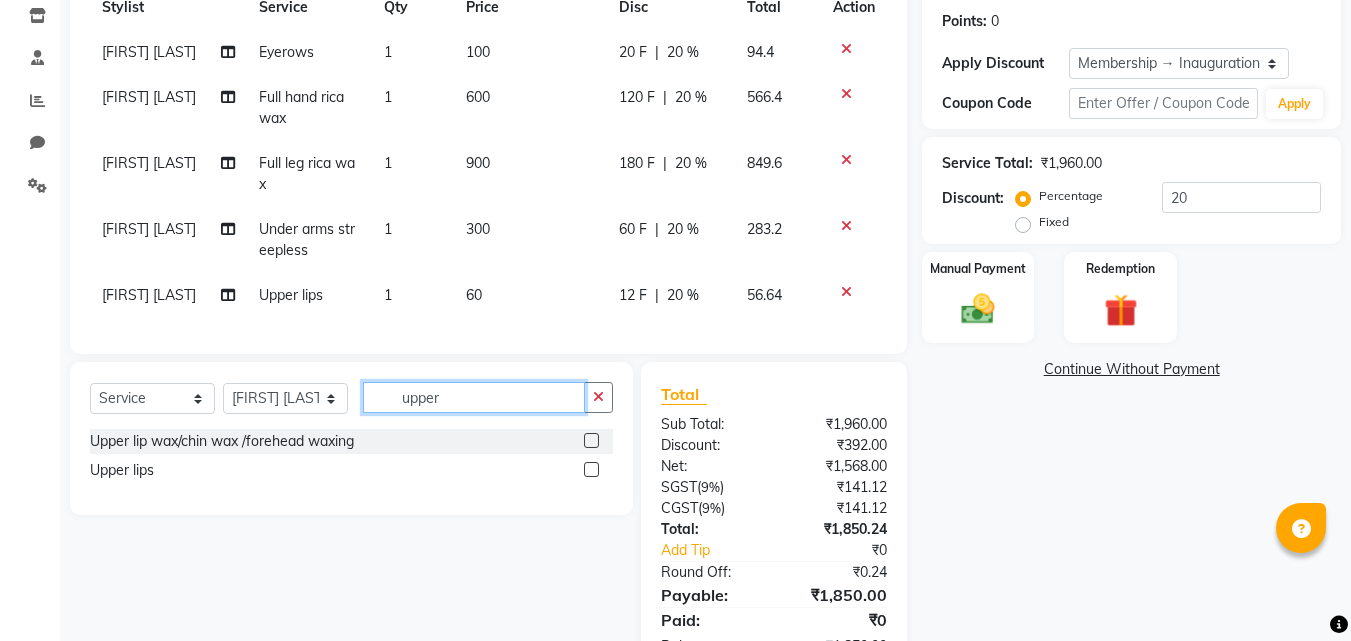 click on "upper" 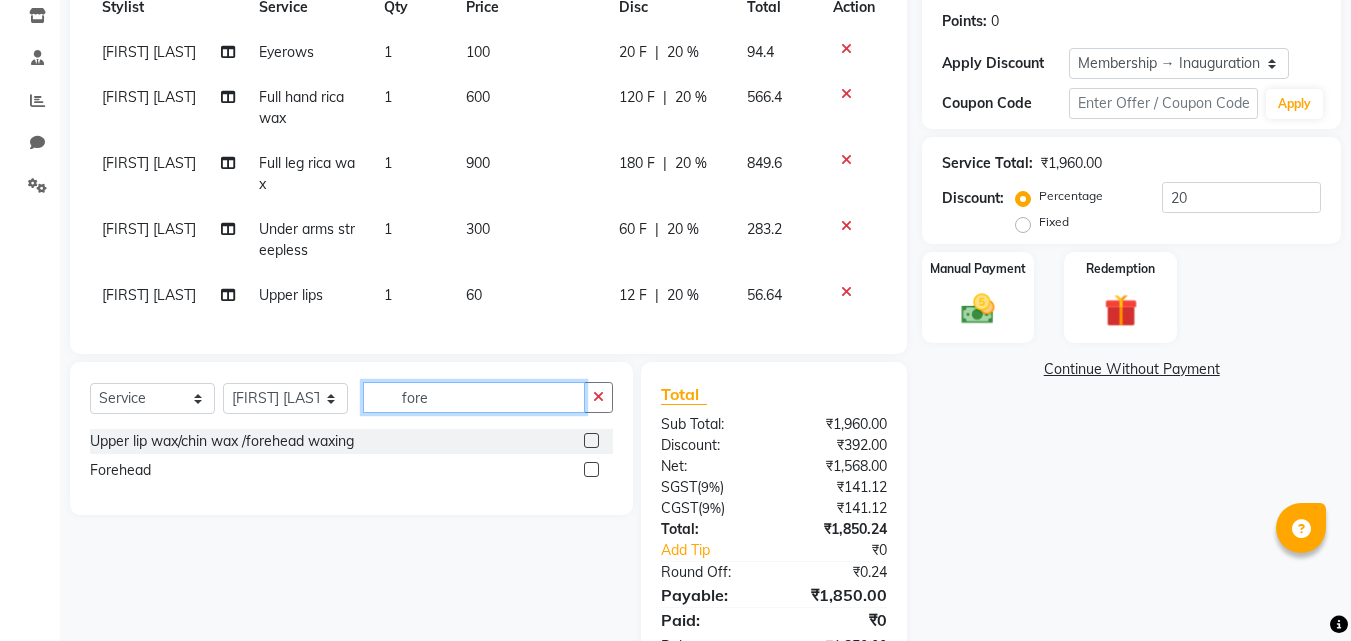 type on "fore" 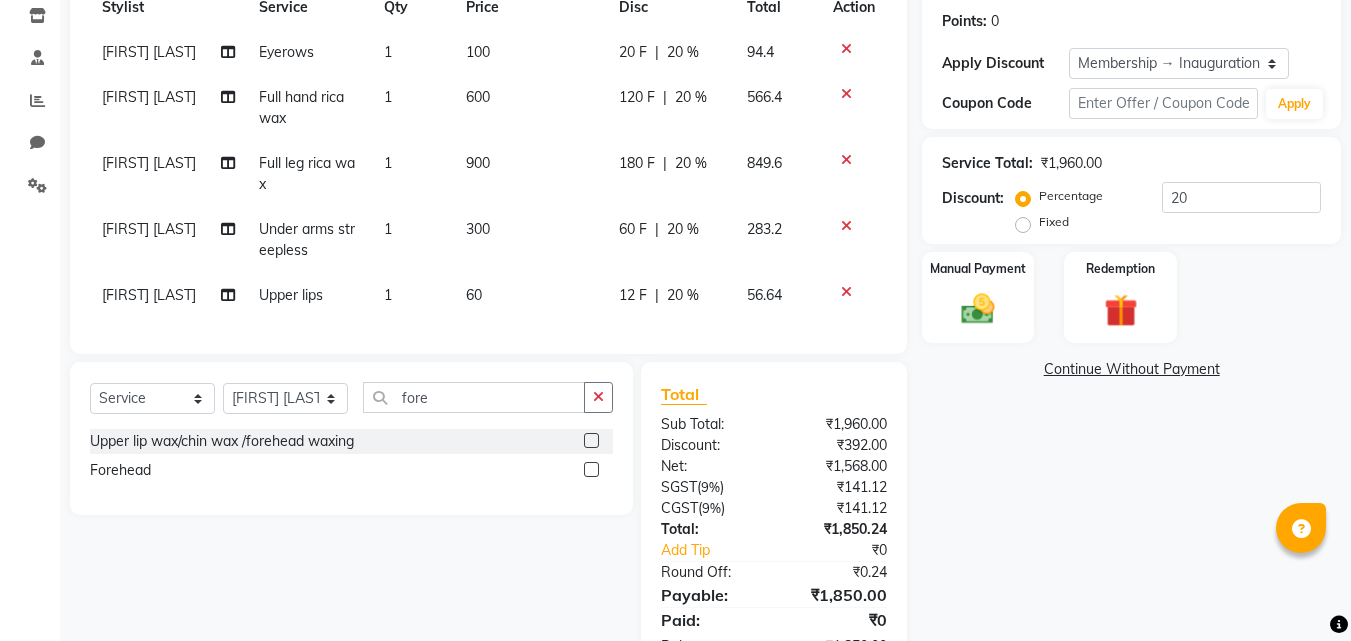 click 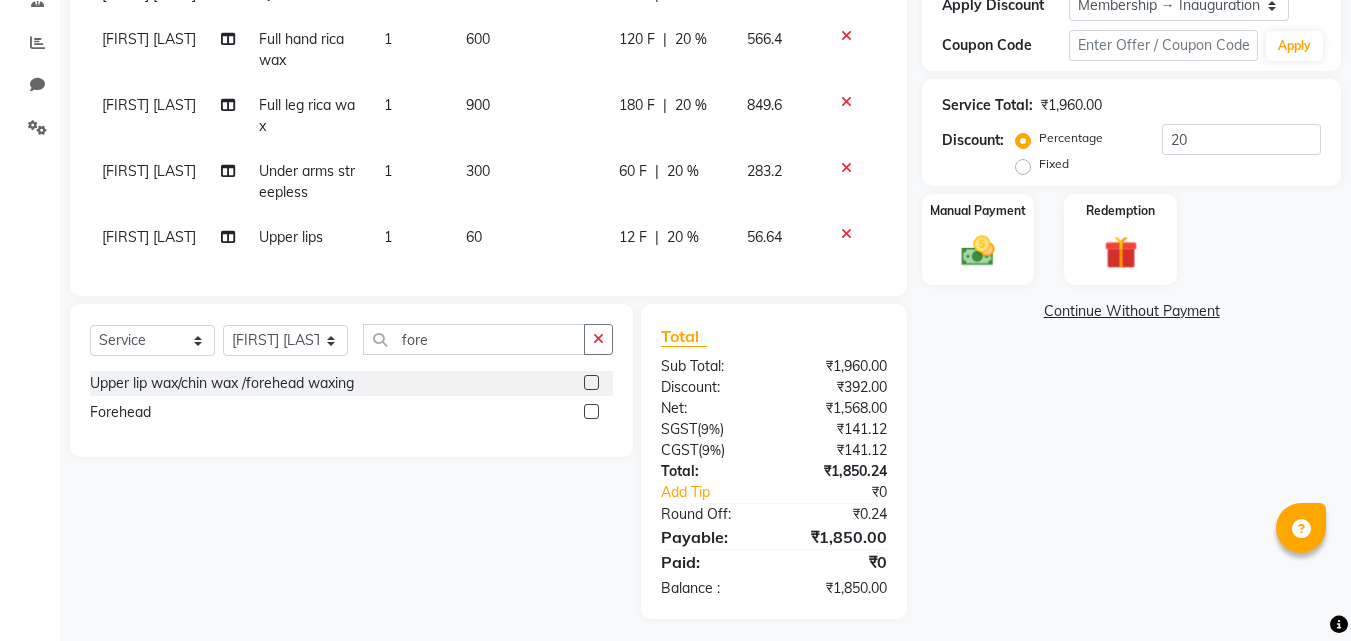 scroll, scrollTop: 381, scrollLeft: 0, axis: vertical 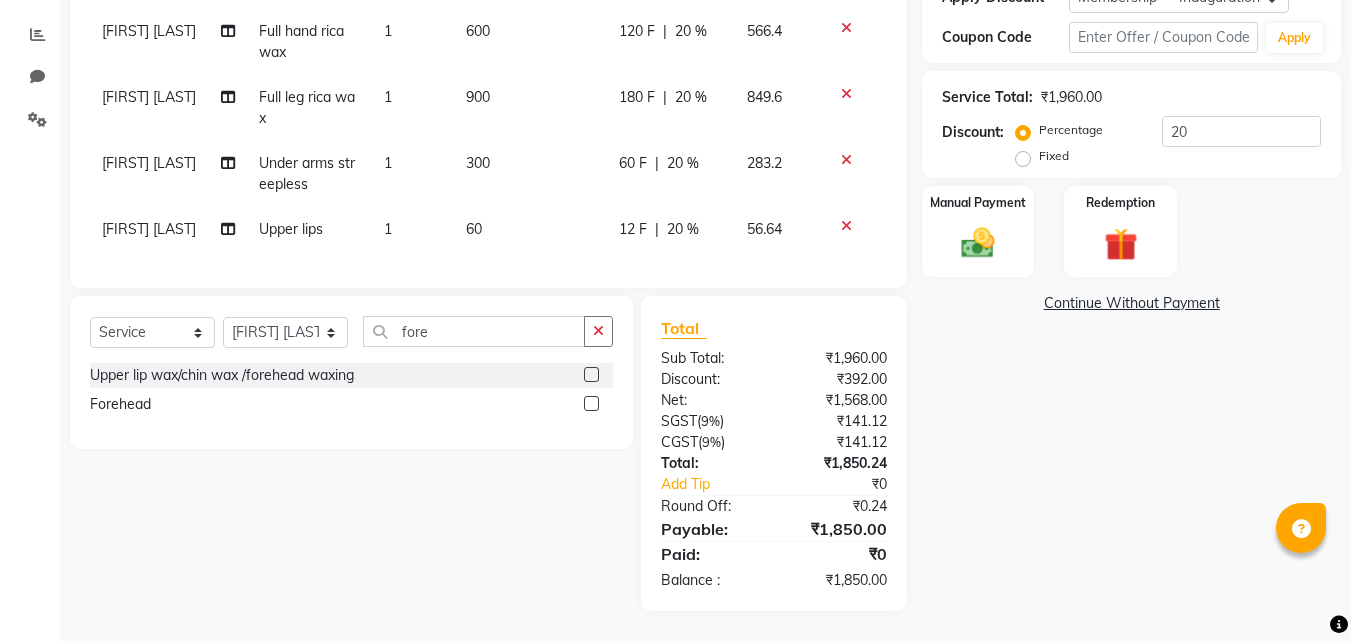 click 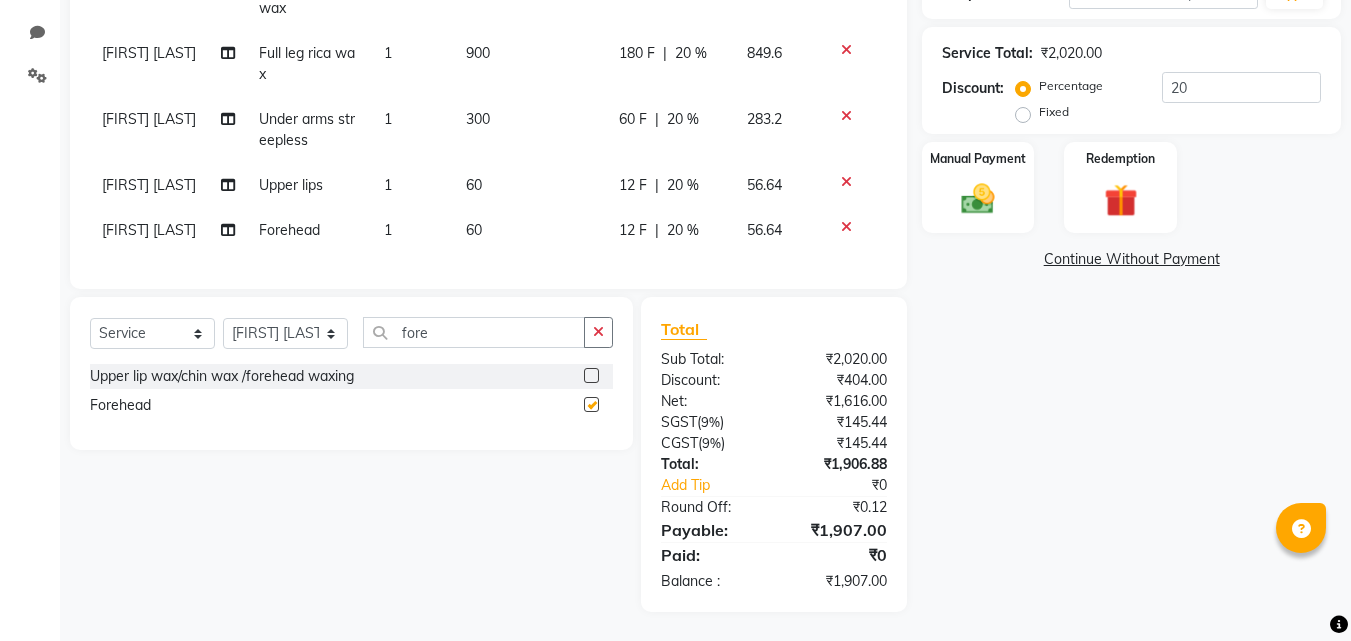 checkbox on "false" 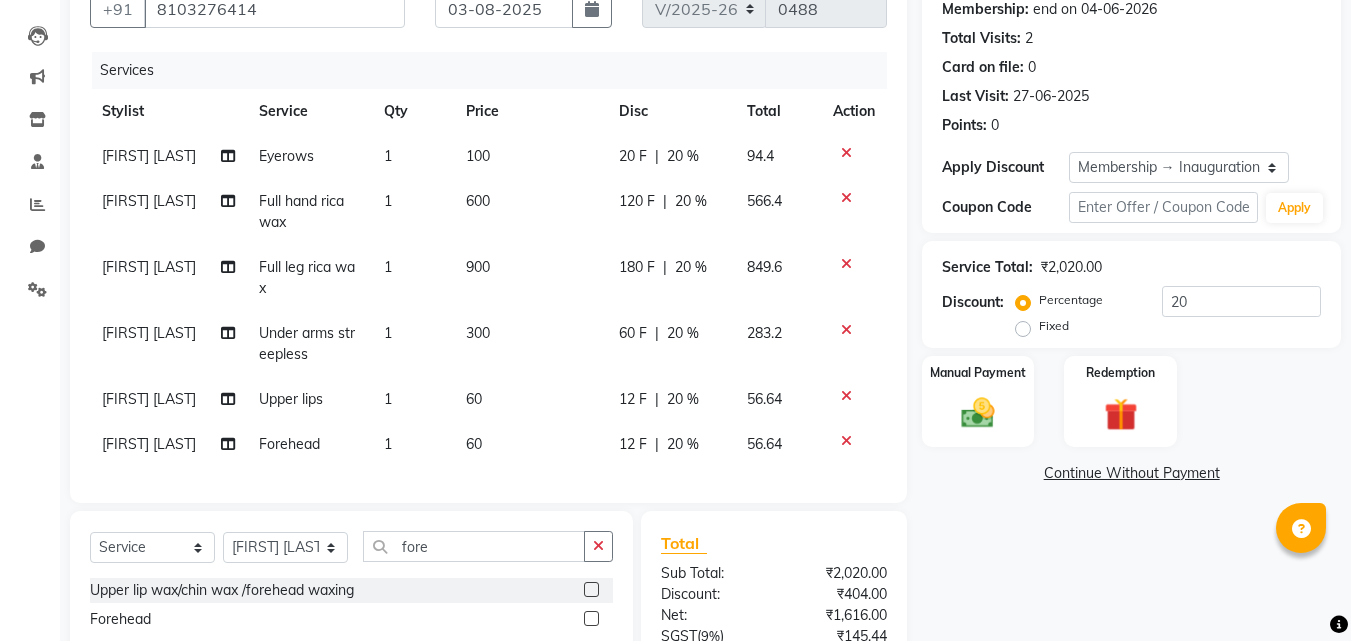 scroll, scrollTop: 400, scrollLeft: 0, axis: vertical 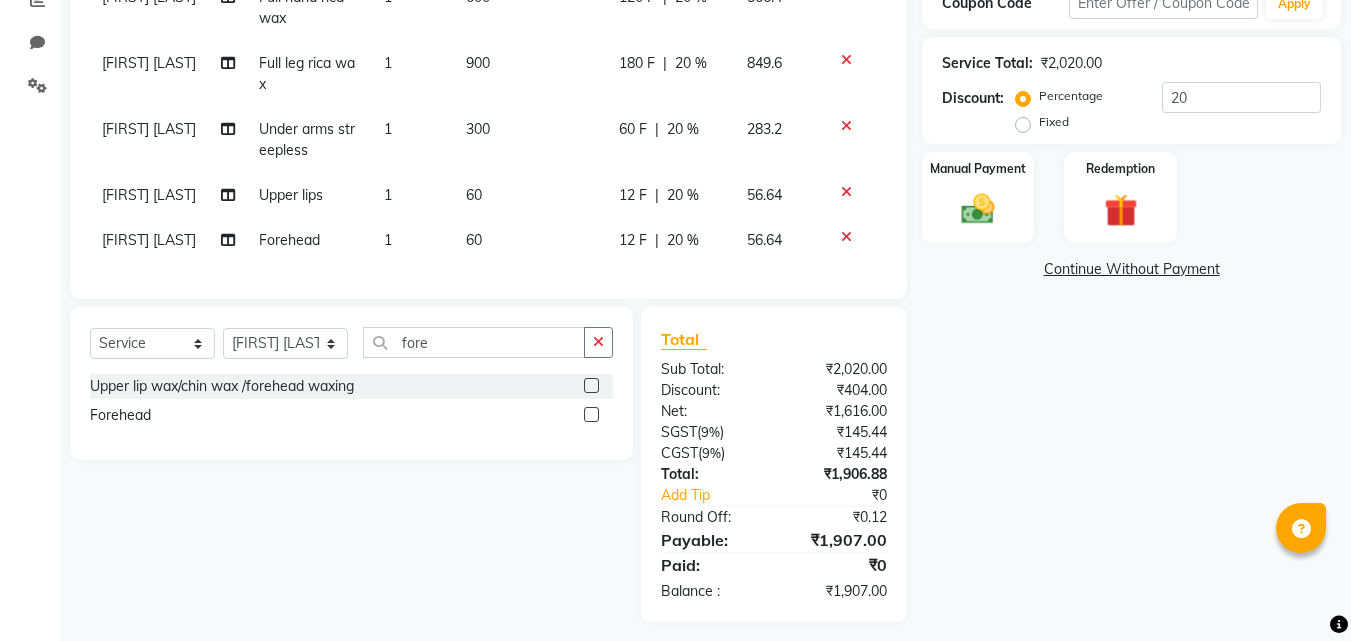 click on "Name: [FIRST]  Membership: [DATE] Total Visits:  2 Card on file:  0 Last Visit:   [DATE] Points:   0  Apply Discount Select Membership → Inauguration membership Coupon Code Apply Service Total:  ₹2,020.00  Discount:  Percentage   Fixed  20 Manual Payment Redemption  Continue Without Payment" 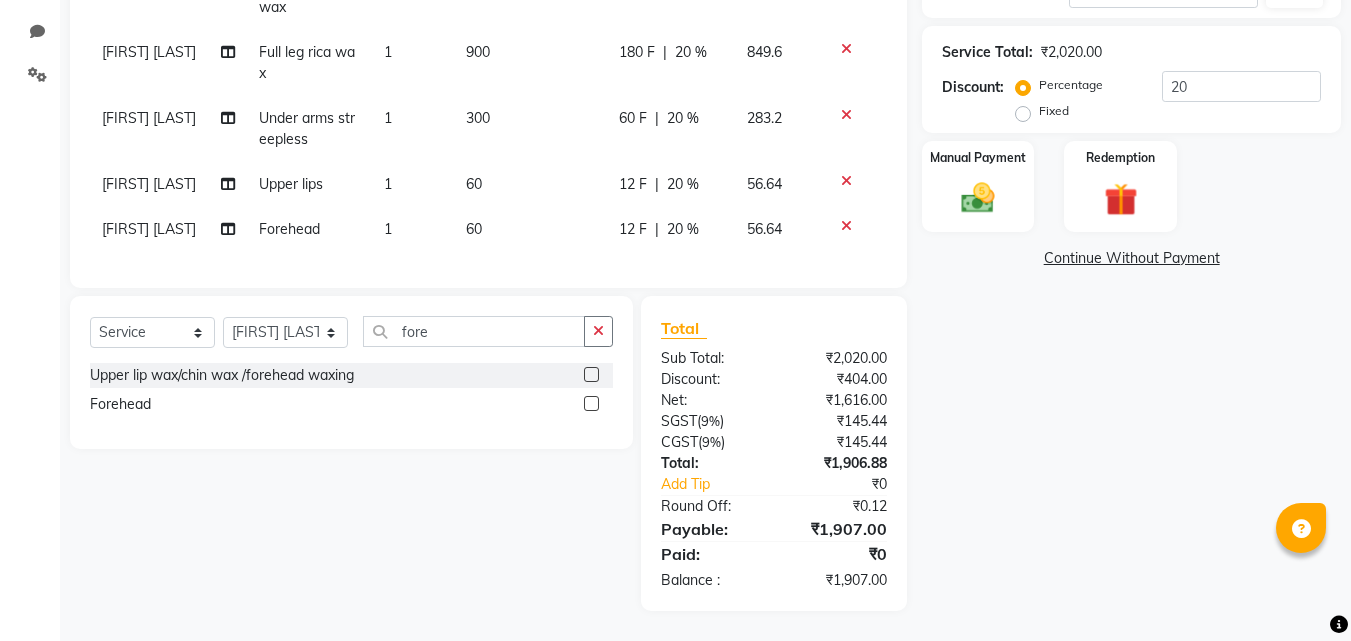 scroll, scrollTop: 426, scrollLeft: 0, axis: vertical 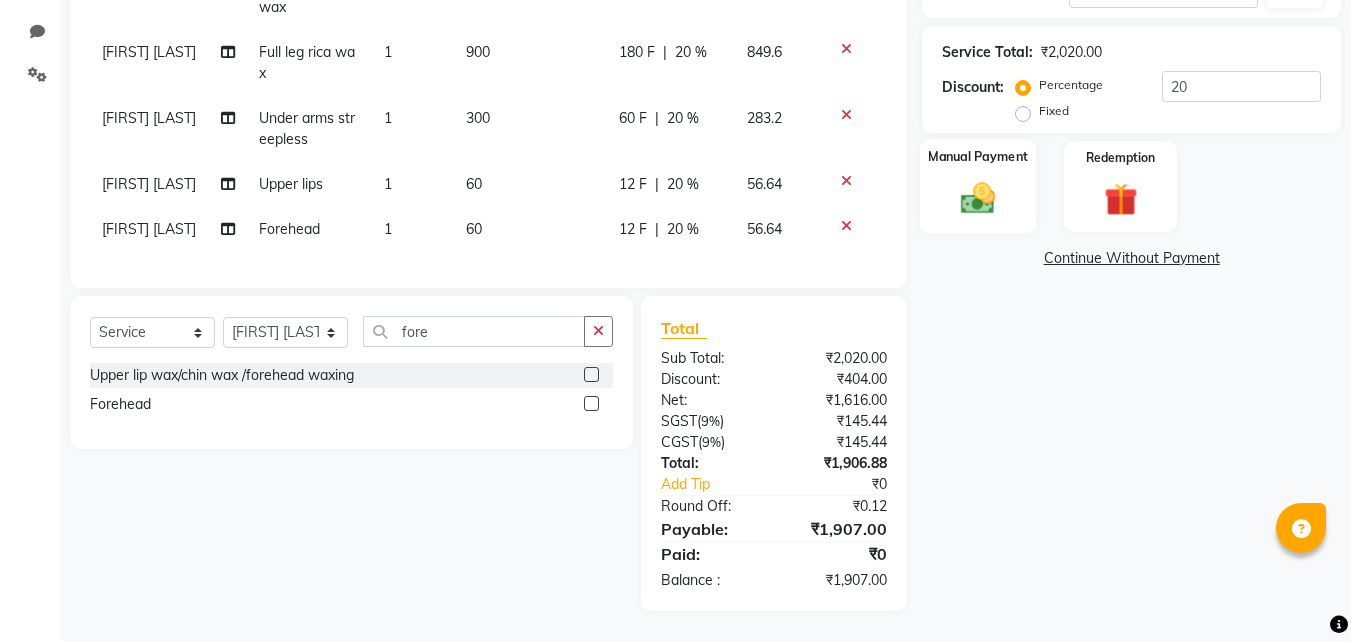 click 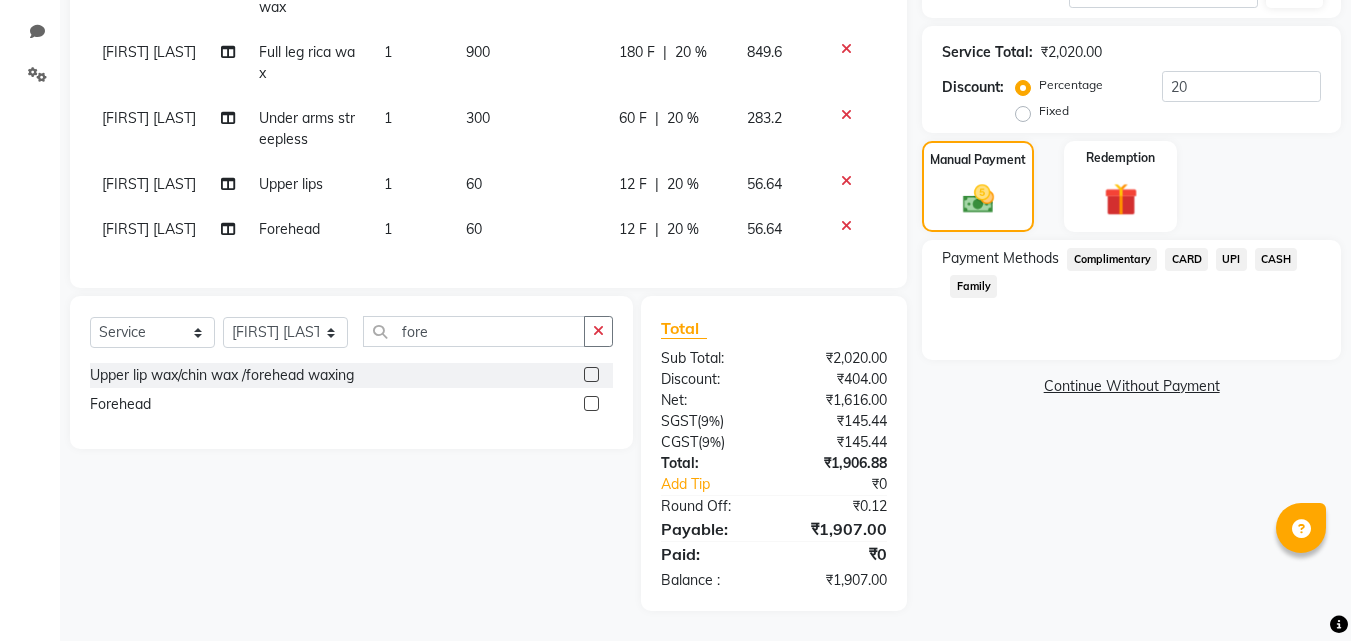 click on "UPI" 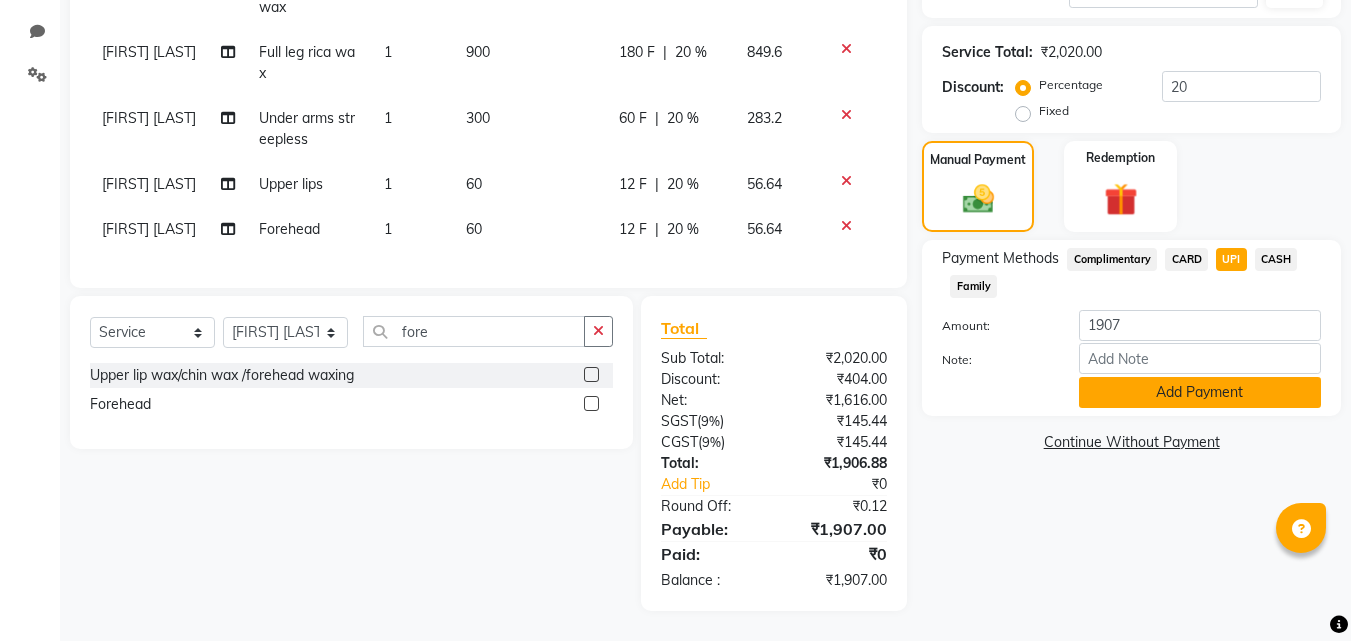 click on "Add Payment" 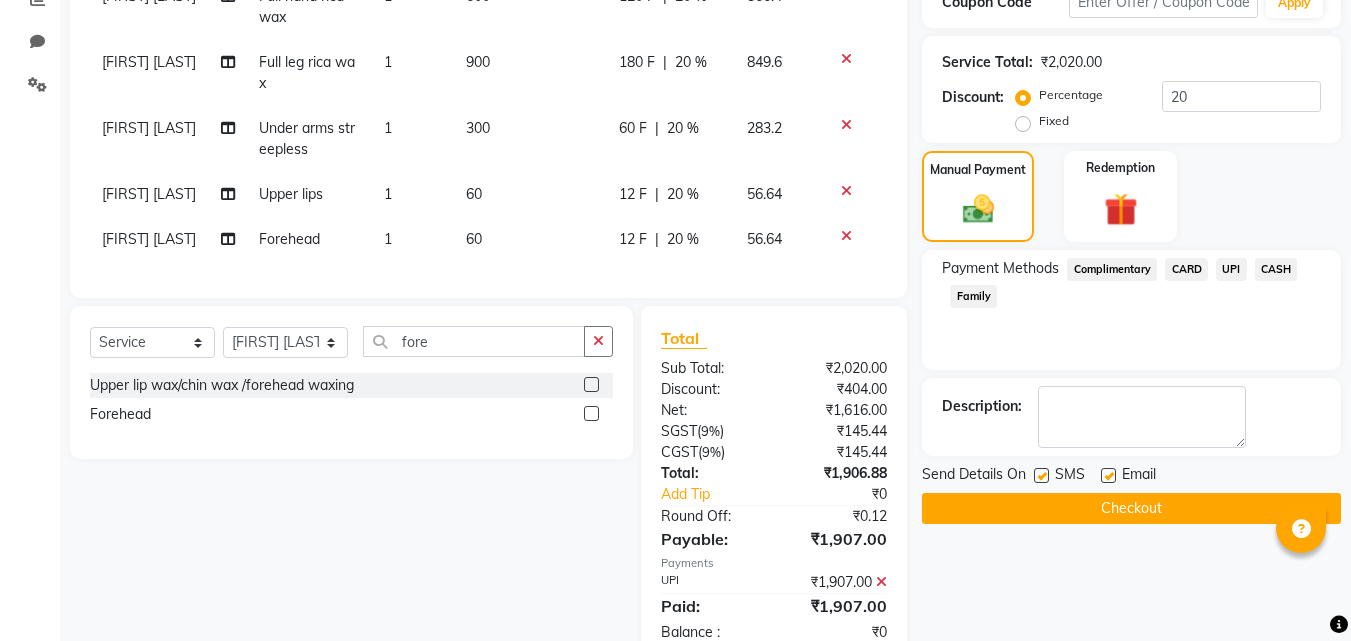 scroll, scrollTop: 468, scrollLeft: 0, axis: vertical 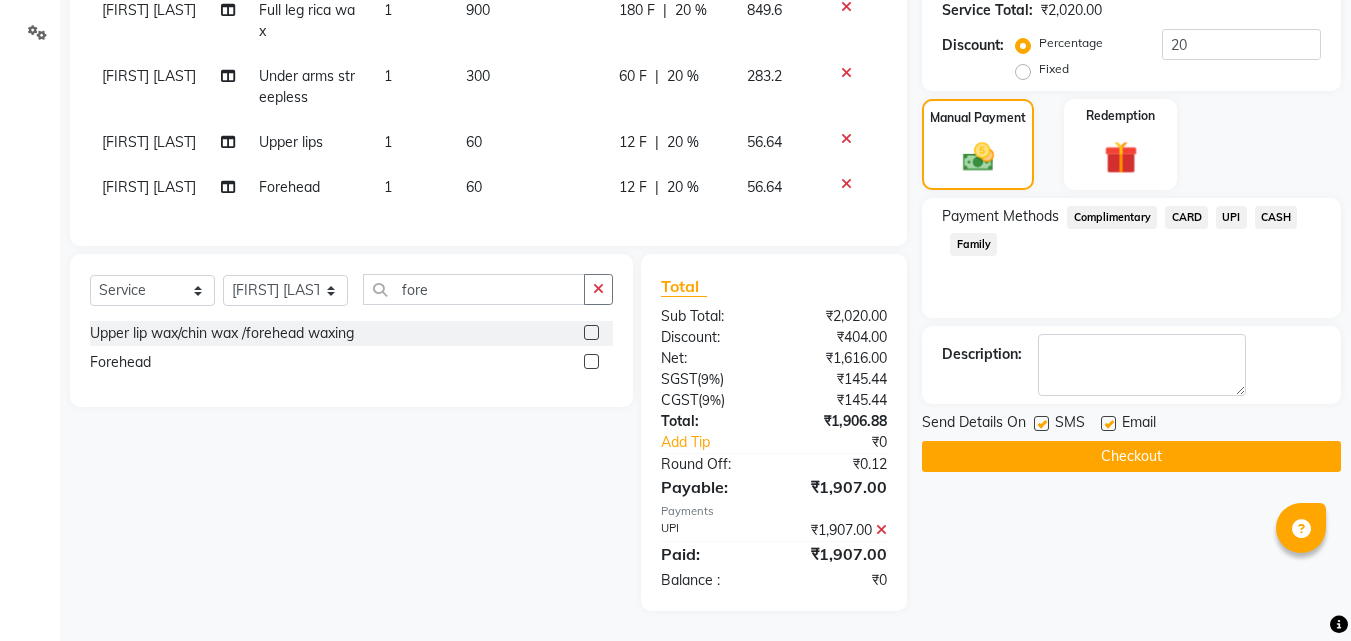 click on "Checkout" 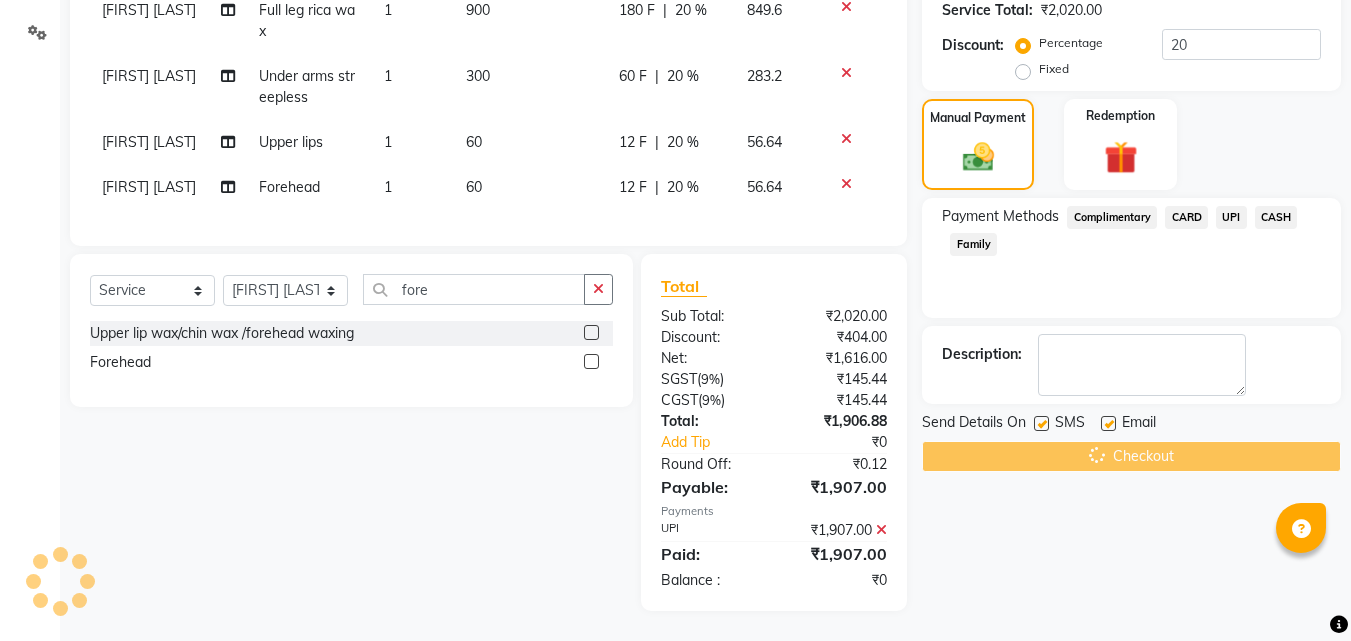 scroll, scrollTop: 68, scrollLeft: 0, axis: vertical 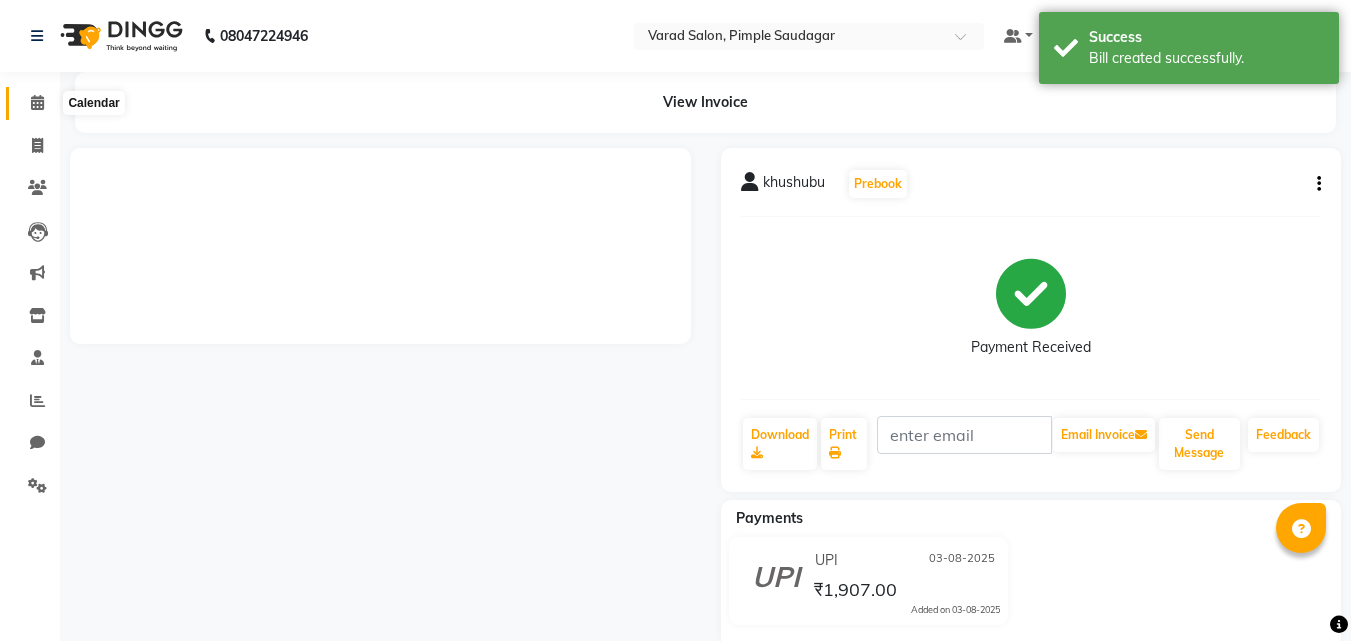 click 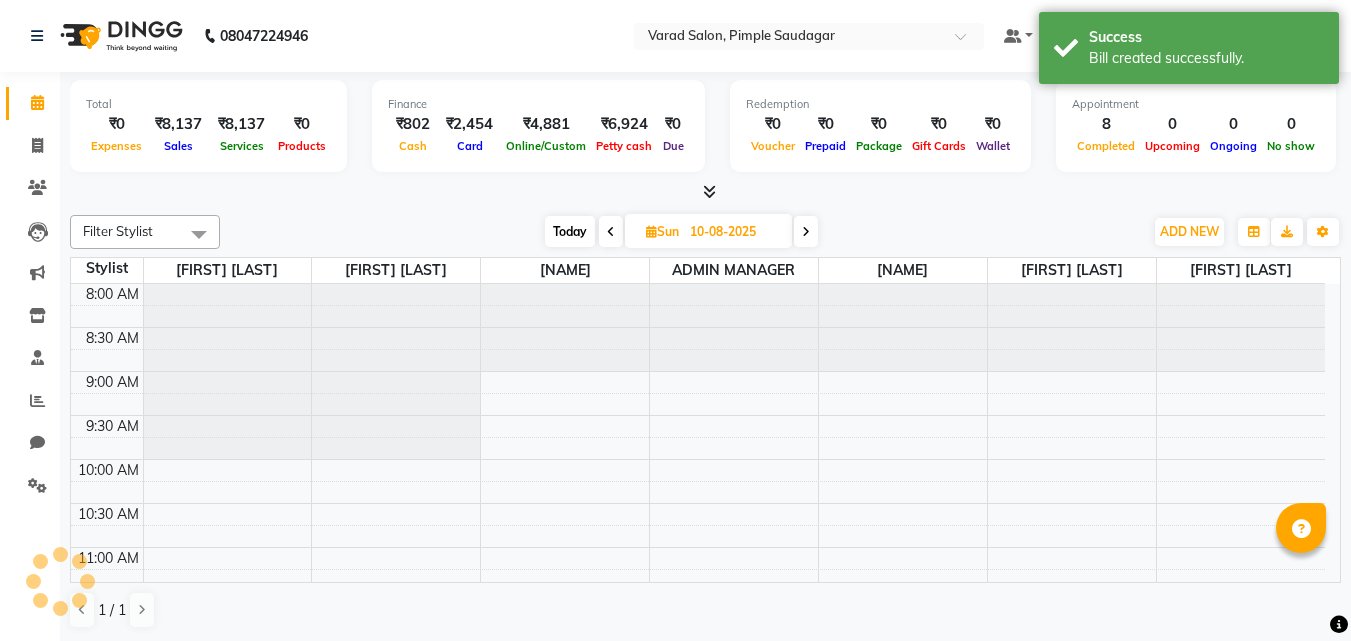 scroll, scrollTop: 0, scrollLeft: 0, axis: both 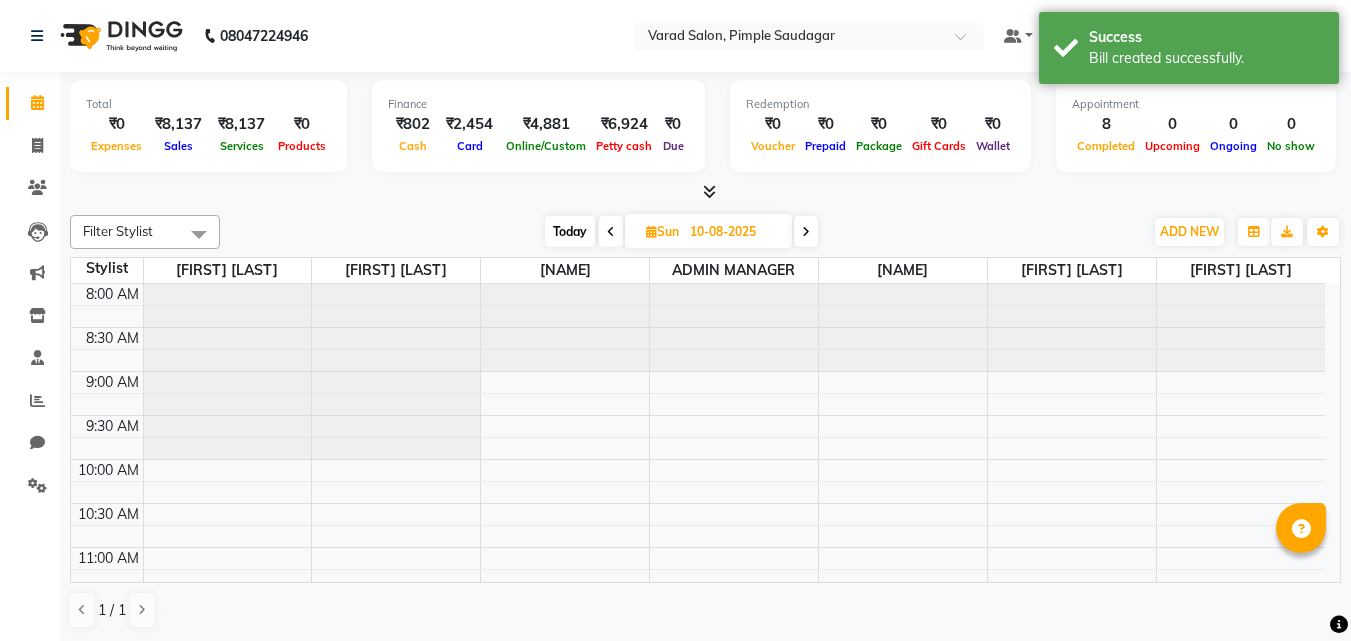 click at bounding box center [705, 192] 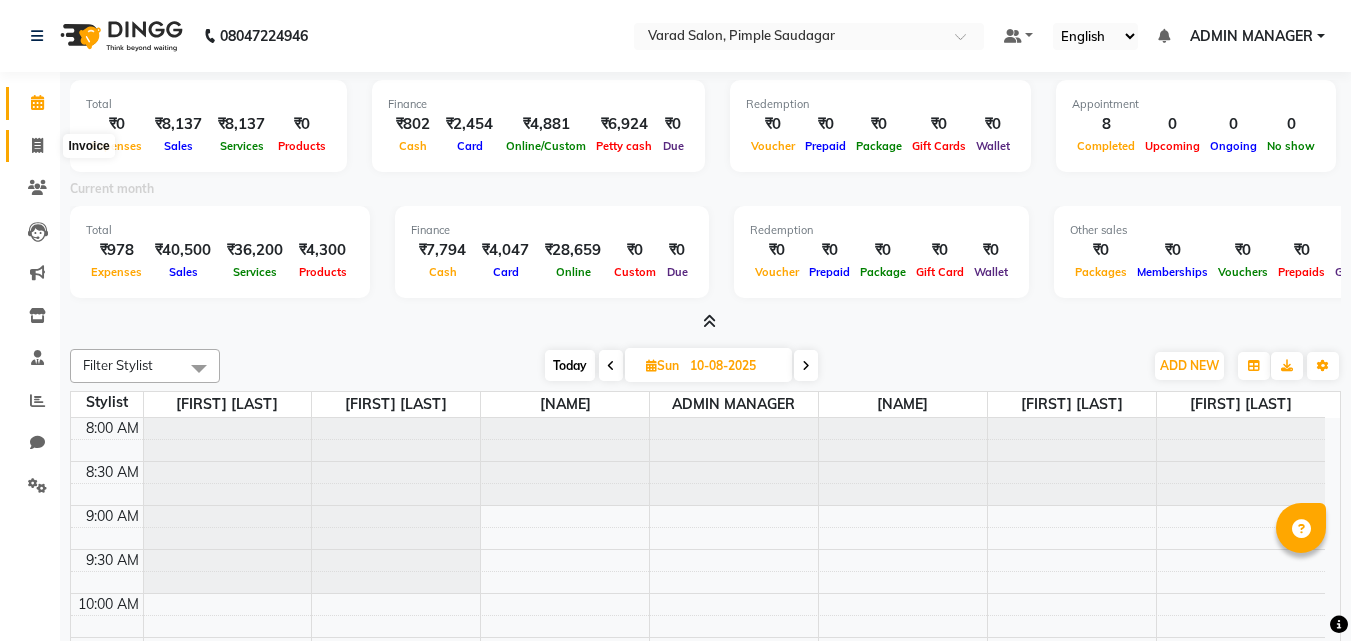 click 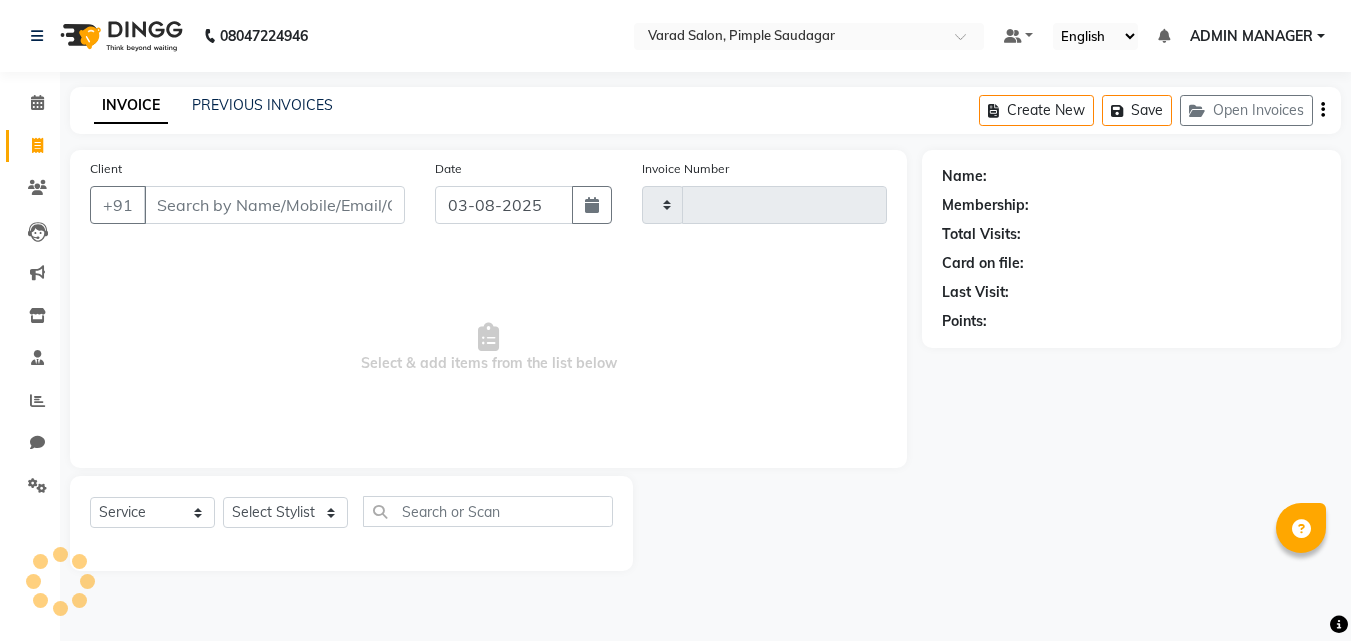 type on "0489" 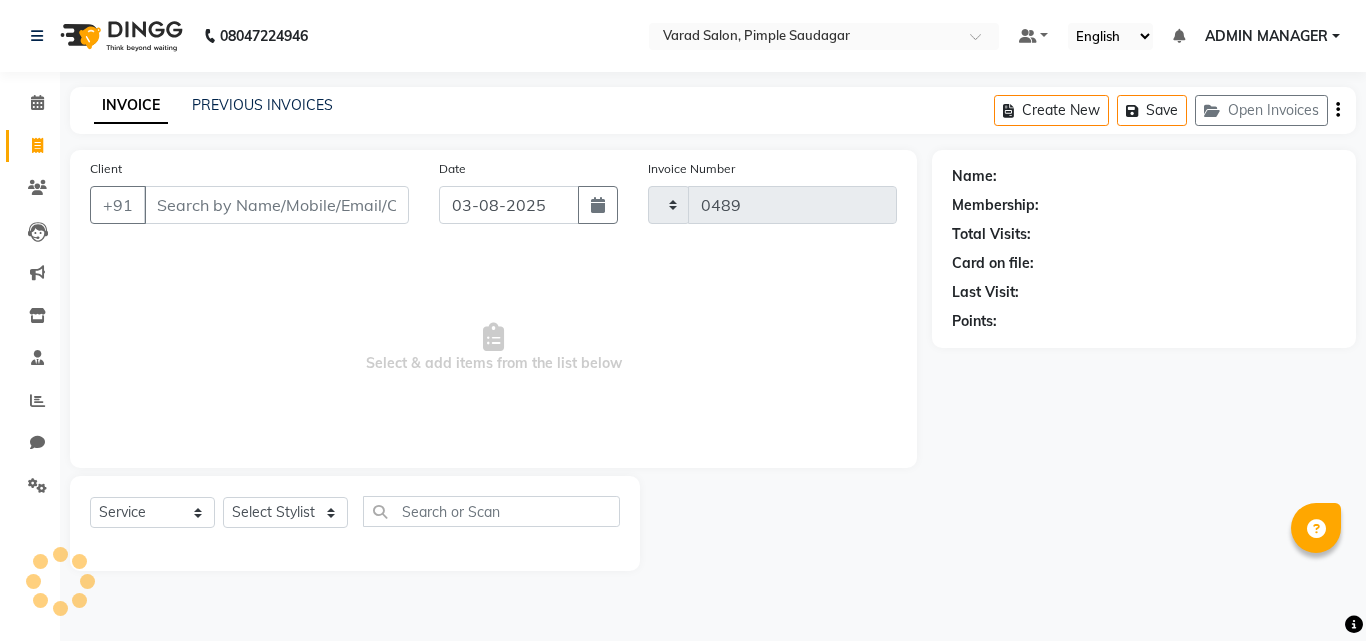 select on "7816" 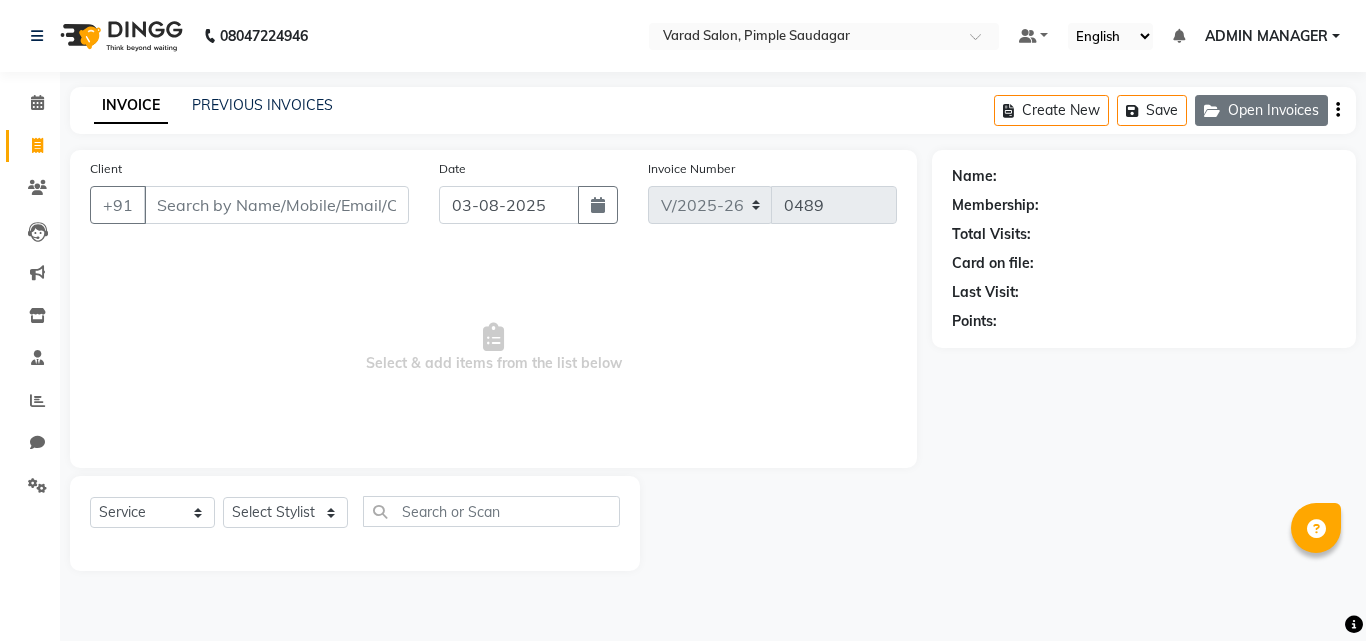 click on "Open Invoices" 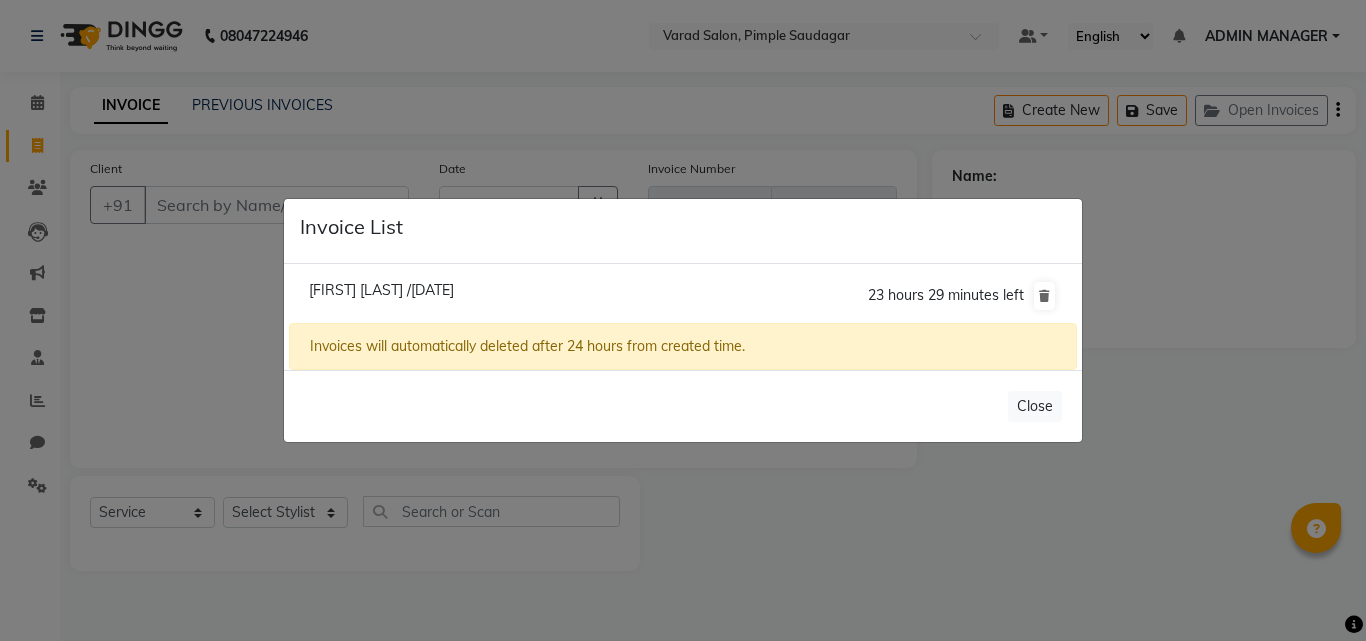click on "[FIRST] [LAST] /[DATE]" 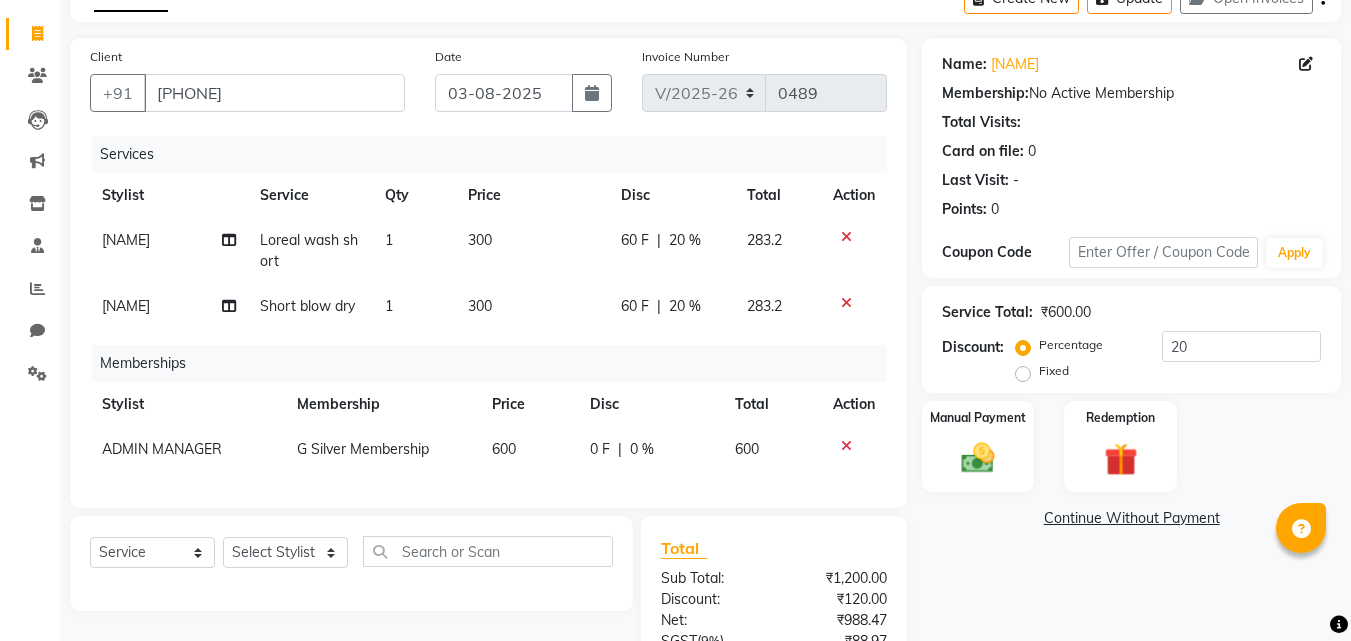 scroll, scrollTop: 147, scrollLeft: 0, axis: vertical 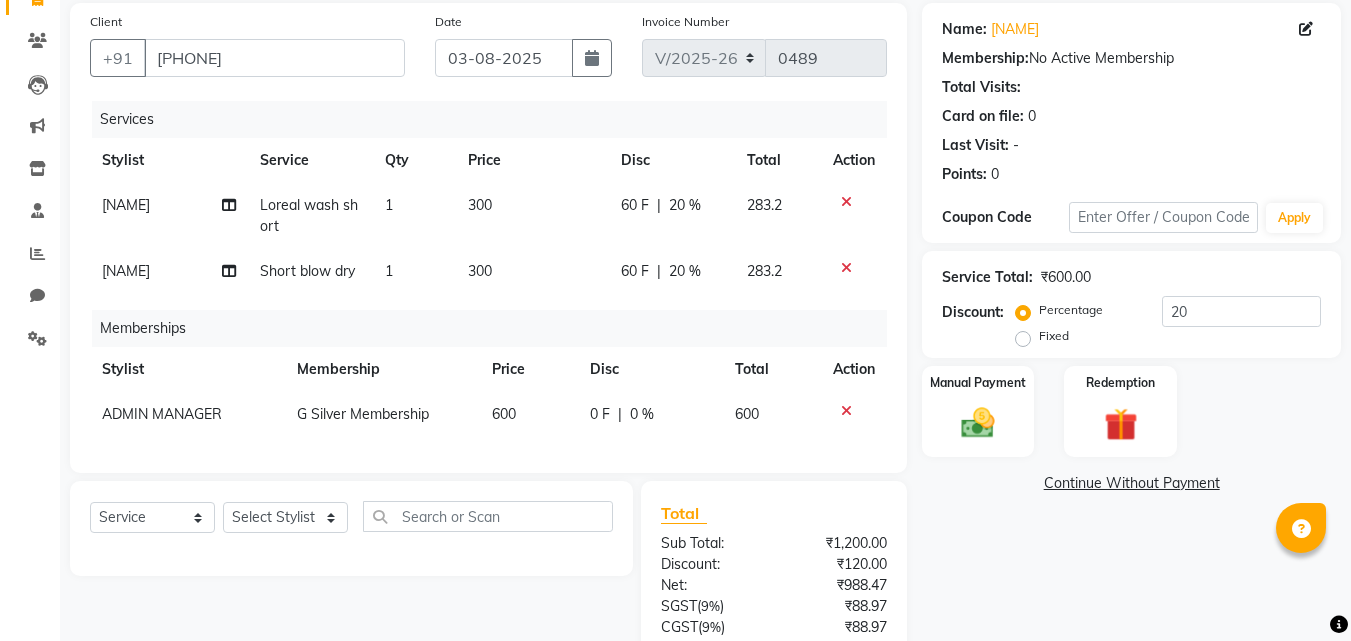 click on "Name: [FIRST] [LAST]  Membership:  No Active Membership  Total Visits:   Card on file:  0 Last Visit:   - Points:   0  Coupon Code Apply Service Total:  ₹600.00  Discount:  Percentage   Fixed  20 Manual Payment Redemption  Continue Without Payment" 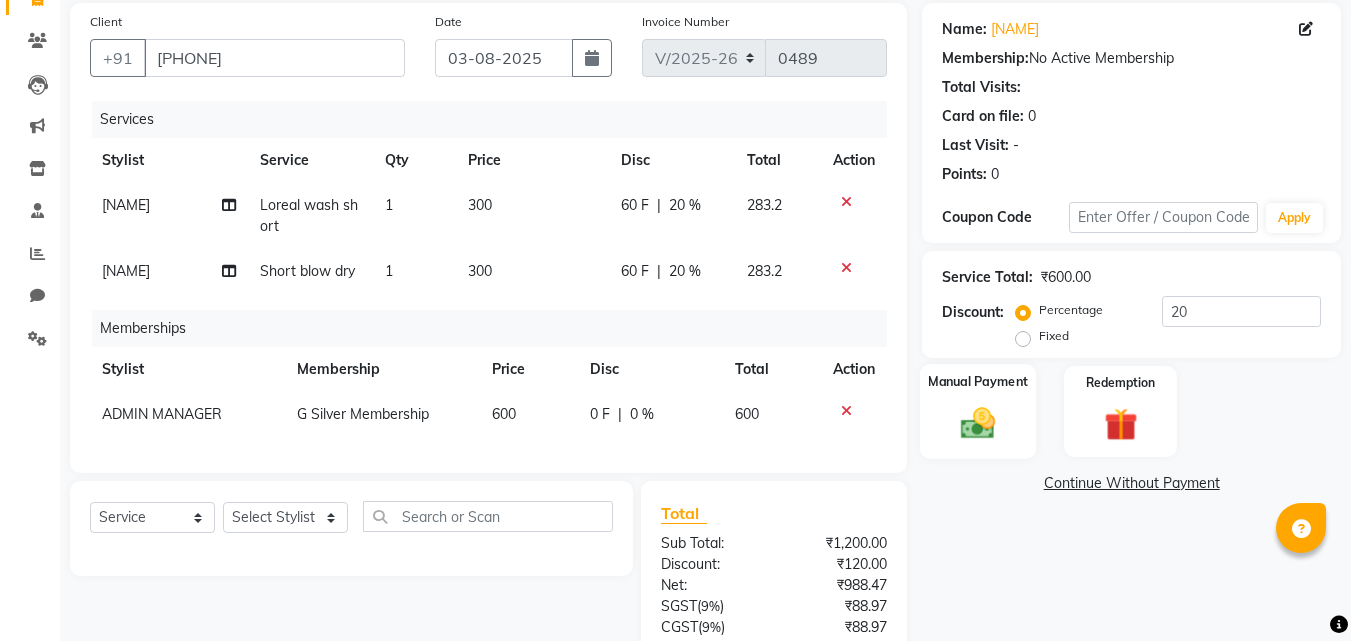 scroll, scrollTop: 347, scrollLeft: 0, axis: vertical 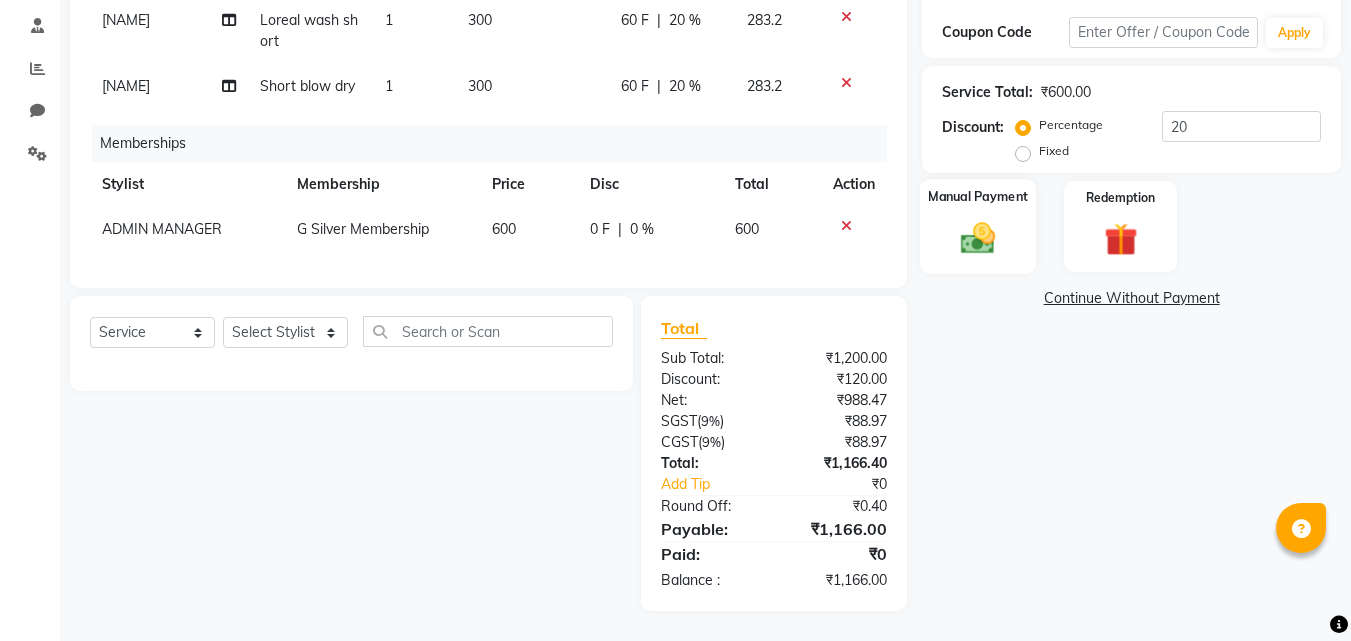 click 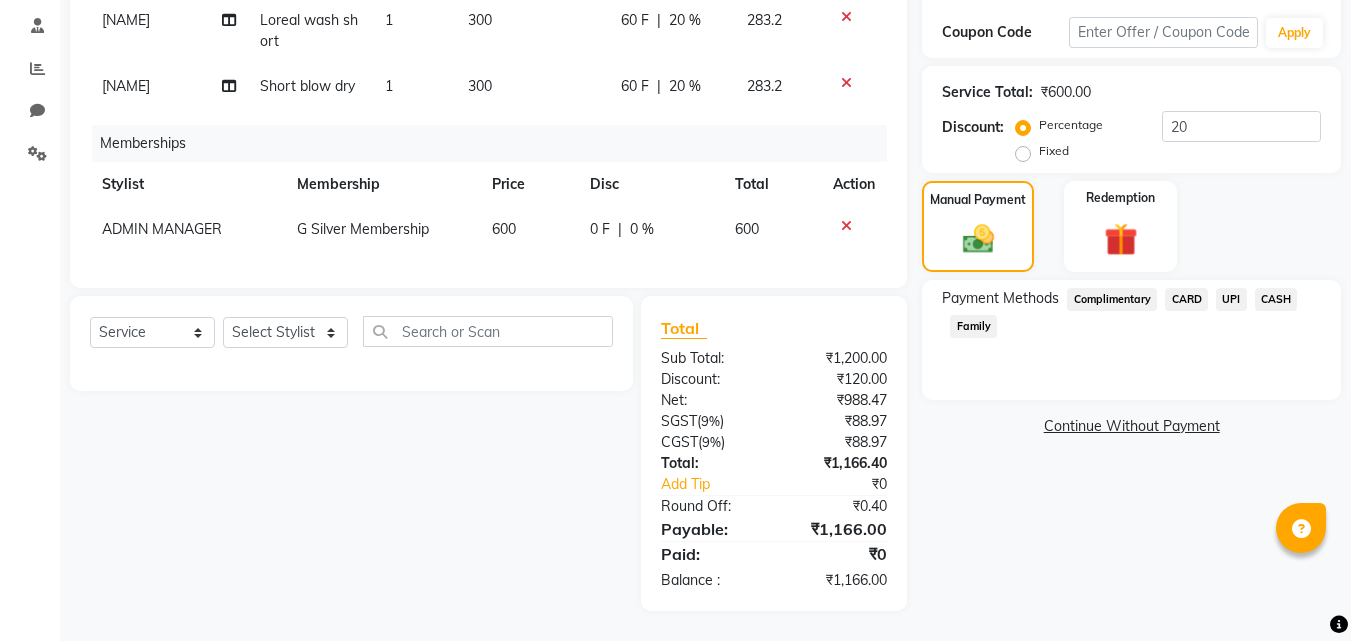 click on "UPI" 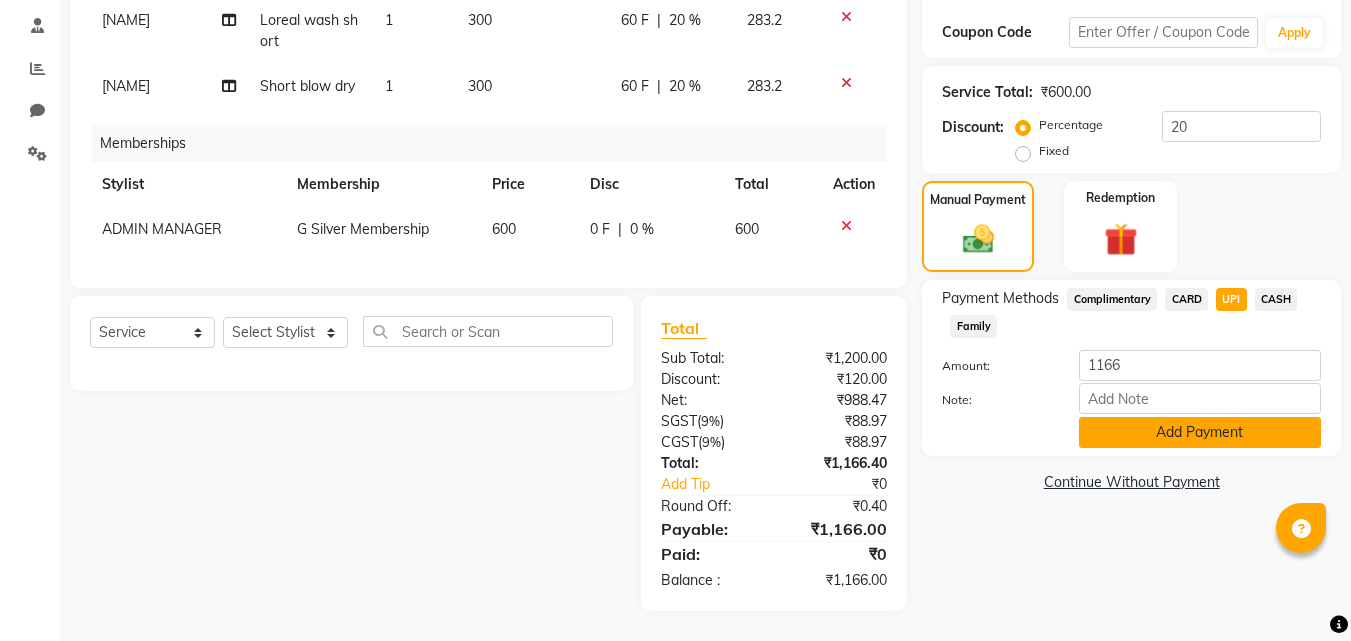 click on "Add Payment" 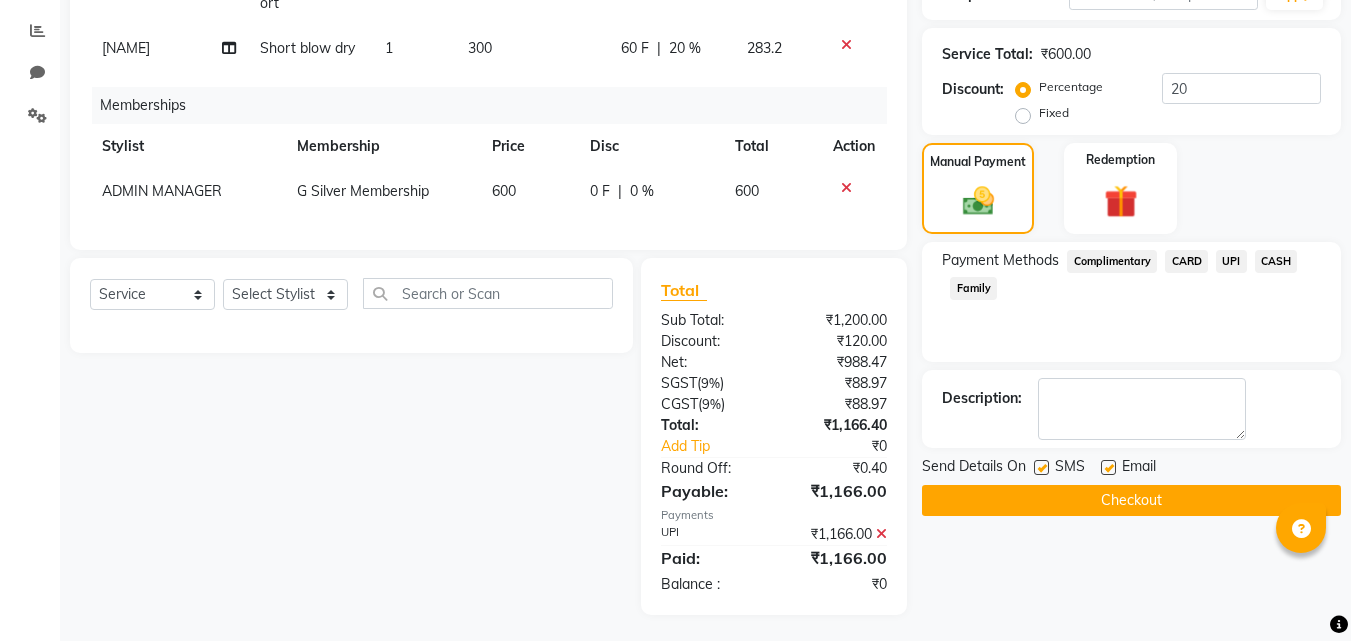 scroll, scrollTop: 389, scrollLeft: 0, axis: vertical 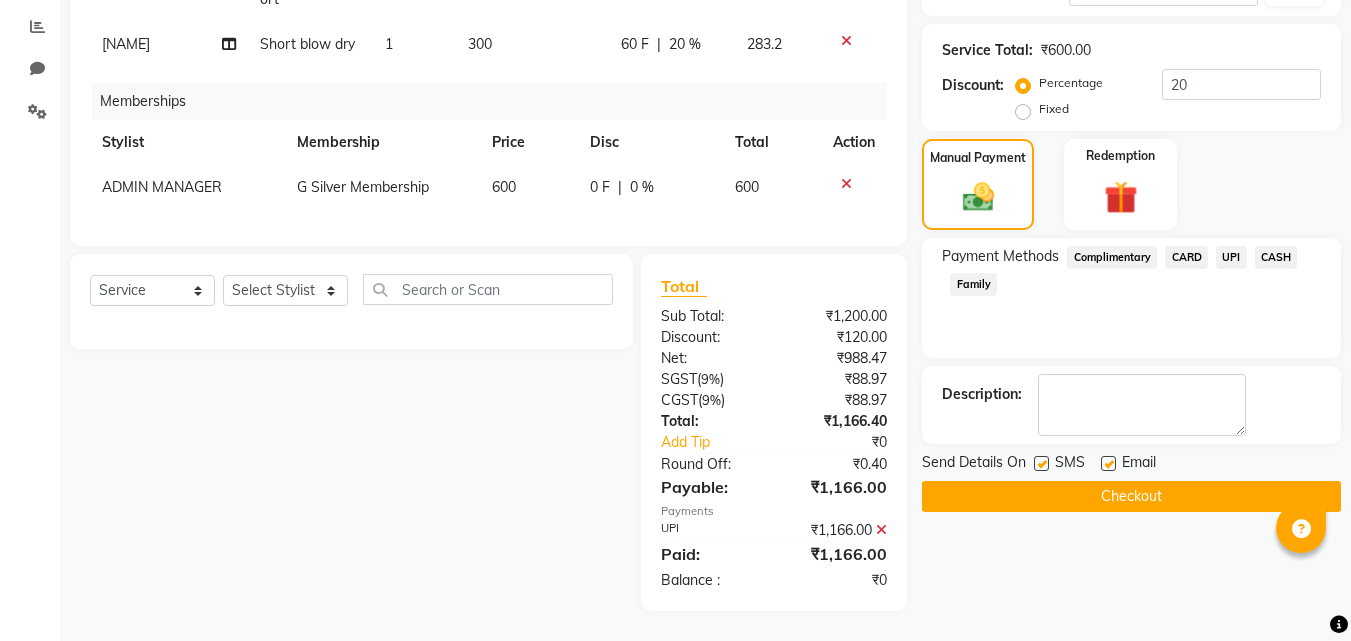click on "Checkout" 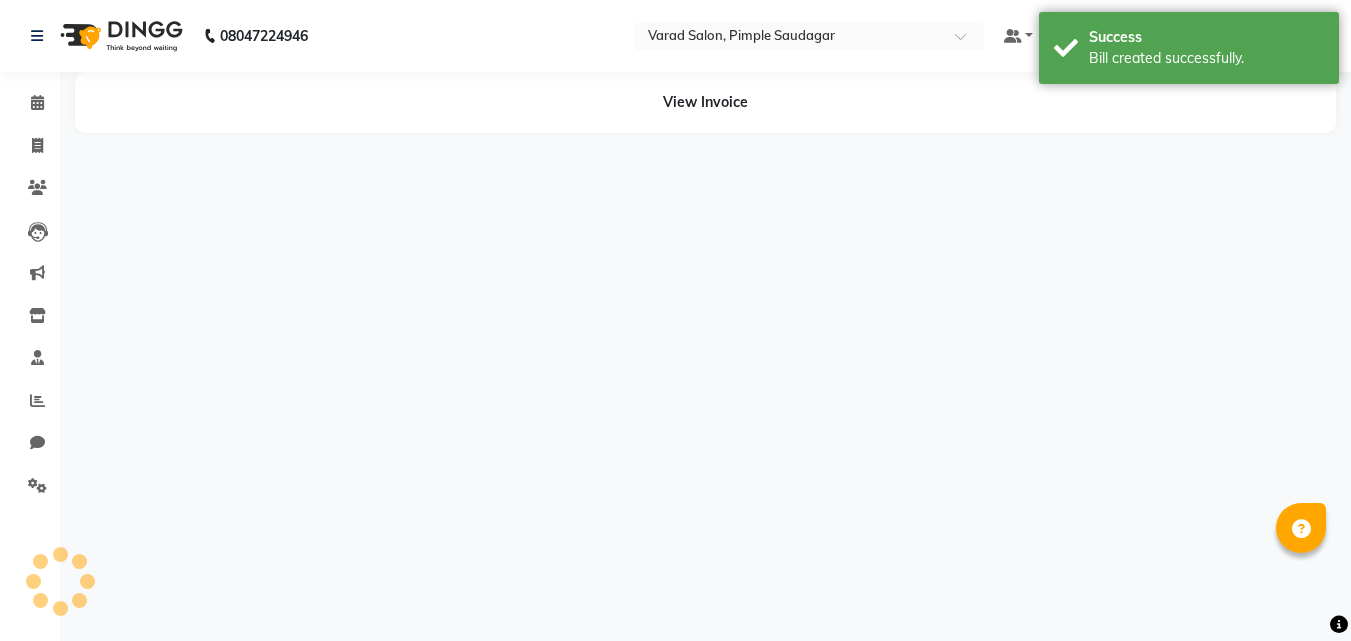 scroll, scrollTop: 0, scrollLeft: 0, axis: both 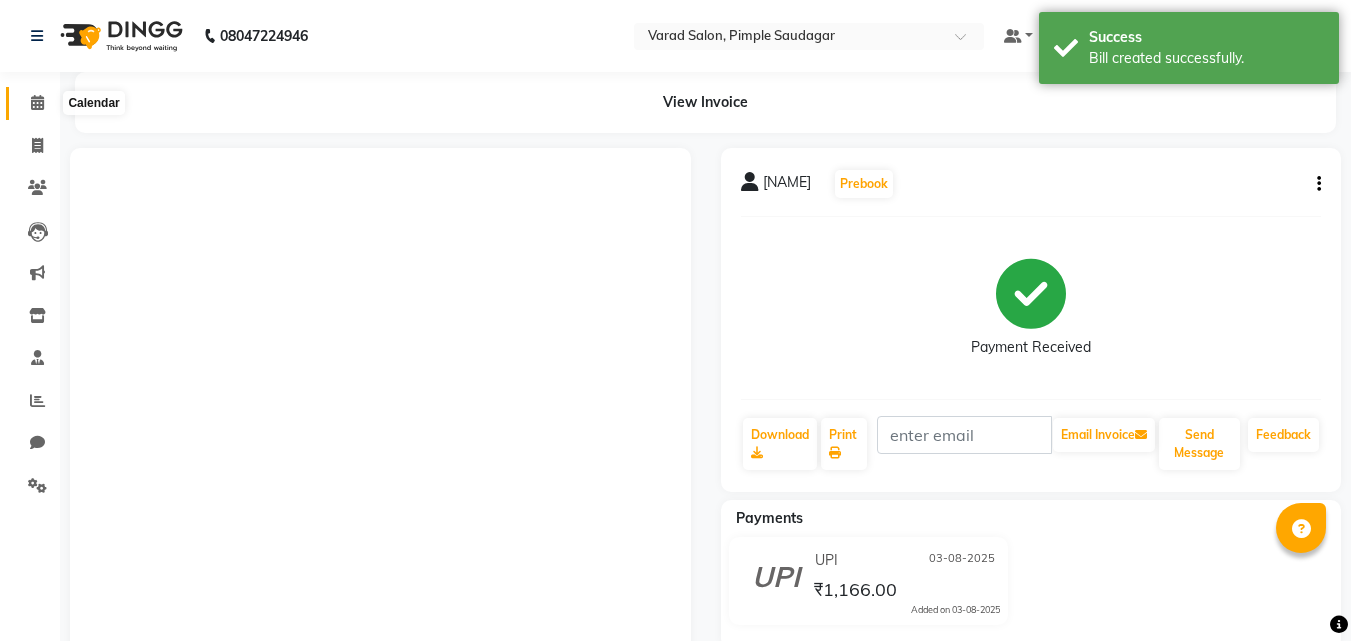 click 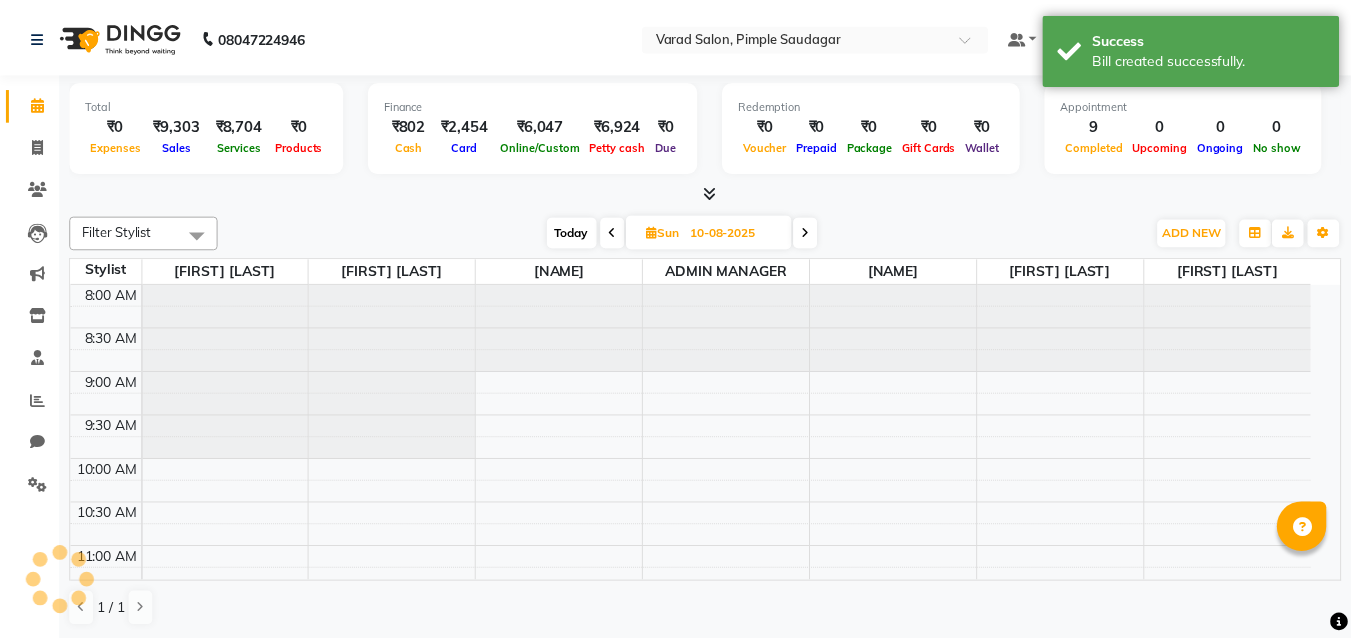 scroll, scrollTop: 0, scrollLeft: 0, axis: both 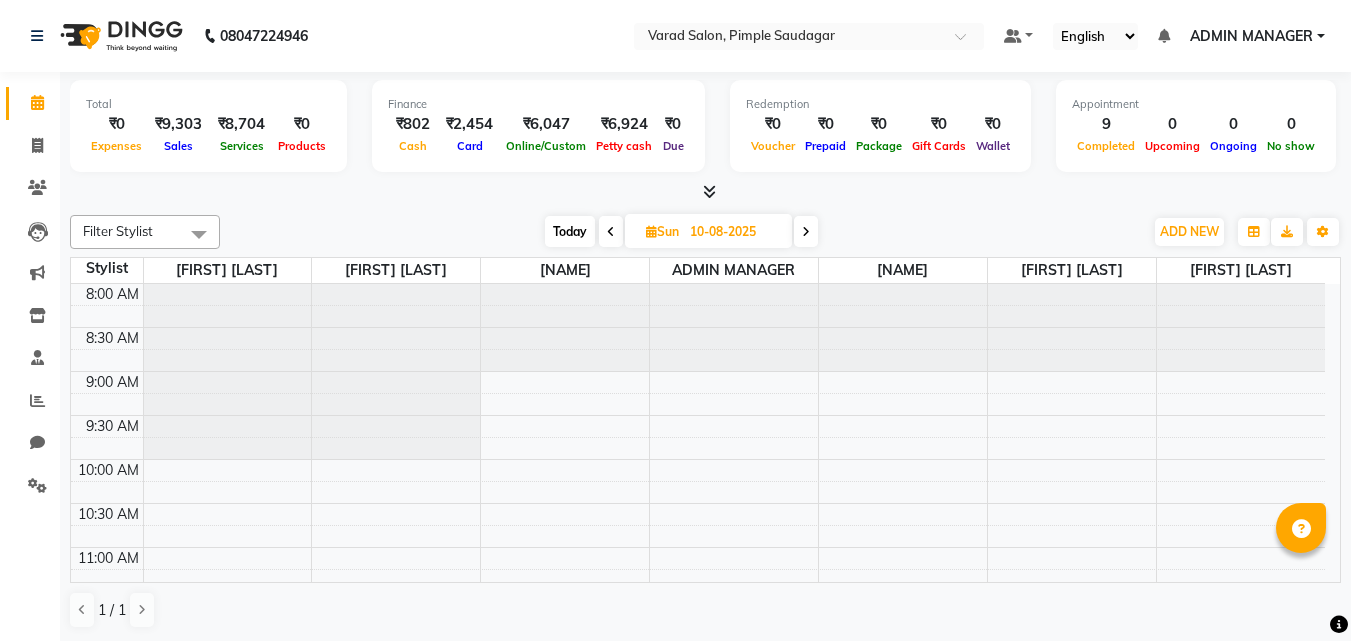 click at bounding box center [709, 191] 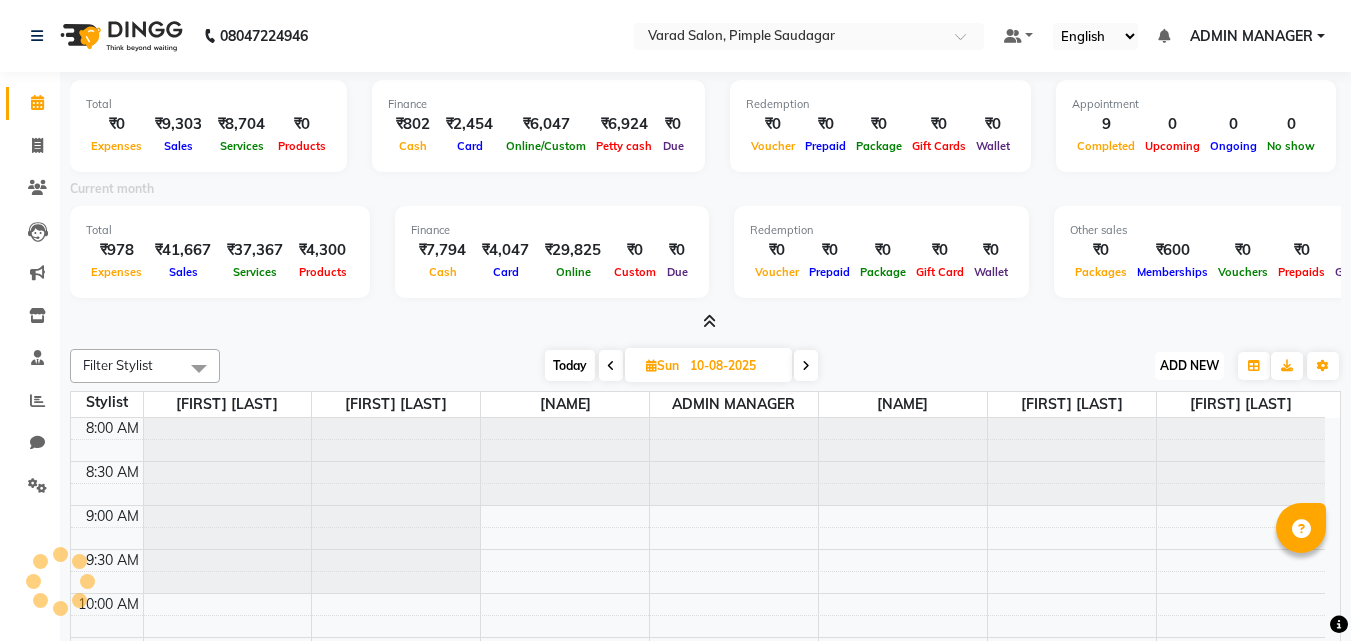 click on "ADD NEW" at bounding box center [1189, 365] 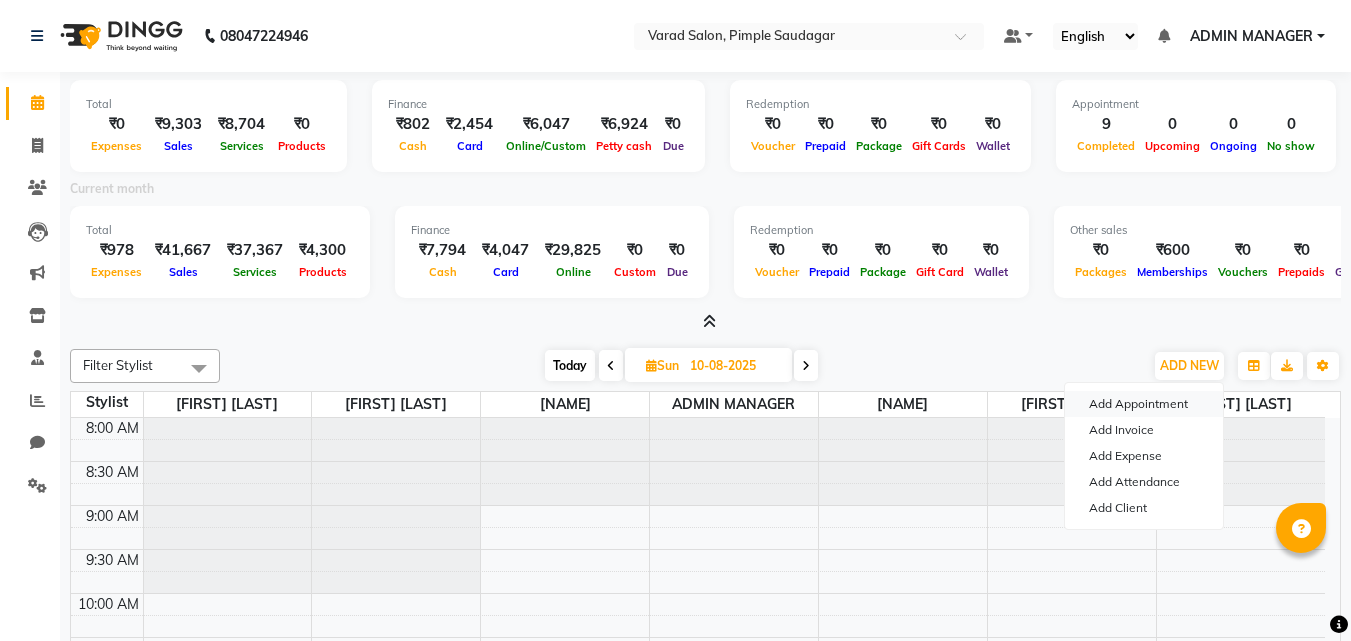 click on "Add Appointment" at bounding box center [1144, 404] 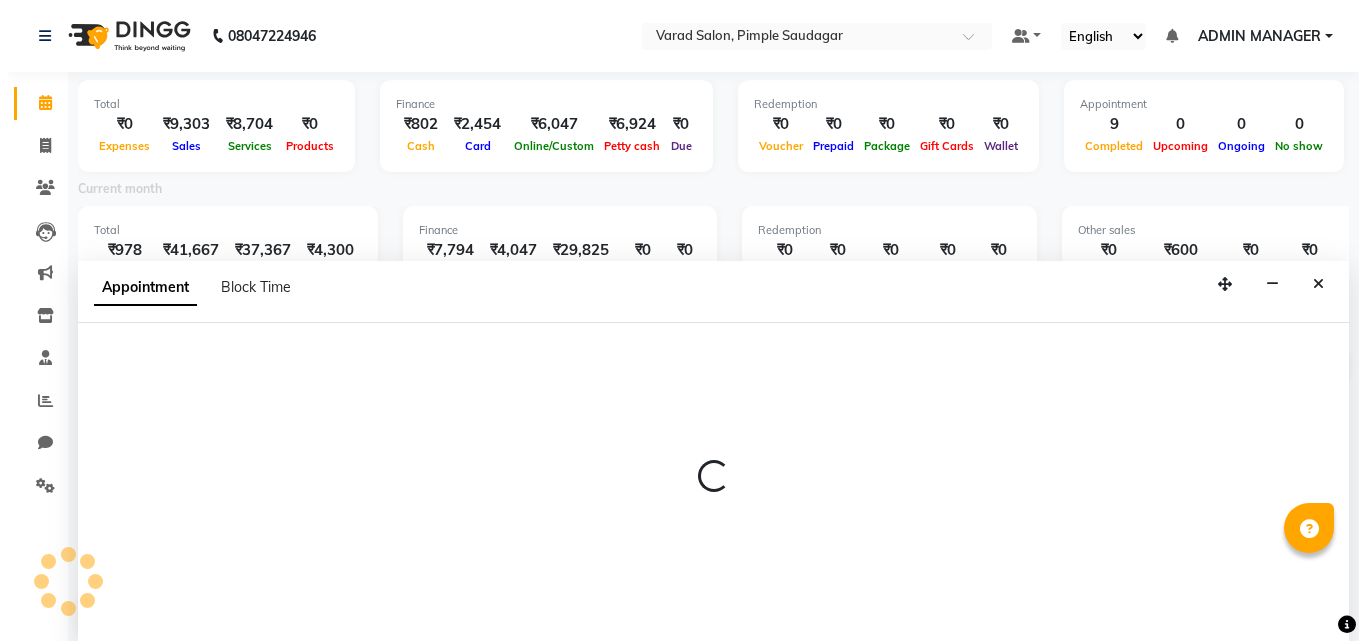 scroll, scrollTop: 5, scrollLeft: 0, axis: vertical 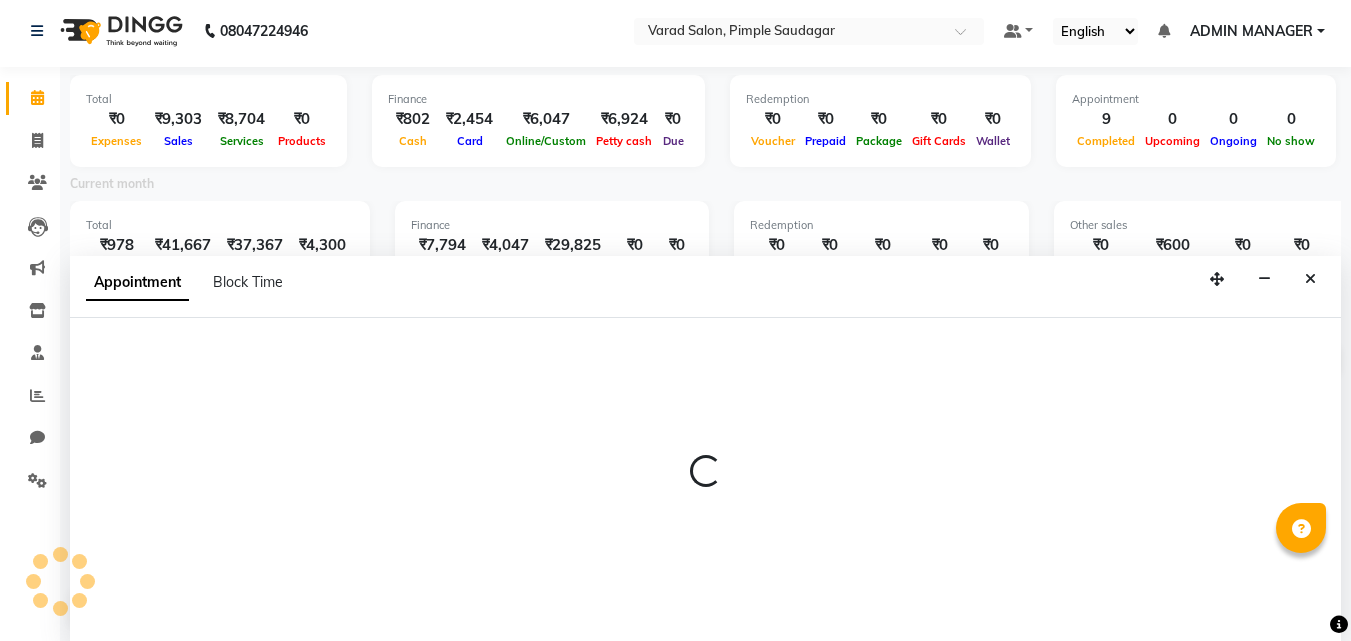select on "540" 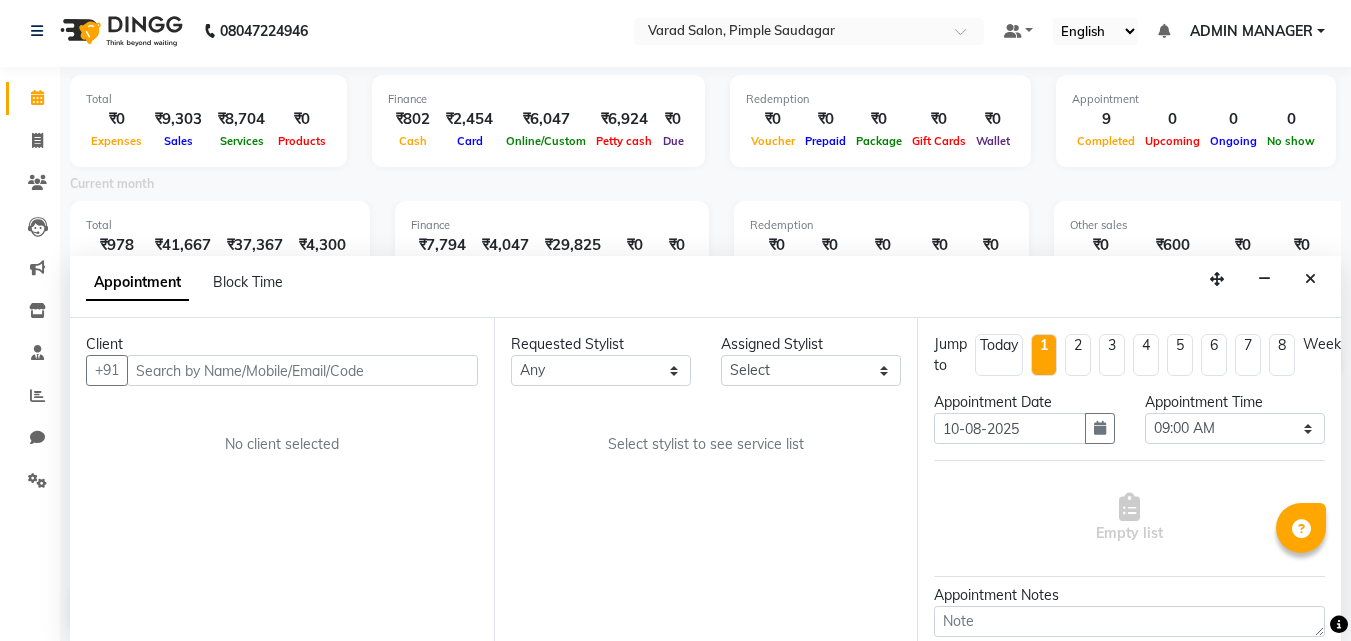 click at bounding box center [302, 370] 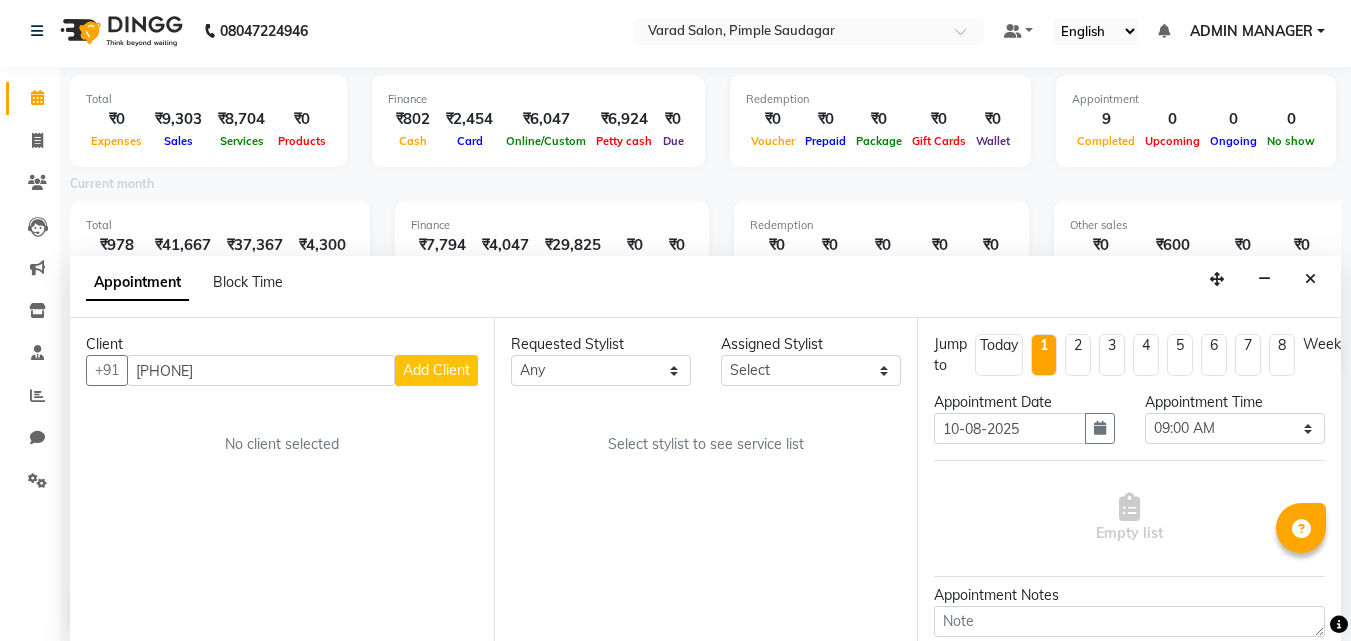 type on "[PHONE]" 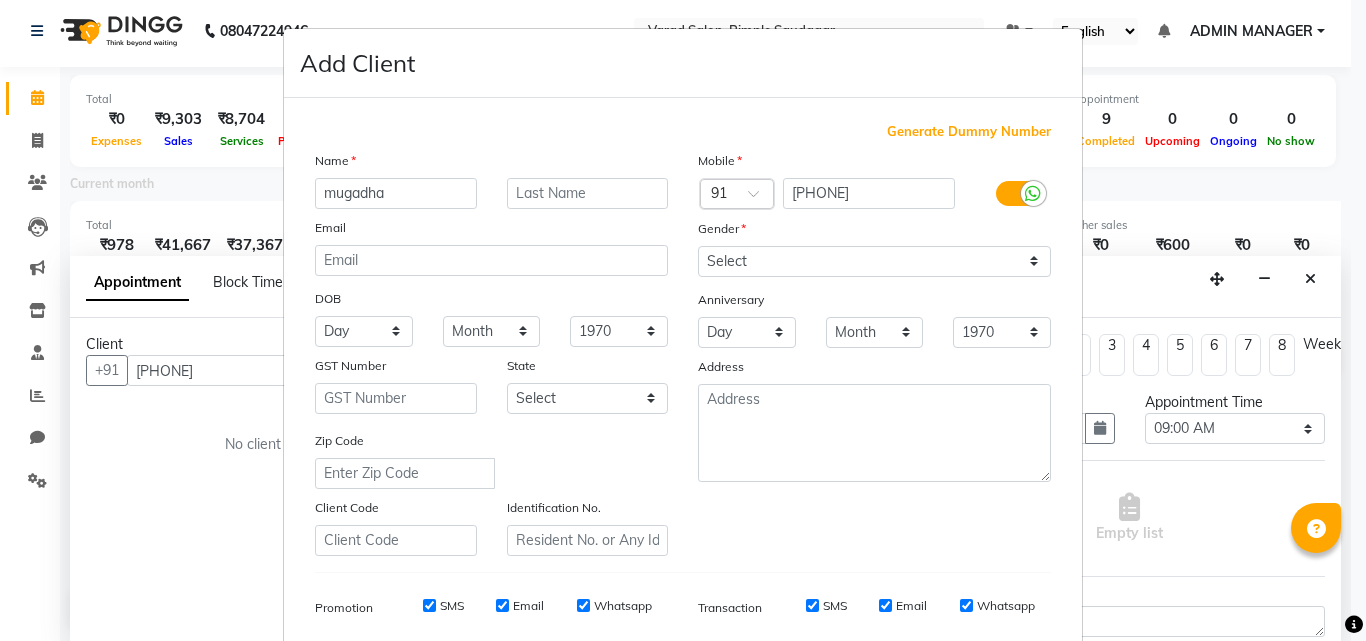type on "mugadha" 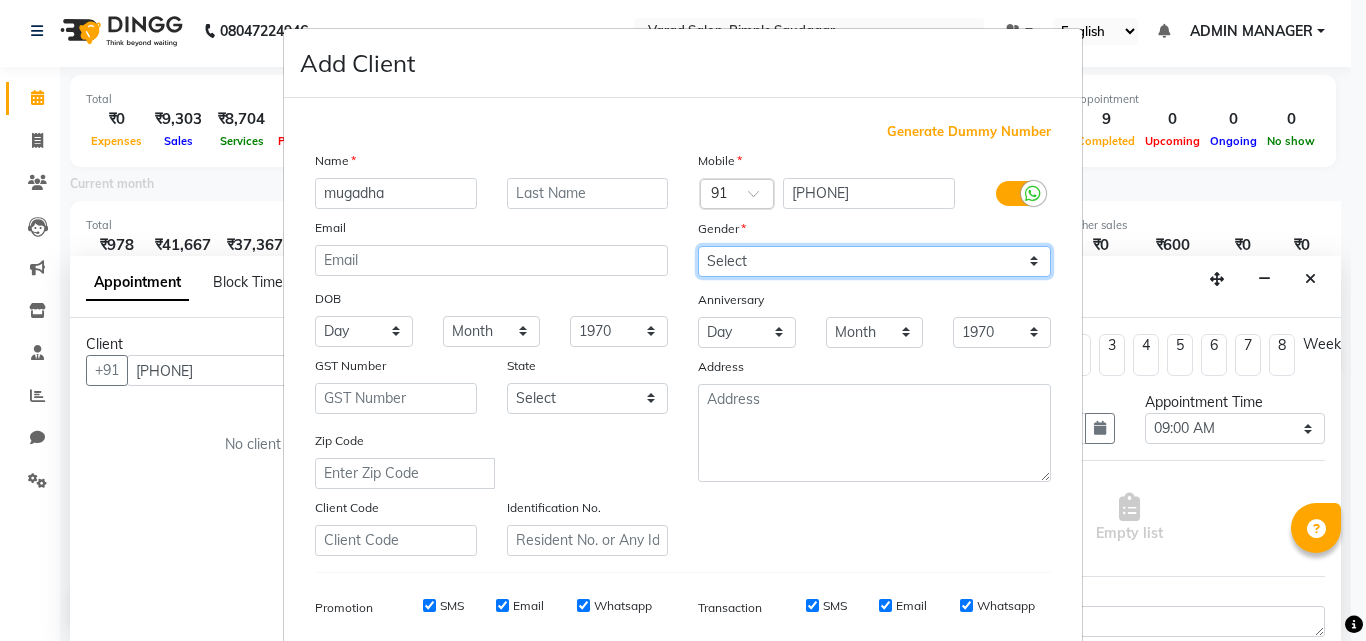 click on "Select Male Female Other Prefer Not To Say" at bounding box center [874, 261] 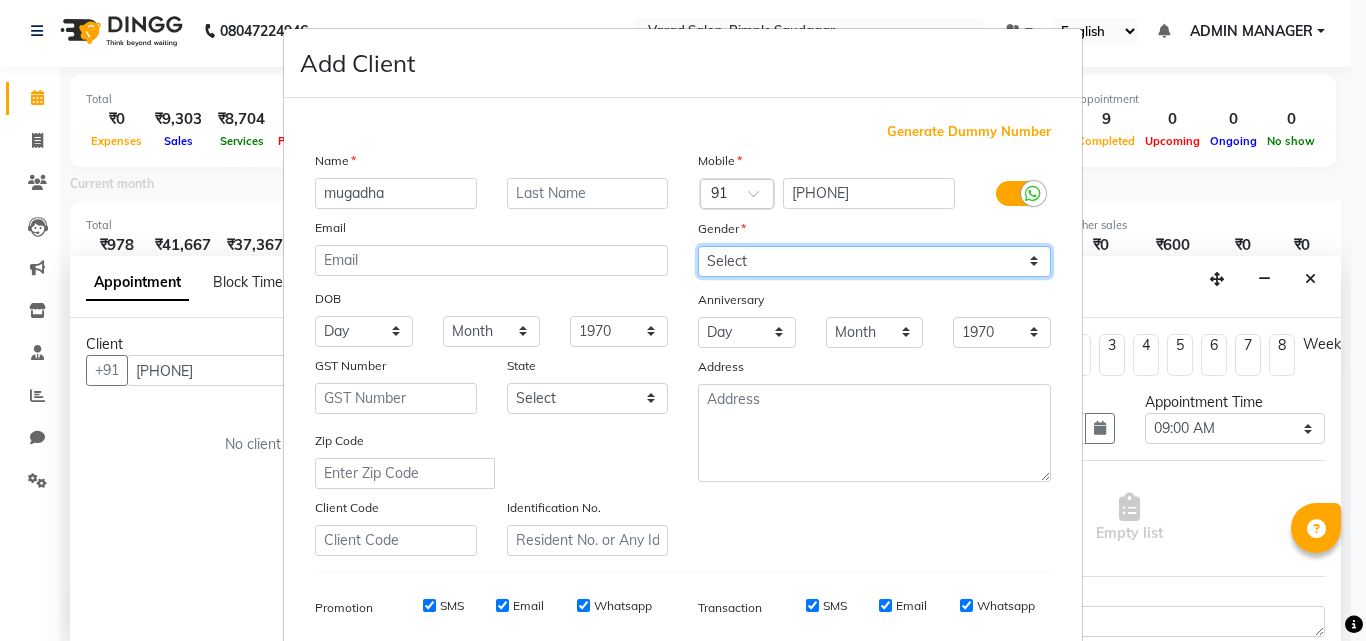 select on "female" 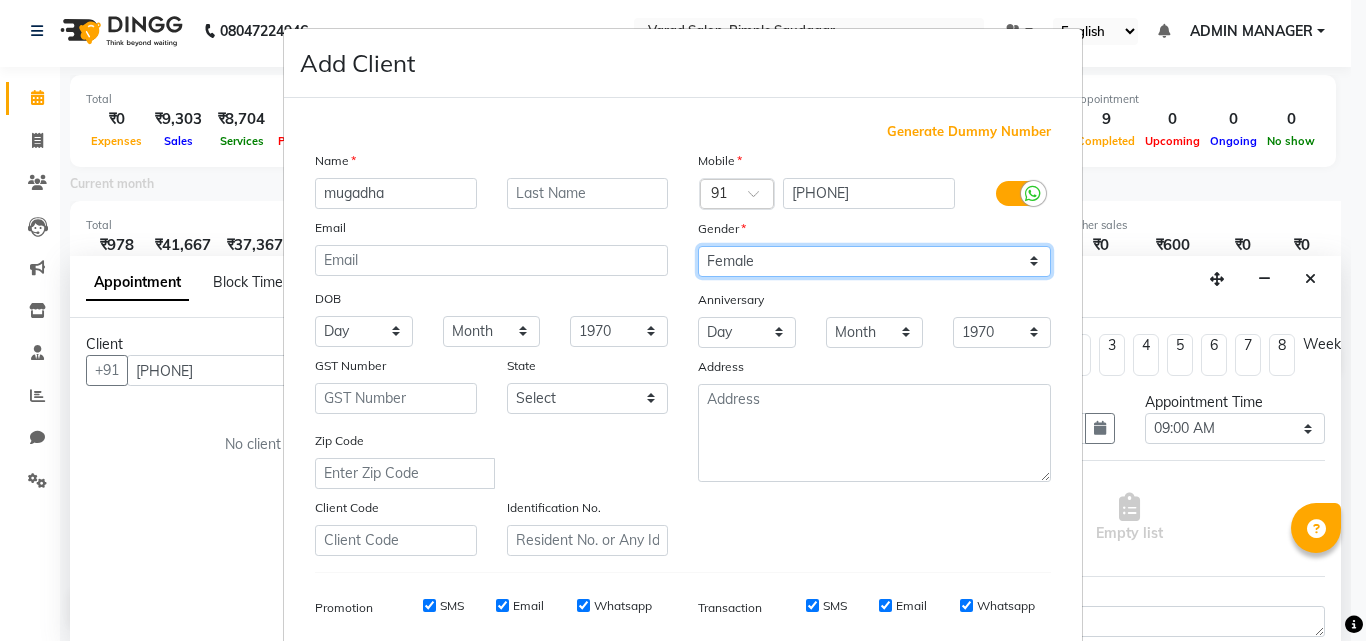 click on "Select Male Female Other Prefer Not To Say" at bounding box center (874, 261) 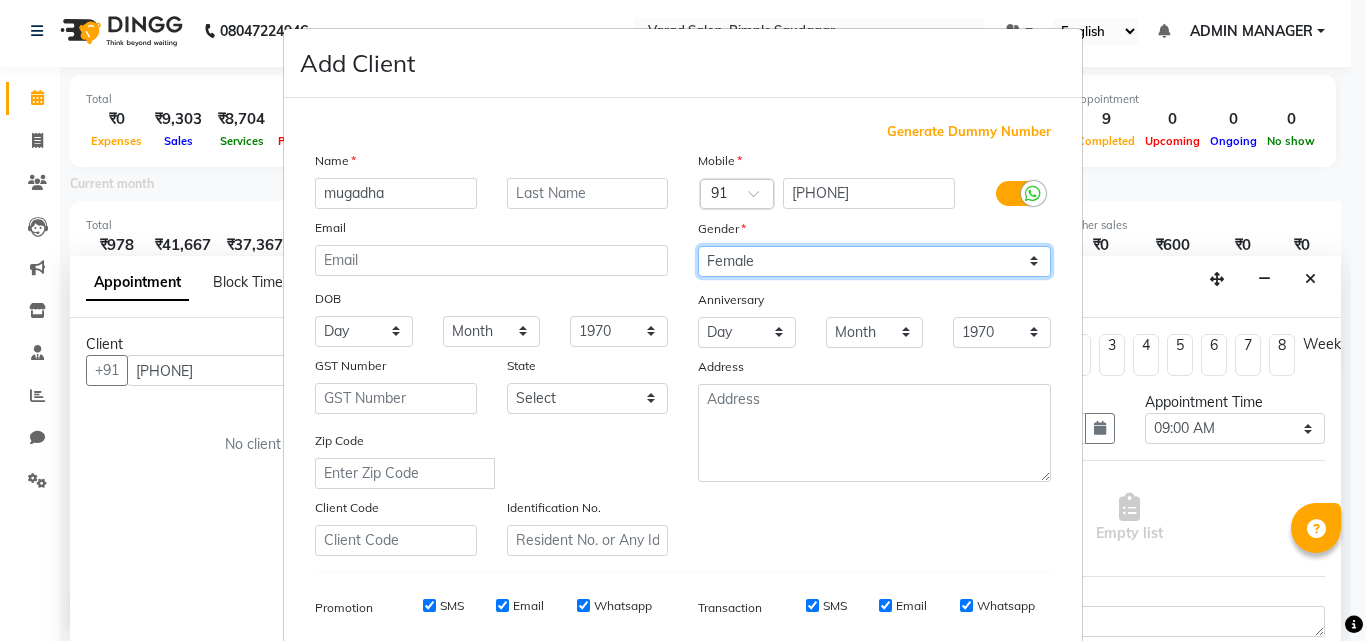 scroll, scrollTop: 200, scrollLeft: 0, axis: vertical 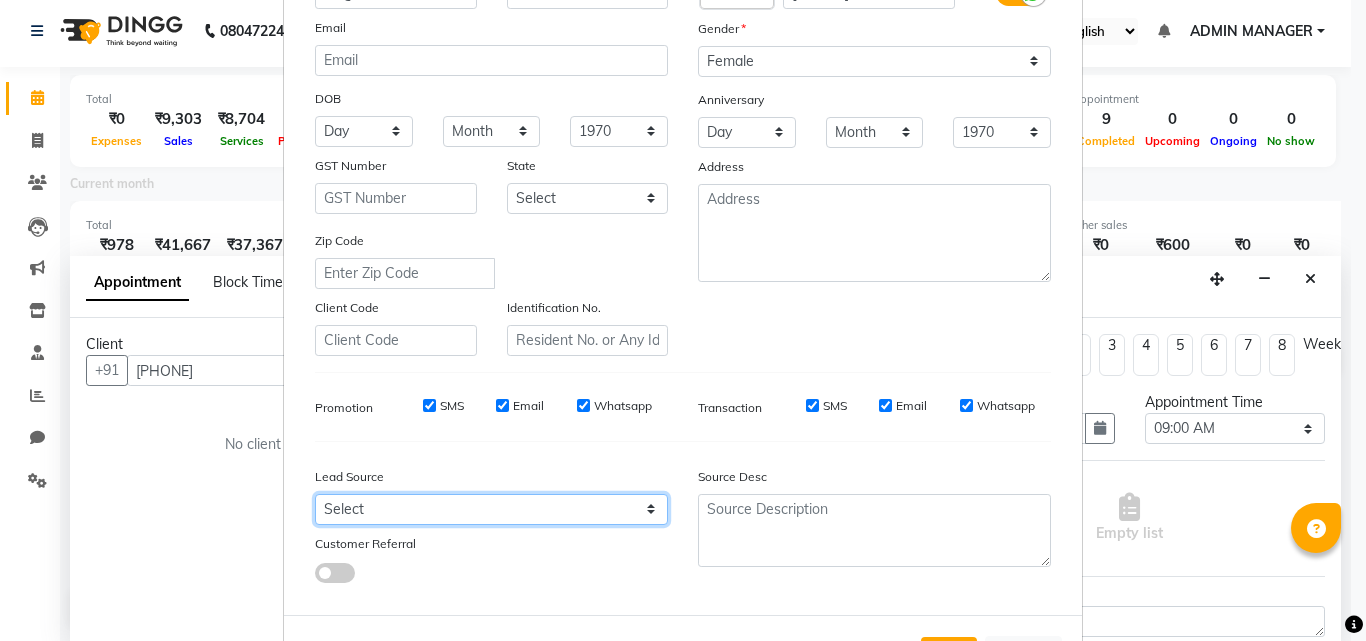 click on "Select Walk-in Referral Internet Friend Word of Mouth Advertisement Facebook JustDial Google Other" at bounding box center (491, 509) 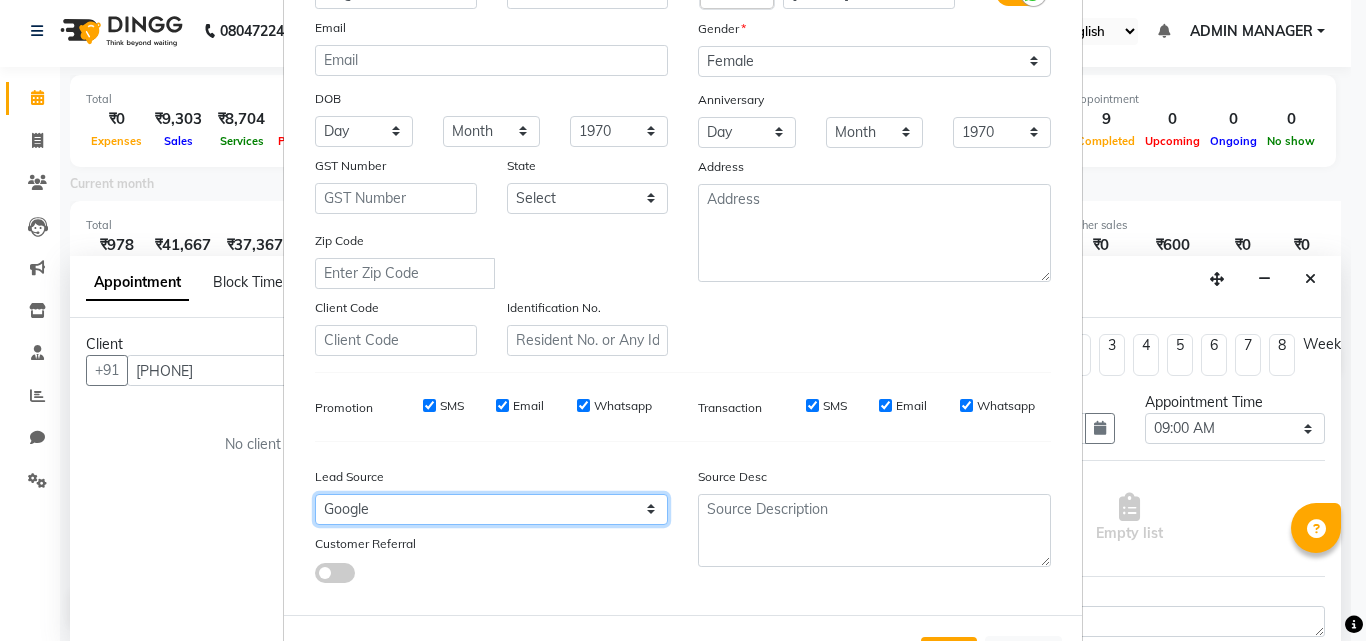 click on "Select Walk-in Referral Internet Friend Word of Mouth Advertisement Facebook JustDial Google Other" at bounding box center [491, 509] 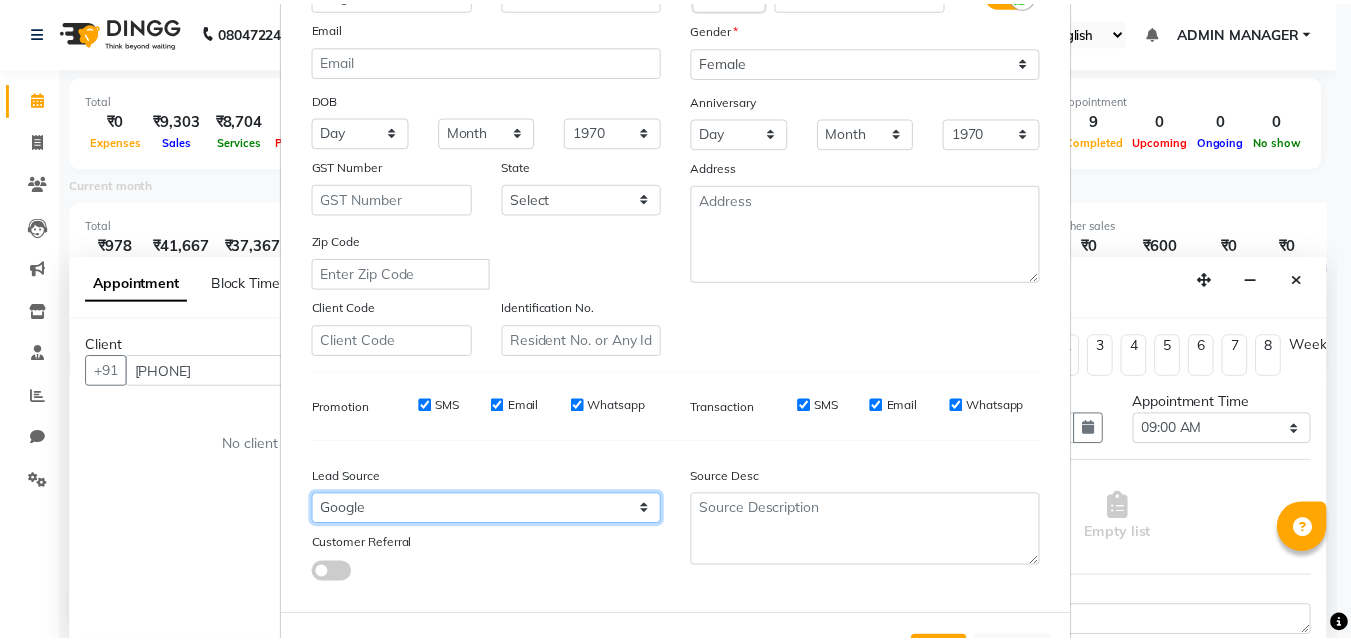 scroll, scrollTop: 282, scrollLeft: 0, axis: vertical 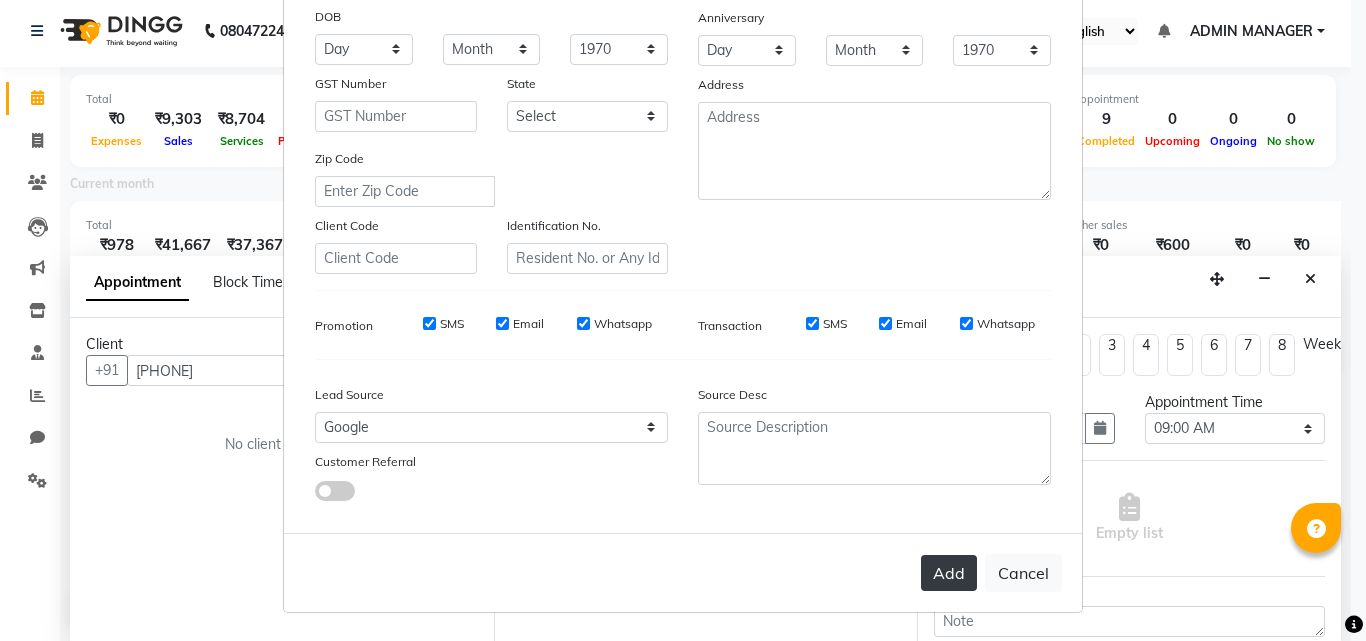 click on "Add" at bounding box center (949, 573) 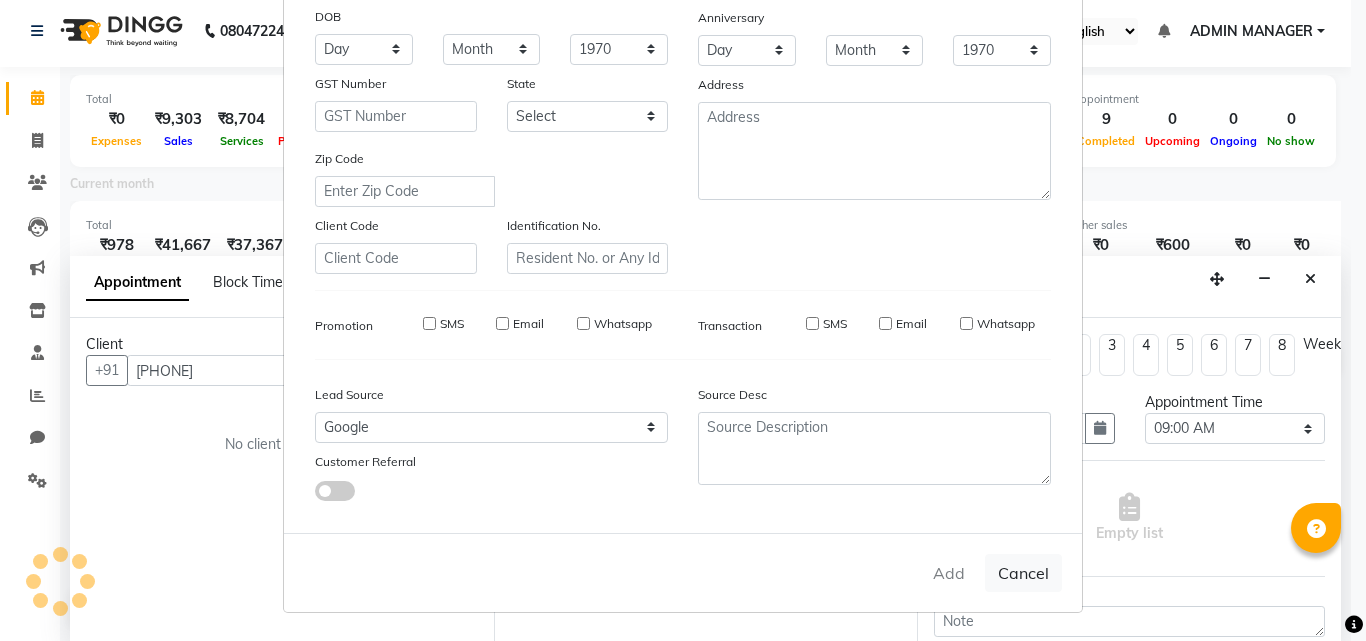 type 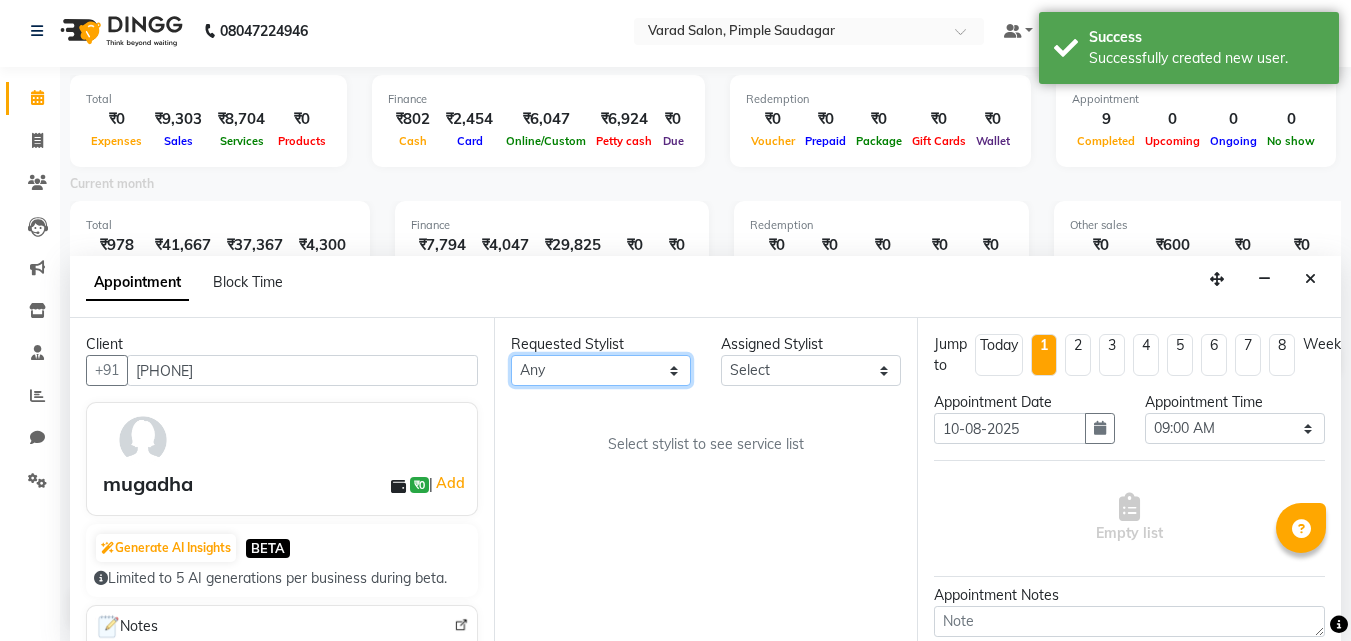 click on "Any ADMIN MANAGER [NAME] [NAME] [NAME] [NAME] [NAME] tejas bhul" at bounding box center [601, 370] 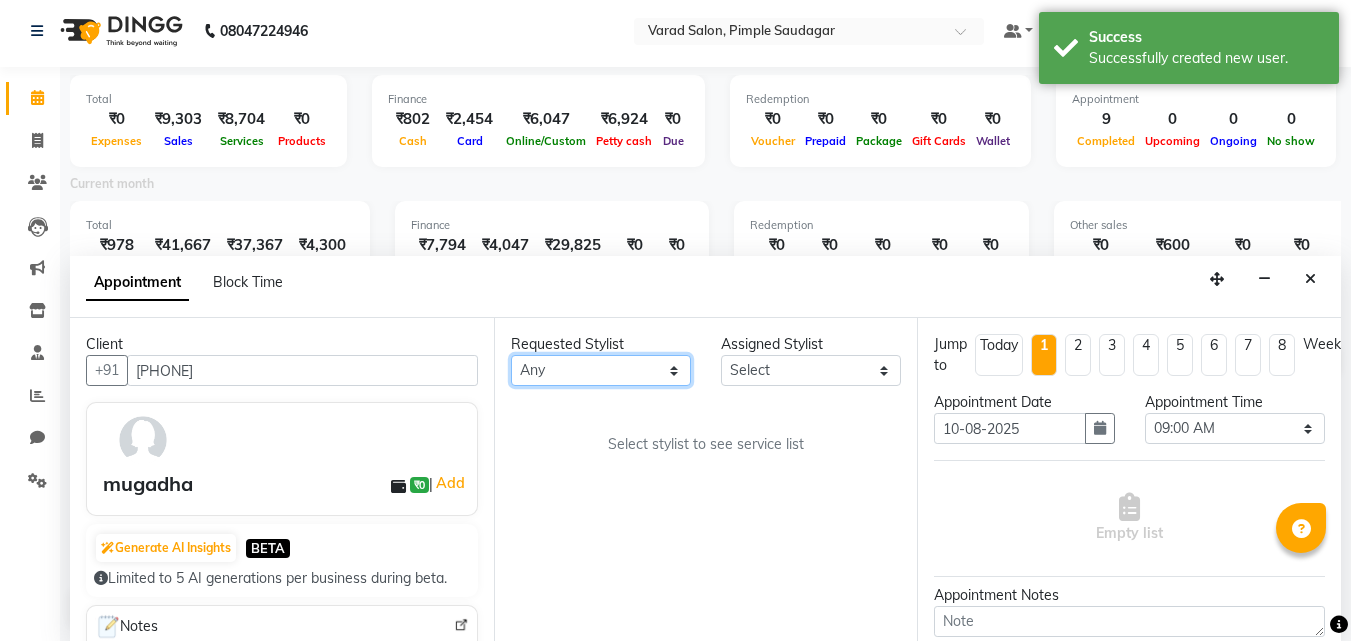 select on "69715" 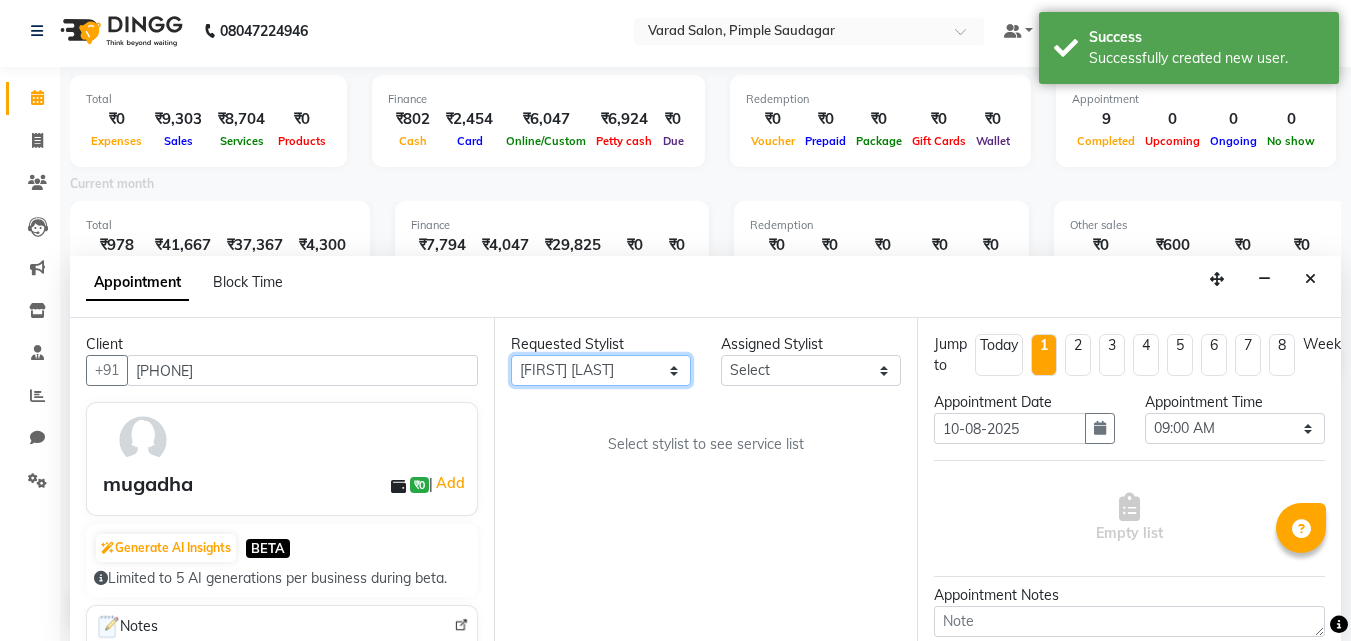click on "Any ADMIN MANAGER [NAME] [NAME] [NAME] [NAME] [NAME] tejas bhul" at bounding box center [601, 370] 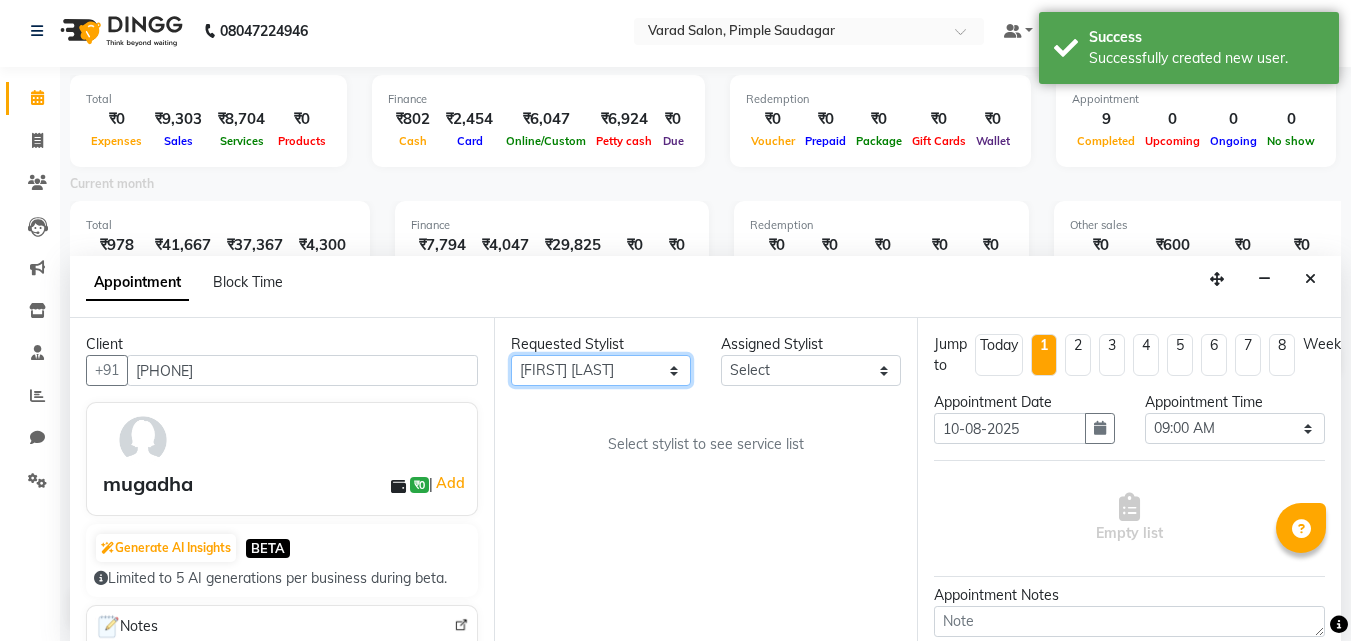 select on "69715" 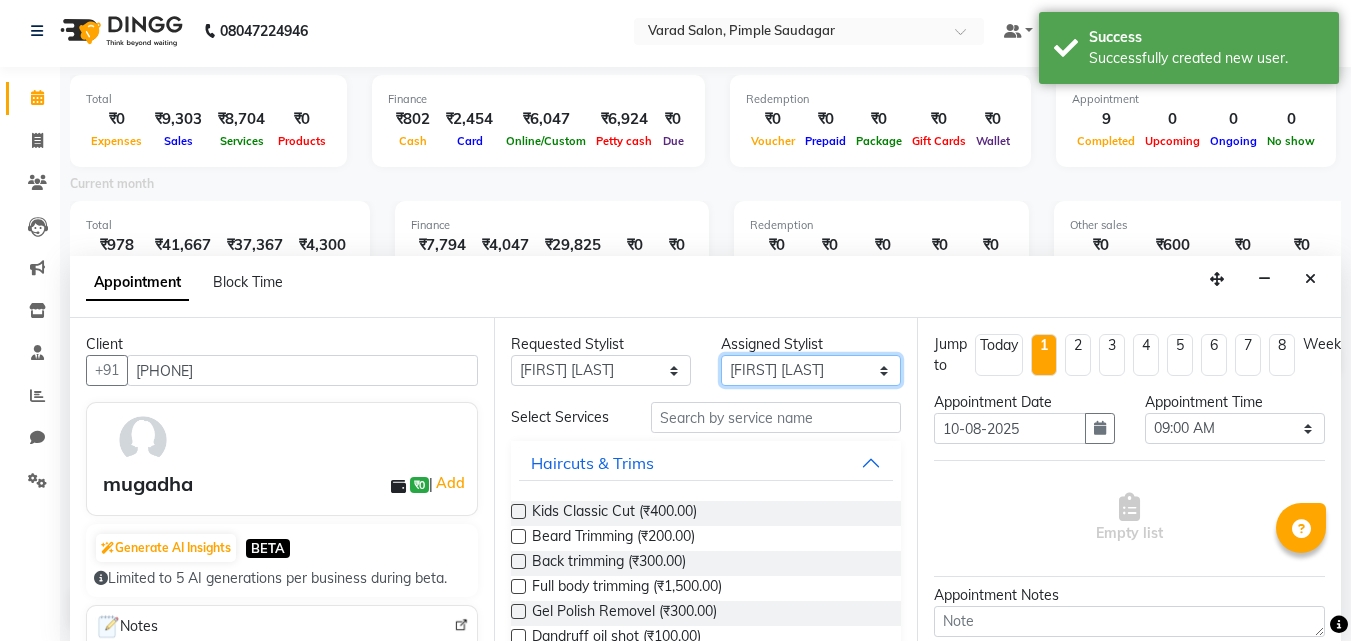 click on "Select ADMIN MANAGER [FIRST] [LAST] [FIRST] [LAST] [FIRST] [LAST] [FIRST] [LAST] [FIRST] [LAST]" at bounding box center (811, 370) 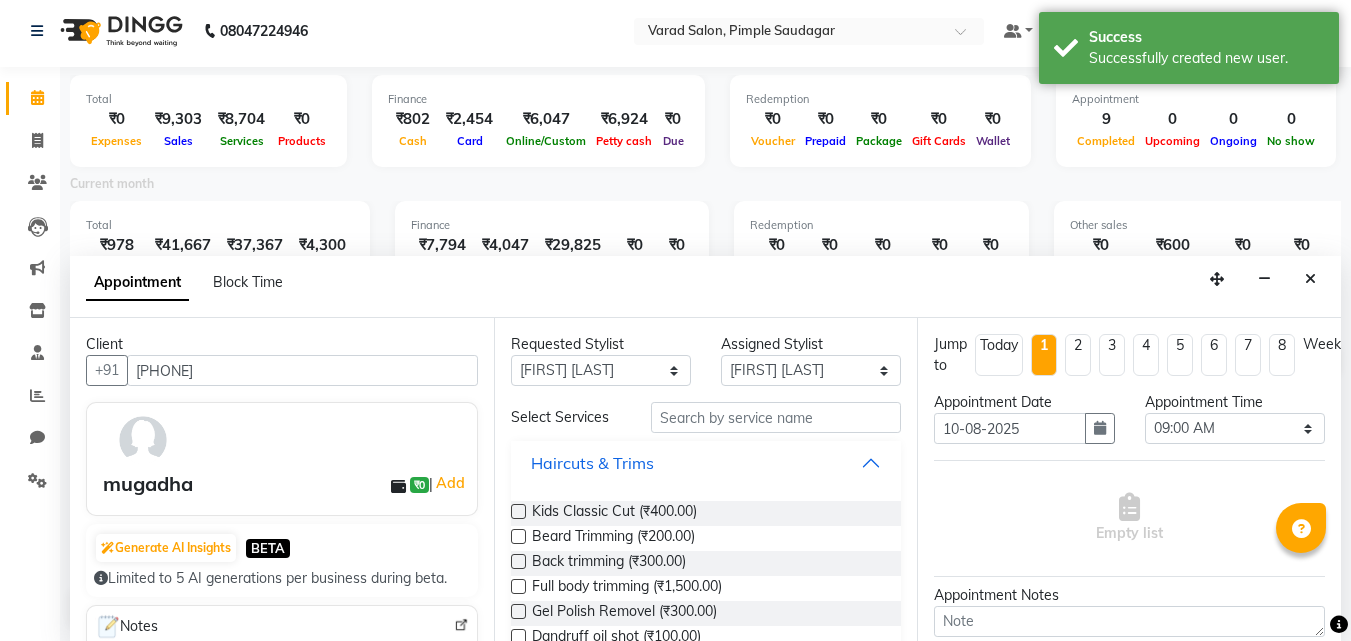 click on "Haircuts & Trims" at bounding box center (706, 463) 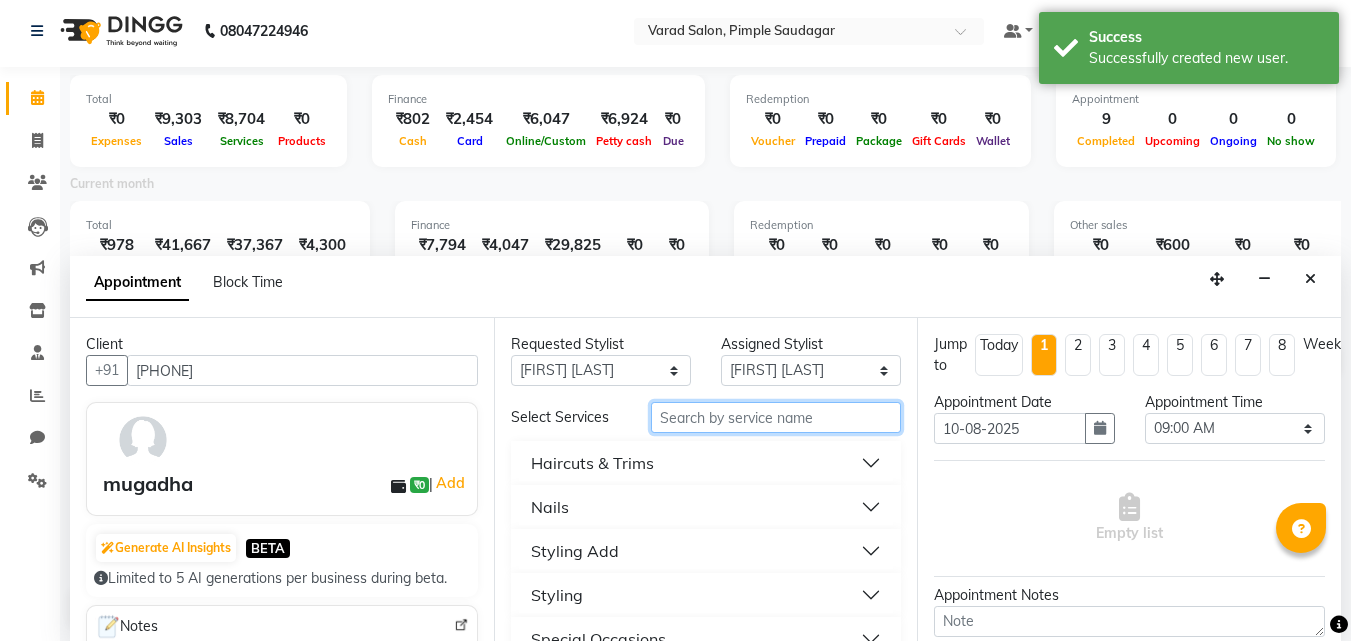 click at bounding box center (776, 417) 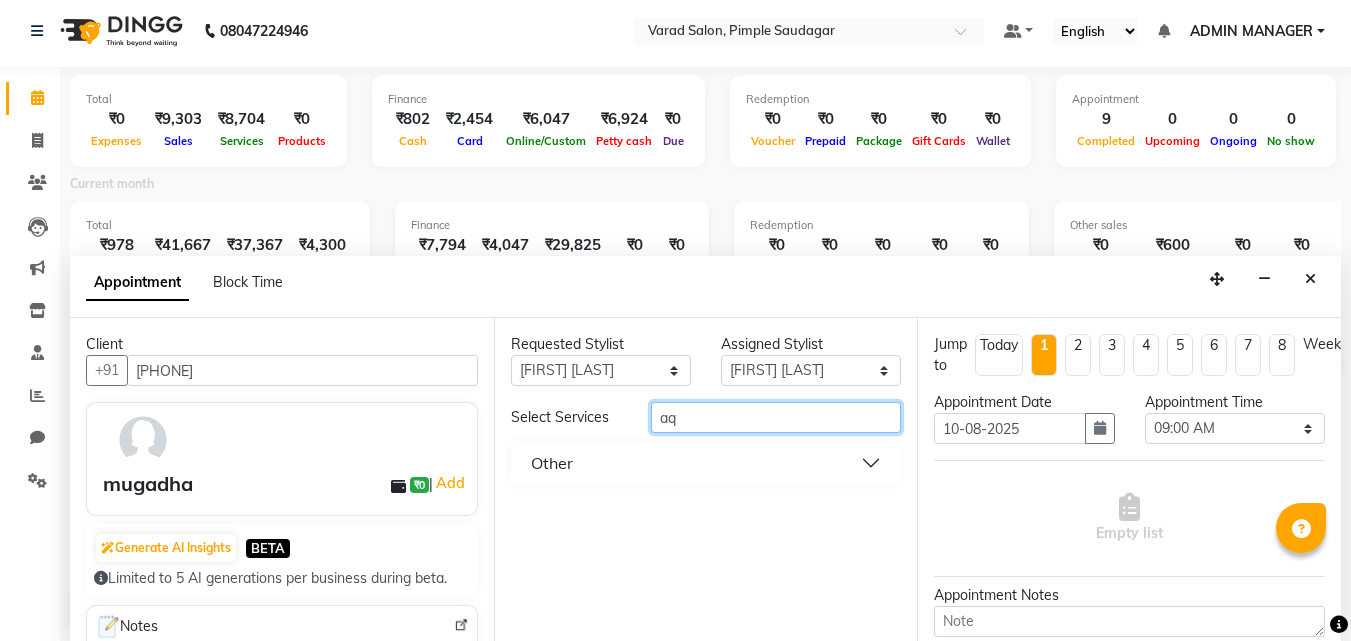 type on "aq" 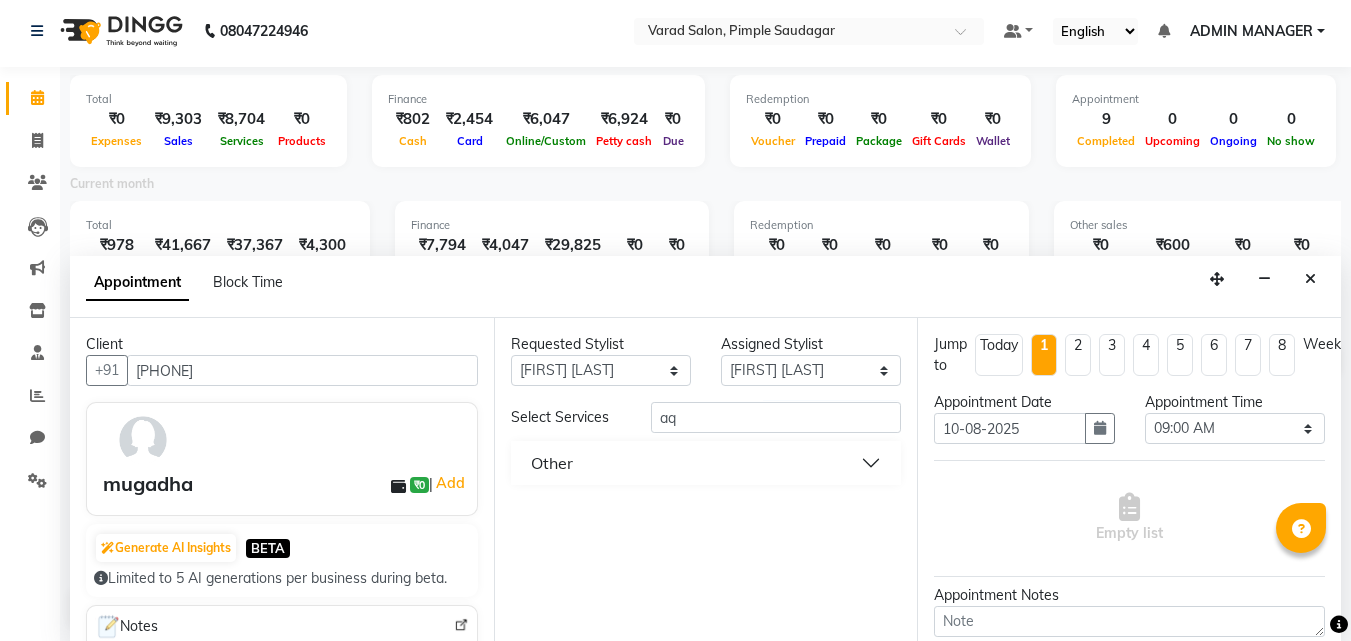 click on "Other" at bounding box center [706, 463] 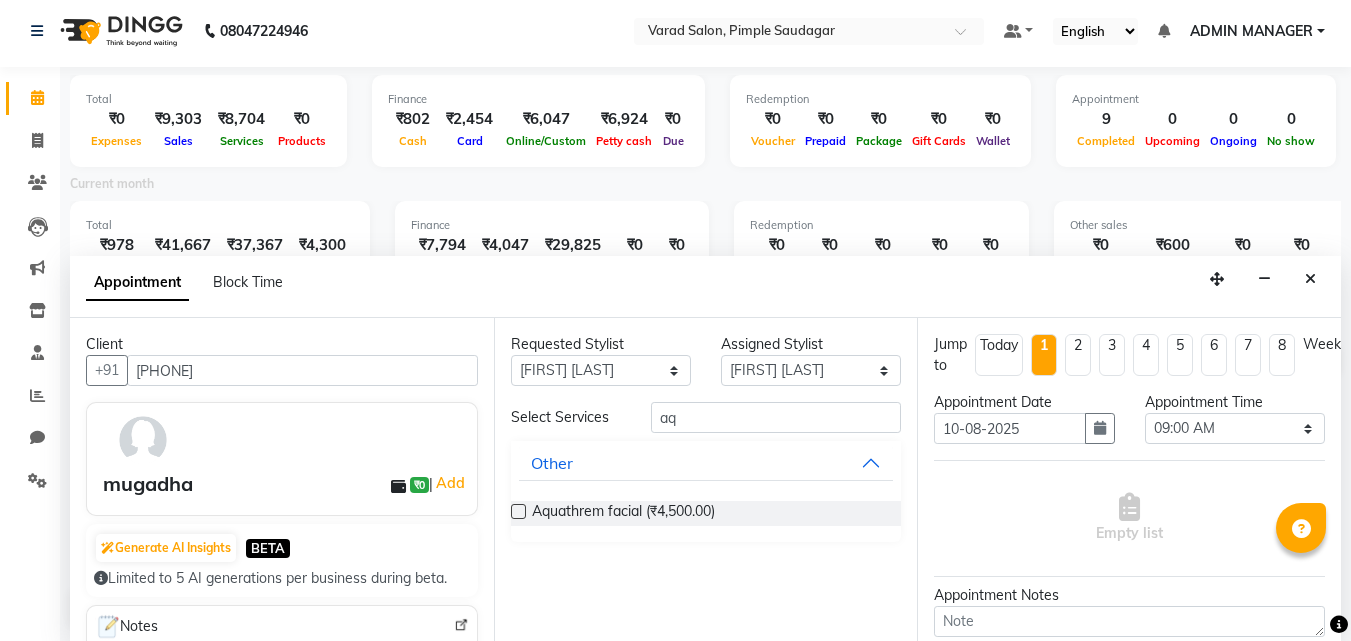 click on "Aquathrem facial (₹4,500.00)" at bounding box center [706, 513] 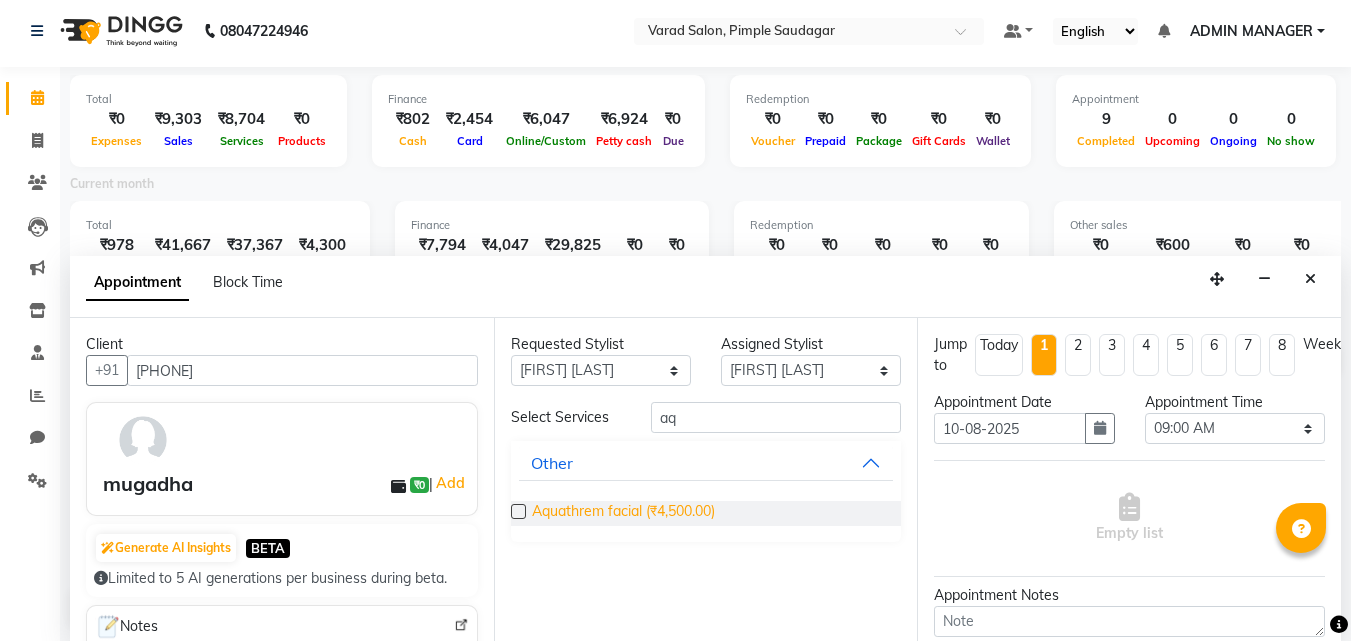 click on "Aquathrem facial (₹4,500.00)" at bounding box center [623, 513] 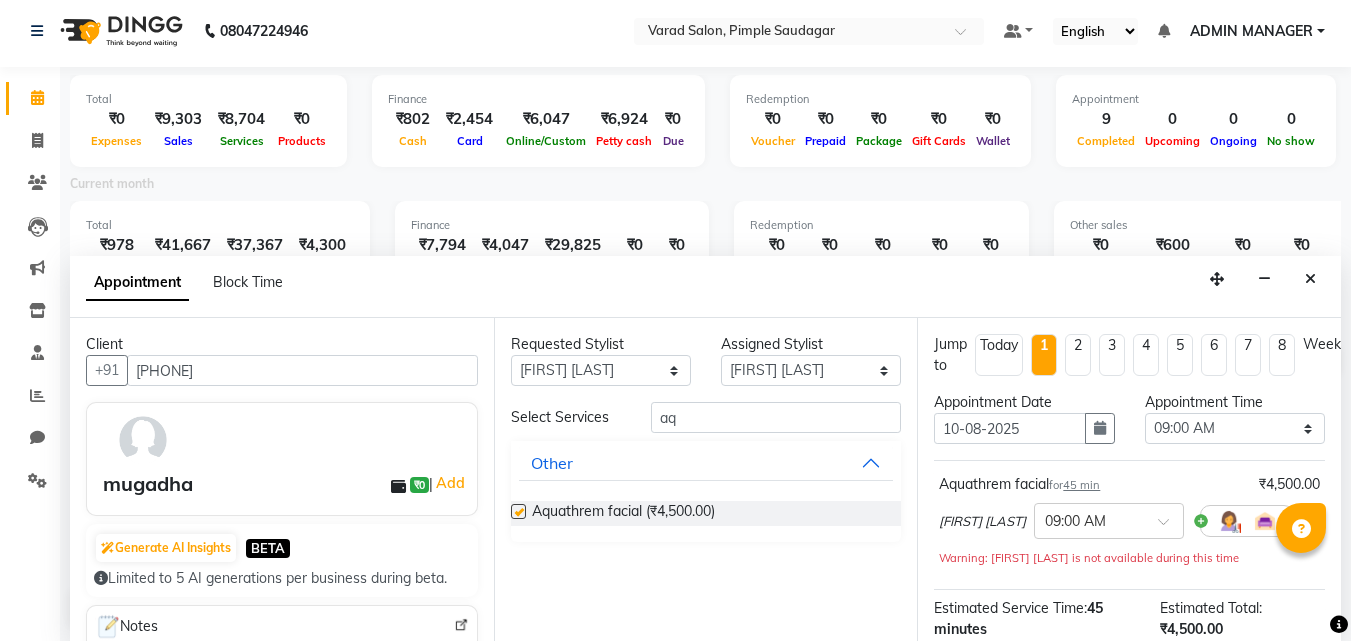 checkbox on "false" 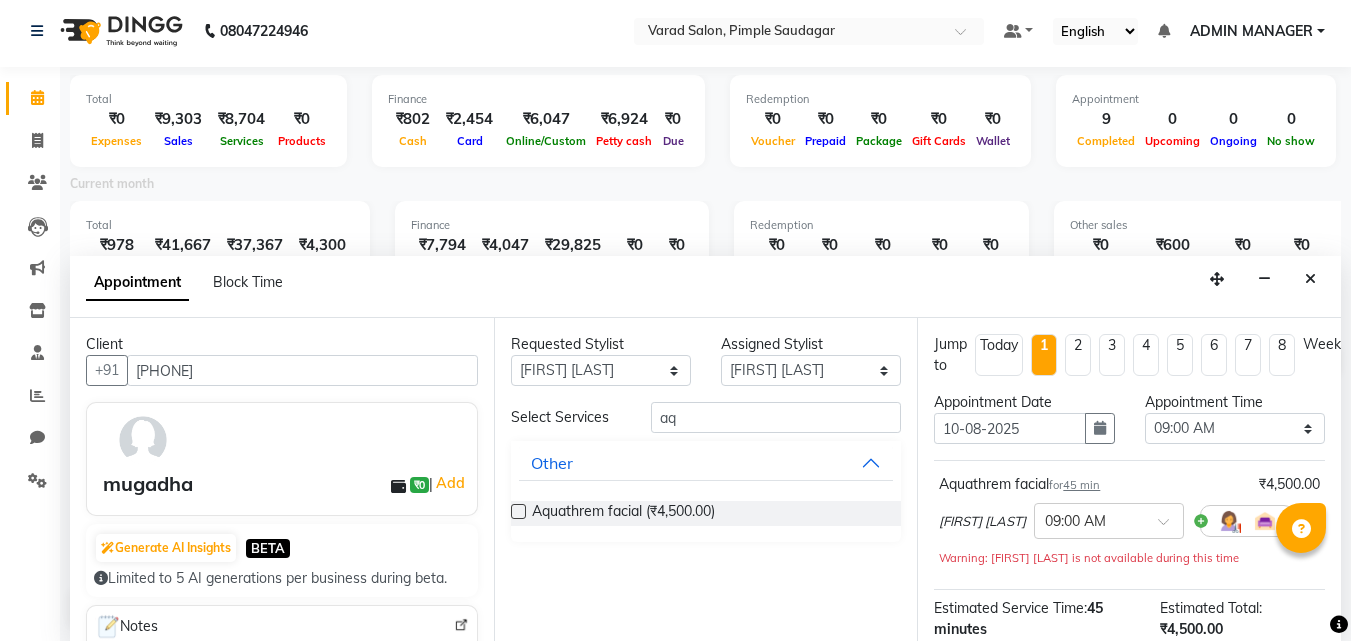 scroll, scrollTop: 100, scrollLeft: 0, axis: vertical 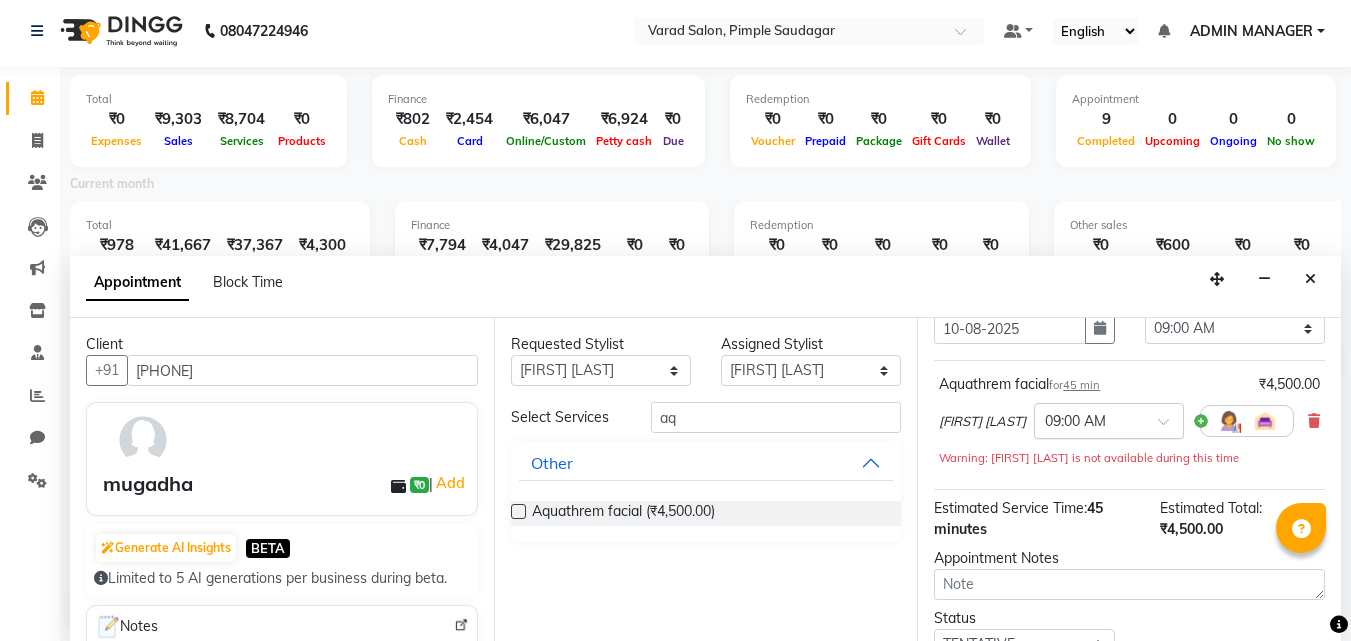 drag, startPoint x: 1152, startPoint y: 413, endPoint x: 1152, endPoint y: 426, distance: 13 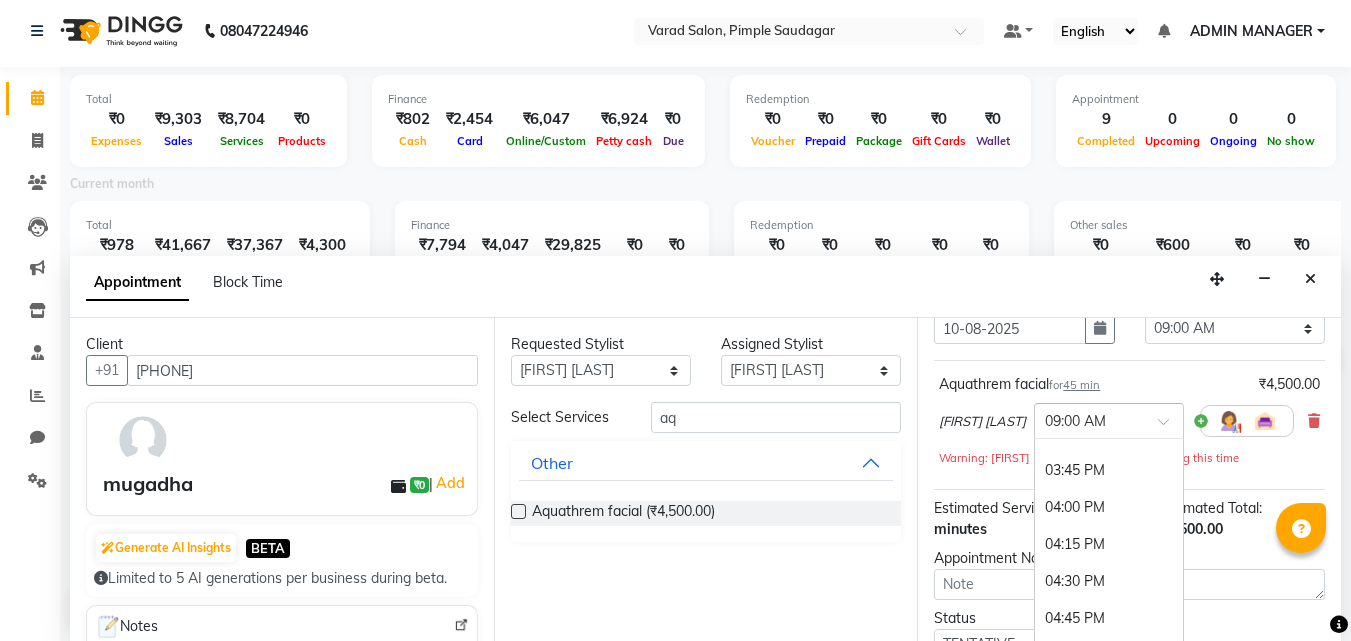 scroll, scrollTop: 1000, scrollLeft: 0, axis: vertical 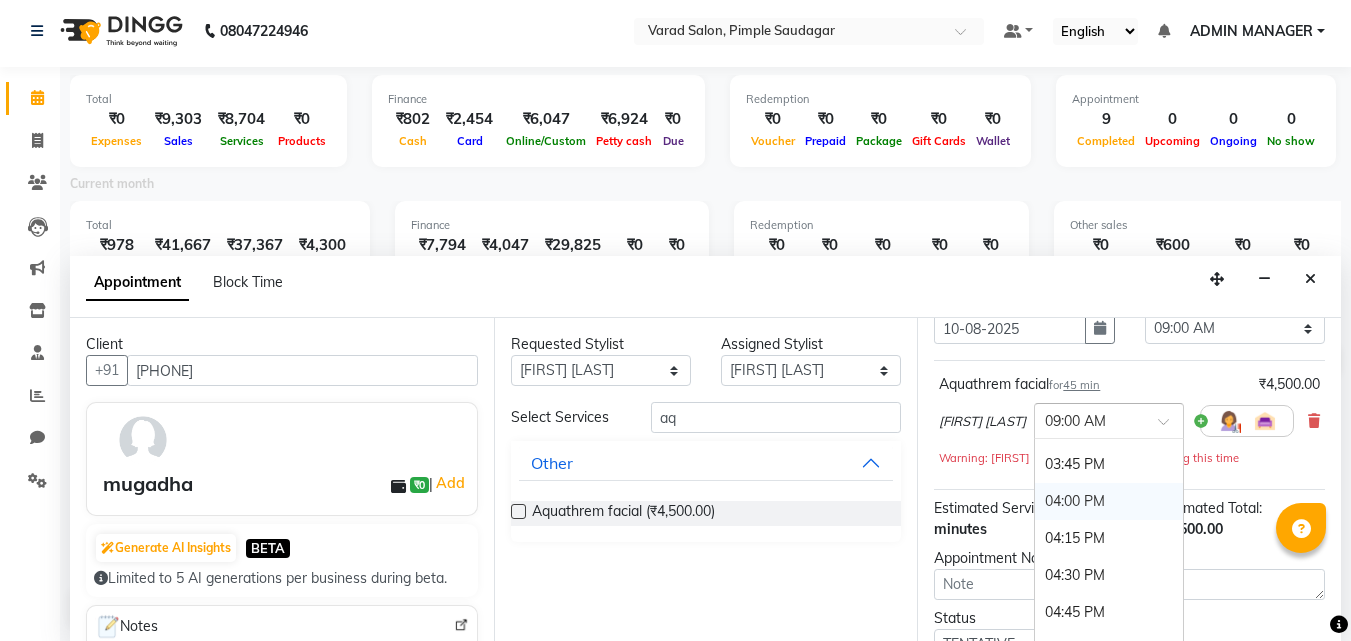 click on "04:00 PM" at bounding box center (1109, 501) 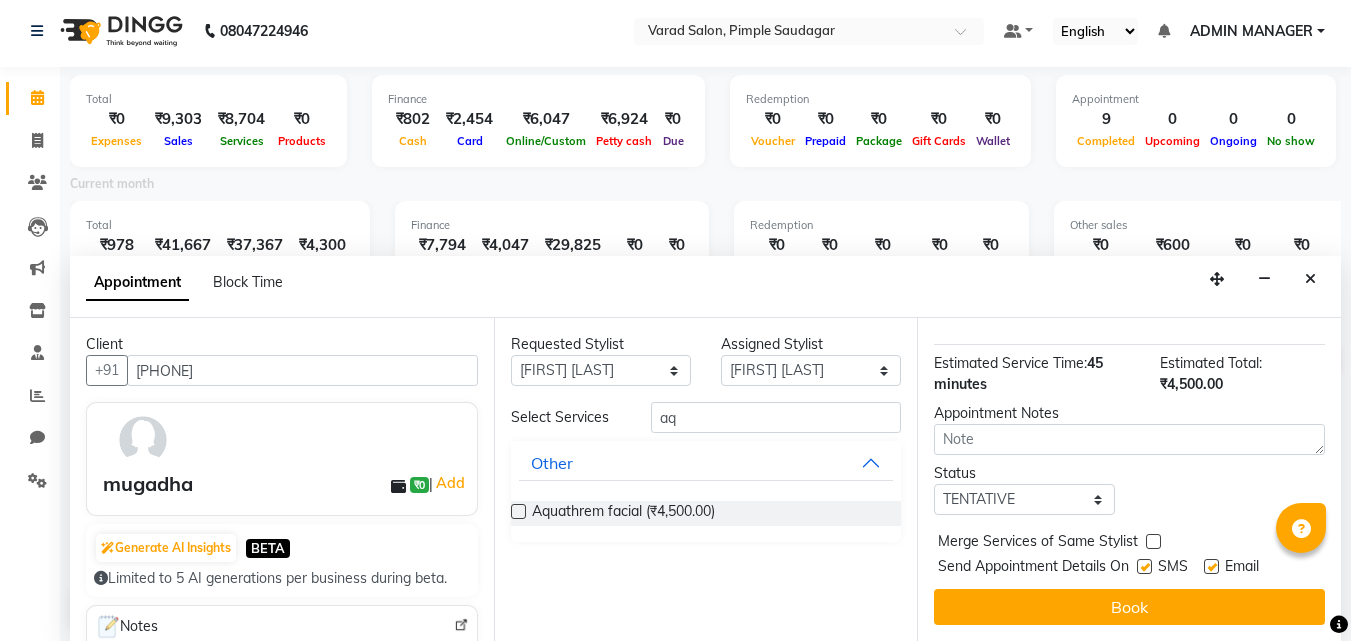 scroll, scrollTop: 242, scrollLeft: 0, axis: vertical 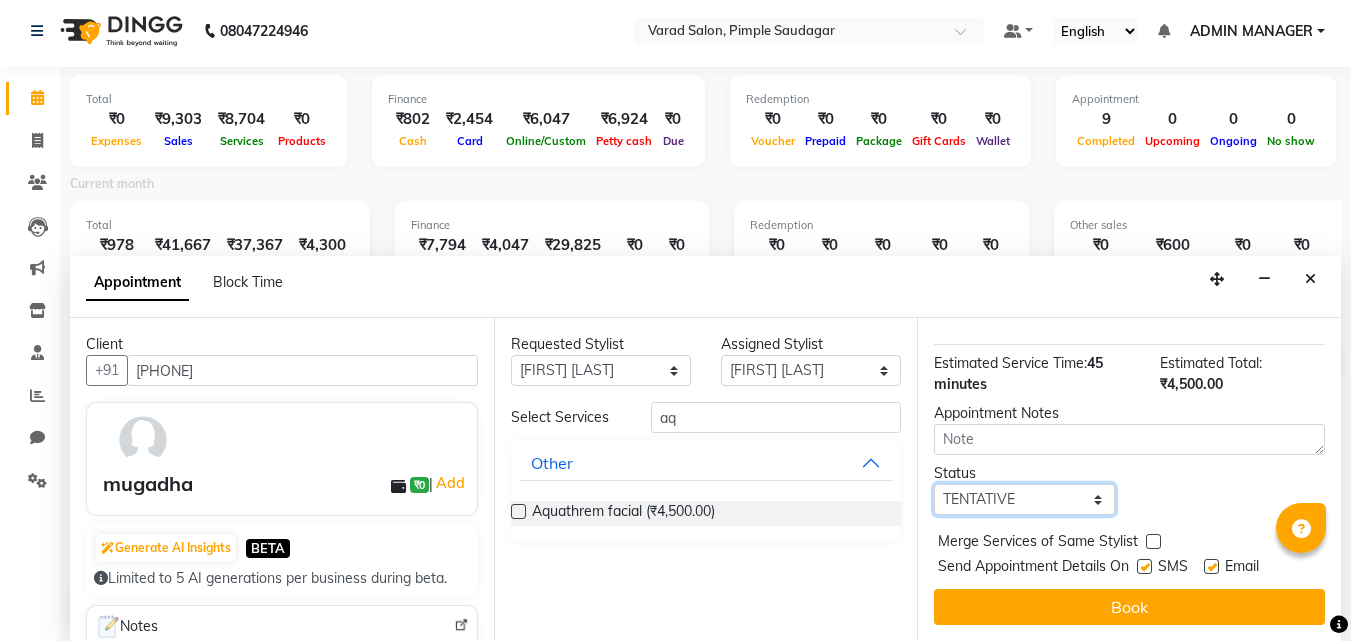 drag, startPoint x: 1075, startPoint y: 482, endPoint x: 1063, endPoint y: 496, distance: 18.439089 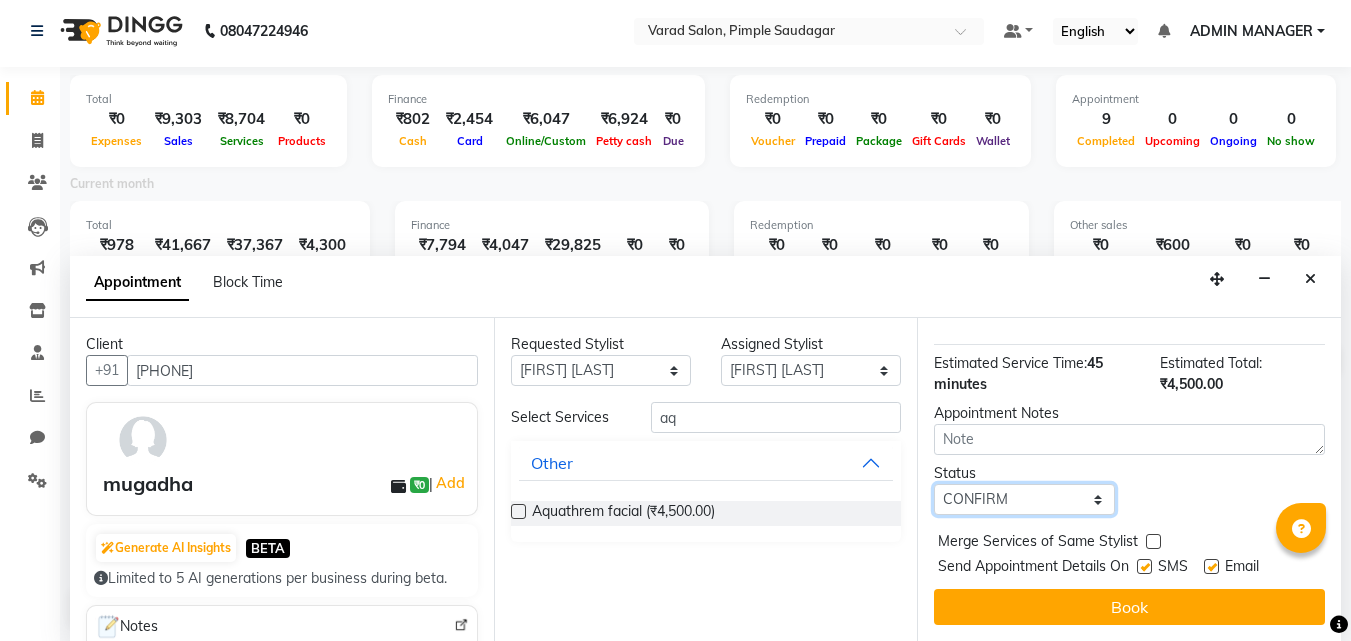 click on "Select TENTATIVE CONFIRM UPCOMING" at bounding box center (1024, 499) 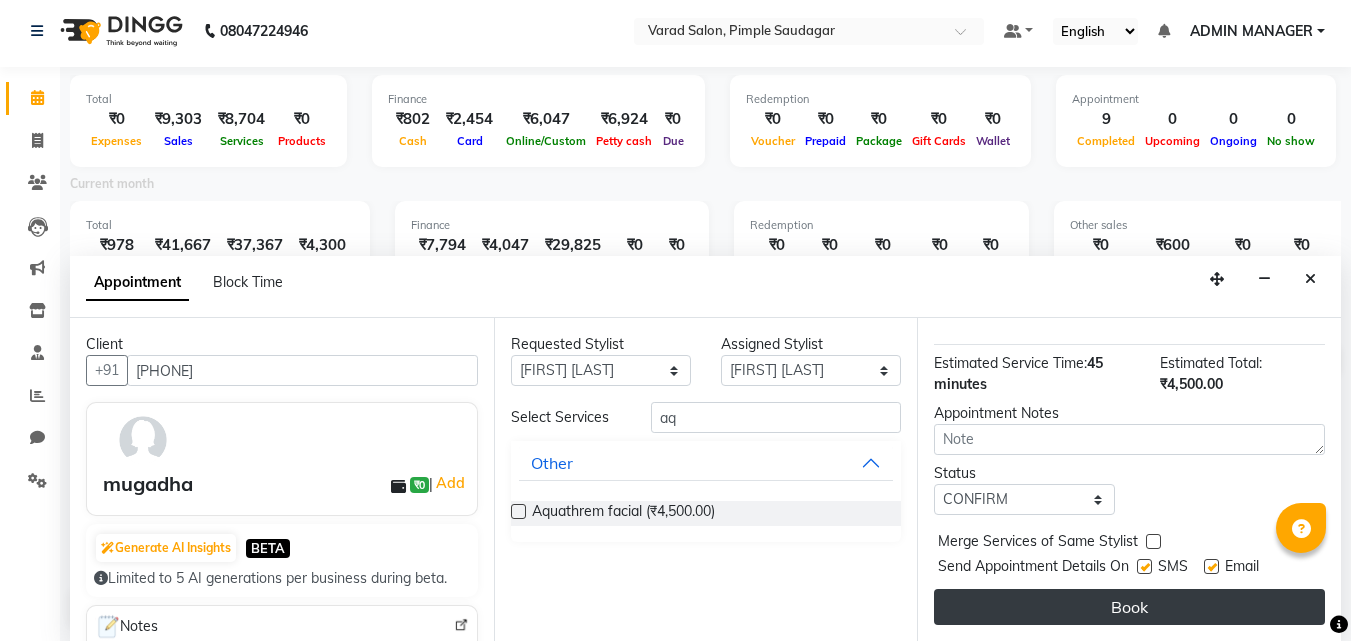 drag, startPoint x: 1155, startPoint y: 611, endPoint x: 1150, endPoint y: 596, distance: 15.811388 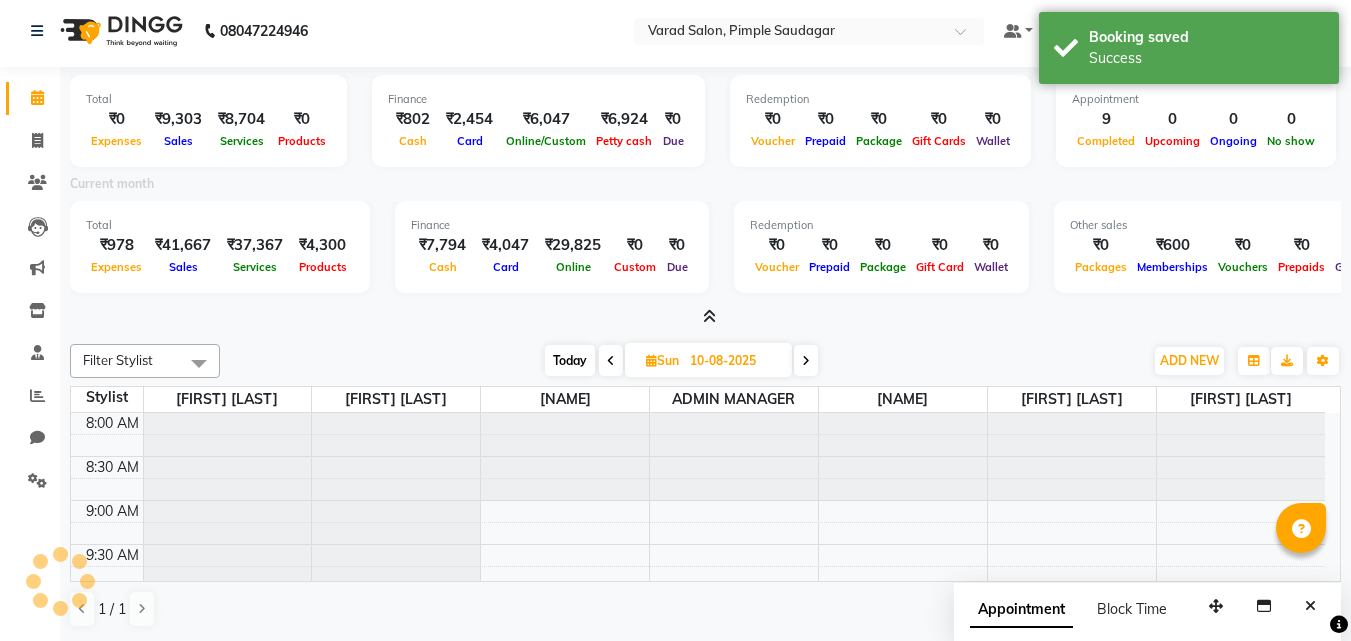 scroll, scrollTop: 0, scrollLeft: 0, axis: both 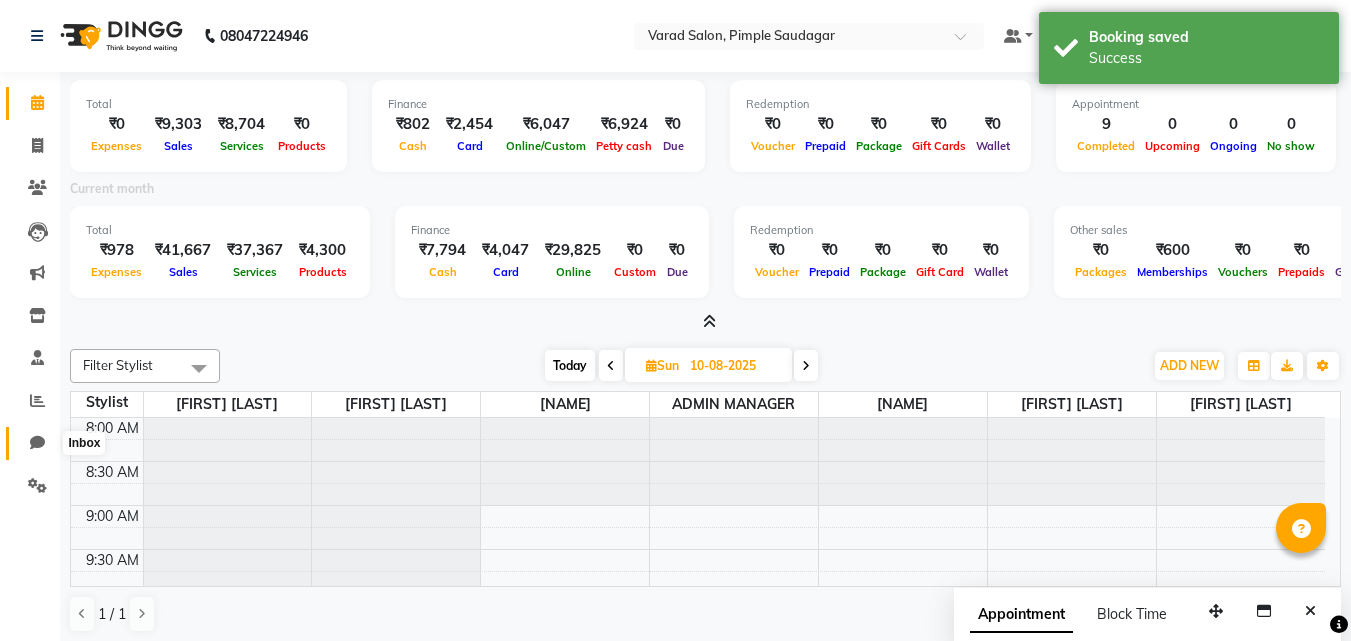 click 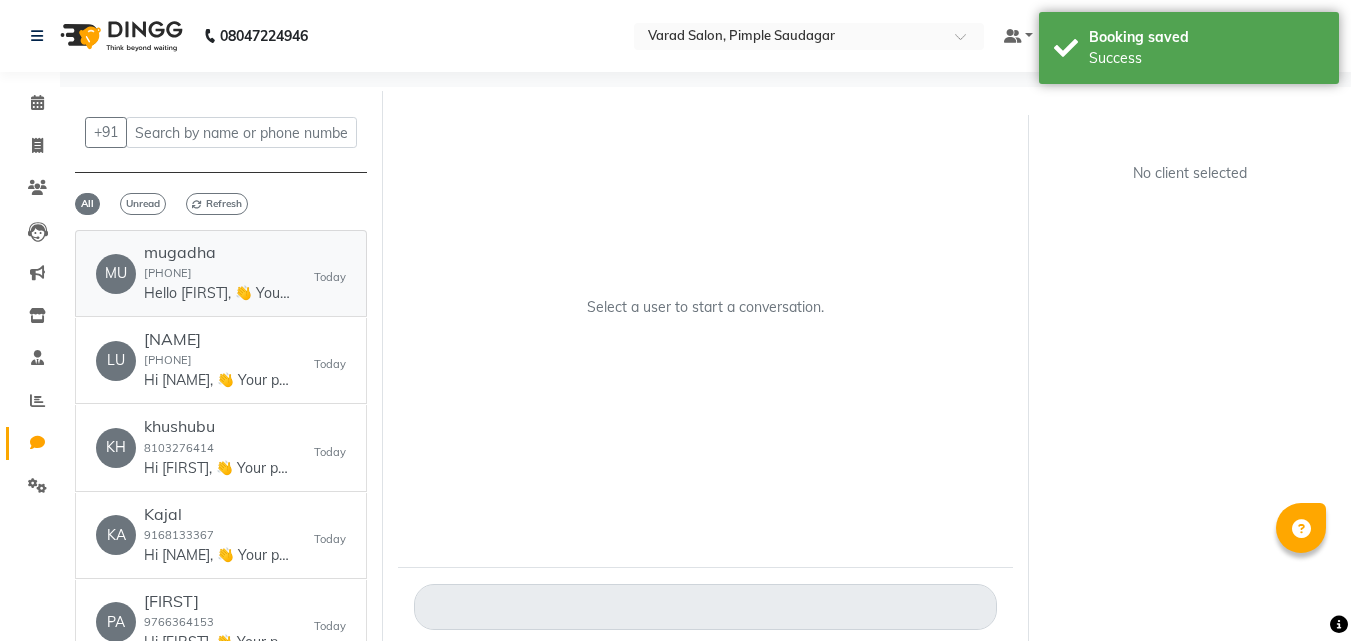 click on "mugadha  [PHONE]  Hello mugadha, 👋
Your appointment with Varad Salon is confirmed! 🎉
📅 [DATE]
🕒 4:00 pm
📍 Location:
We look forward to serving you! 💆‍♀️✨" 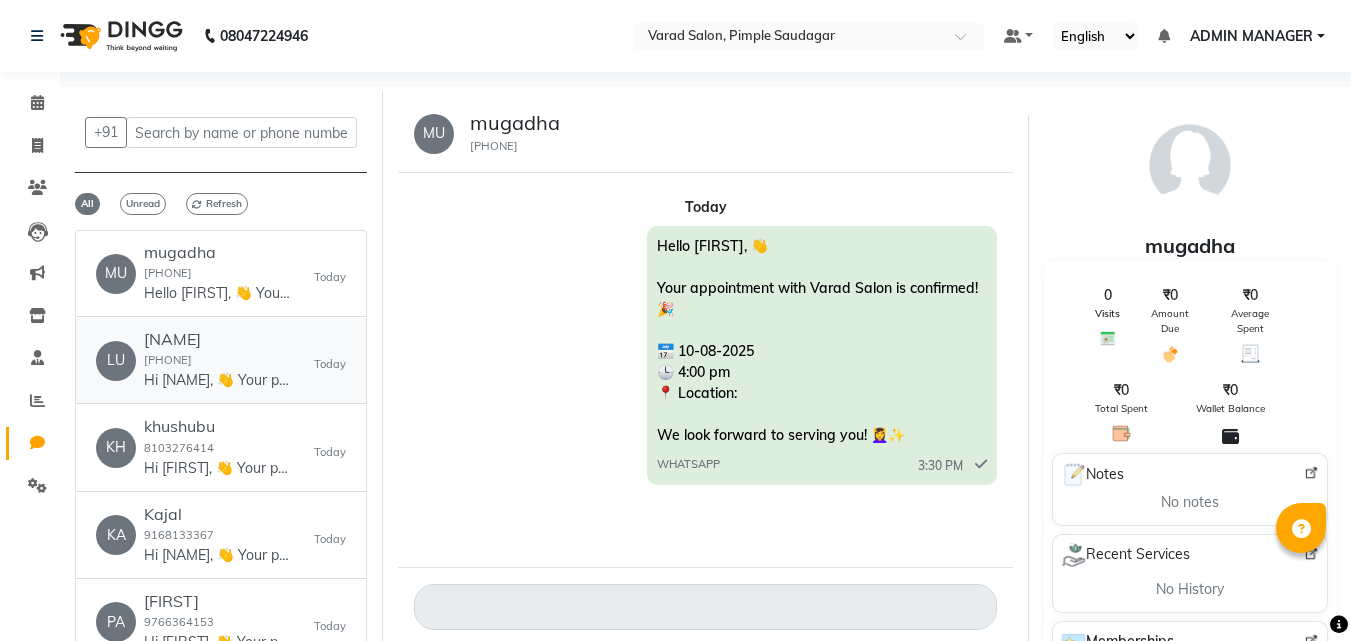click on "Hi [NAME], 👋
Your payment at Varad Salon is confirmed!
💰 Amount: 1166
🧾 Receipt Link: ww4.in/a?c=OPZBXa
We’d love to hear your feedback: ww4.in/a?c=cnmhEd
Thanks for visiting! 💖" 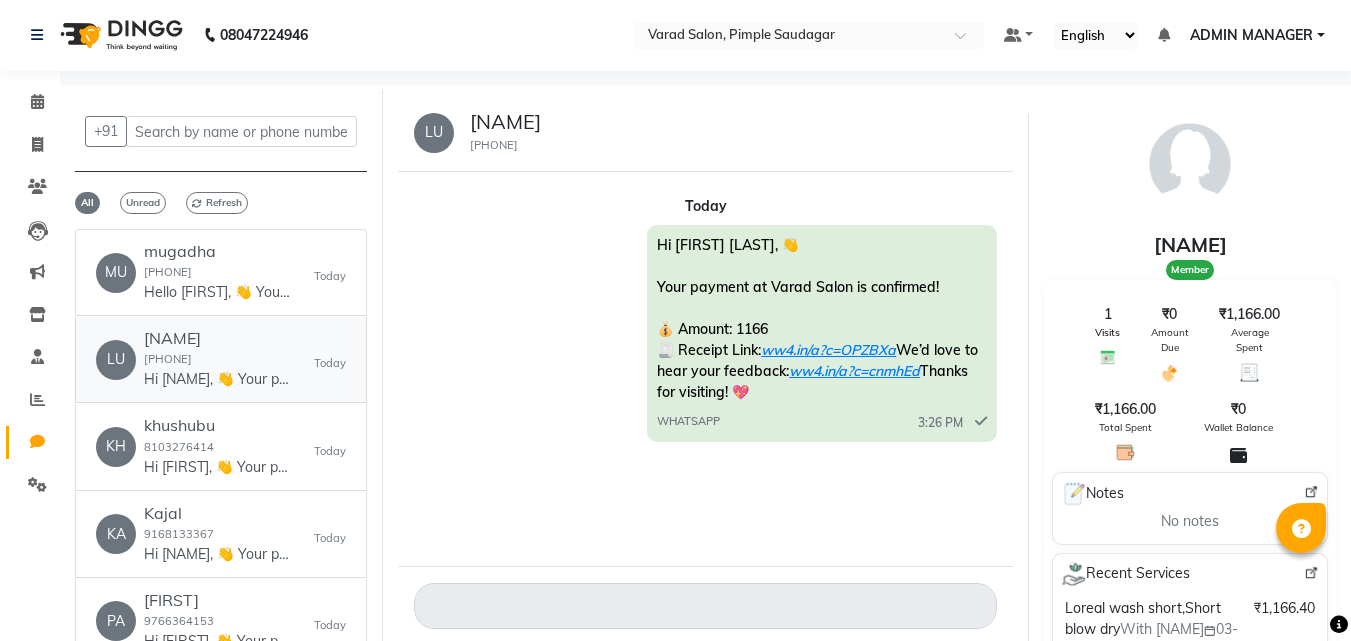 scroll, scrollTop: 0, scrollLeft: 0, axis: both 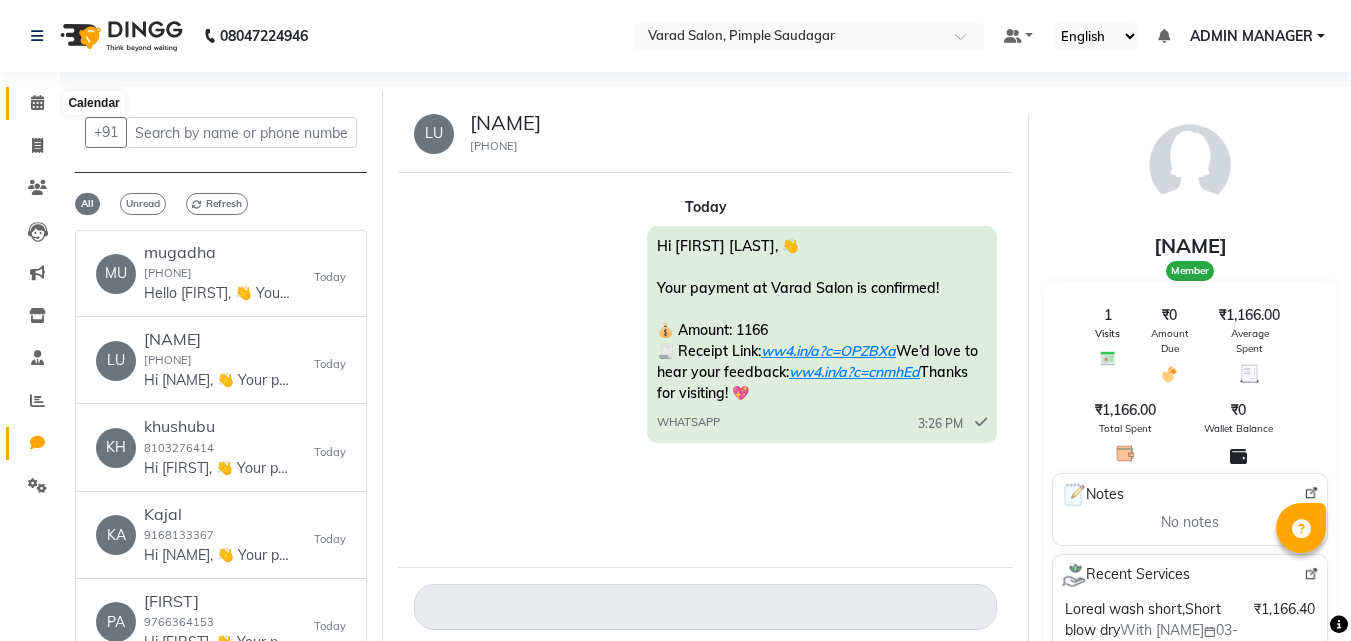 click 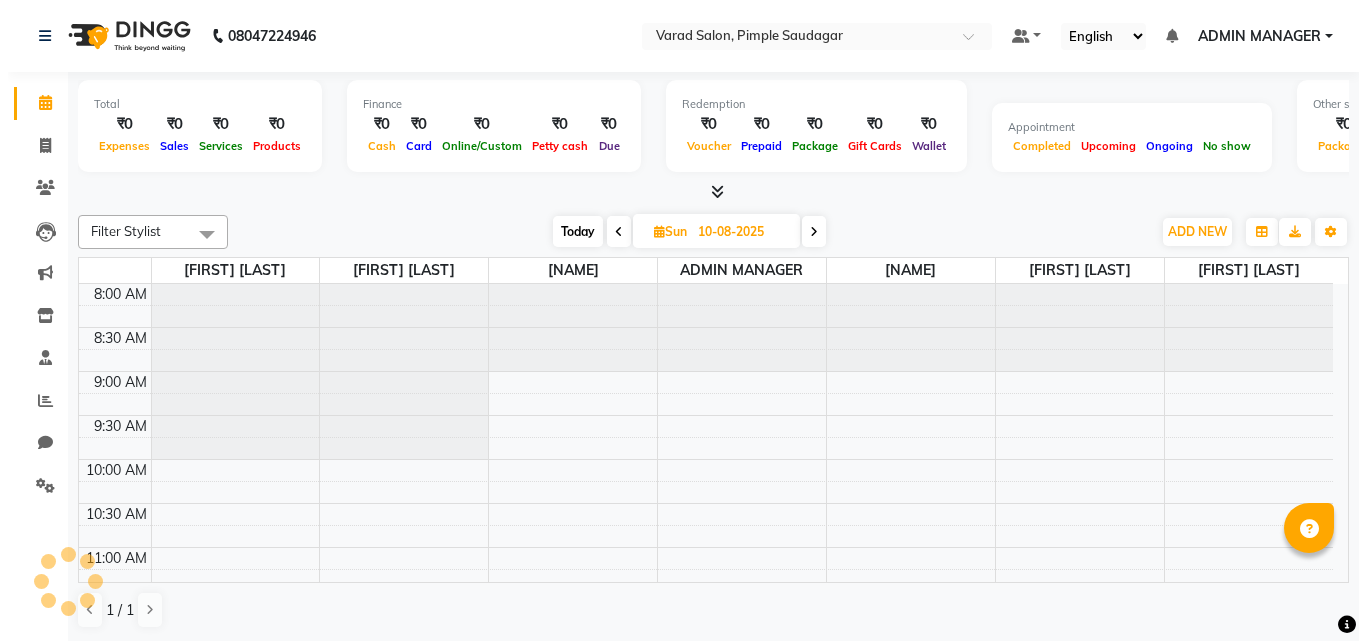 scroll, scrollTop: 0, scrollLeft: 0, axis: both 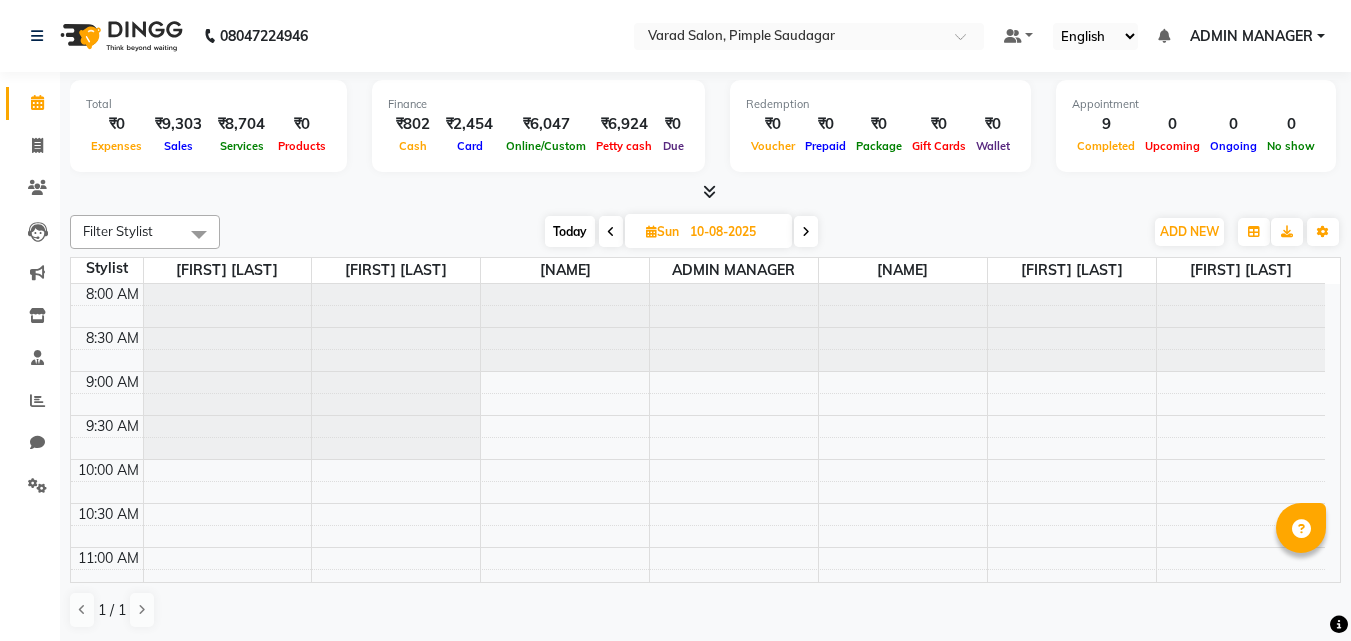 drag, startPoint x: 1245, startPoint y: 37, endPoint x: 1216, endPoint y: 101, distance: 70.26379 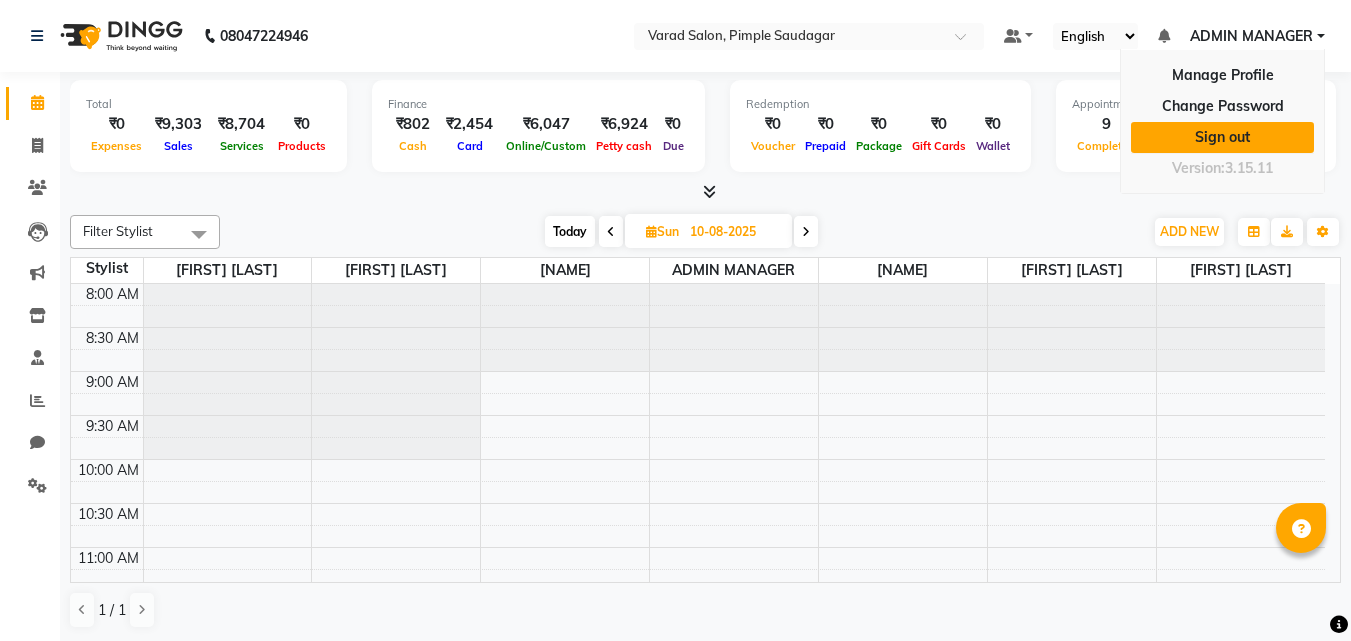 click on "Sign out" at bounding box center (1222, 137) 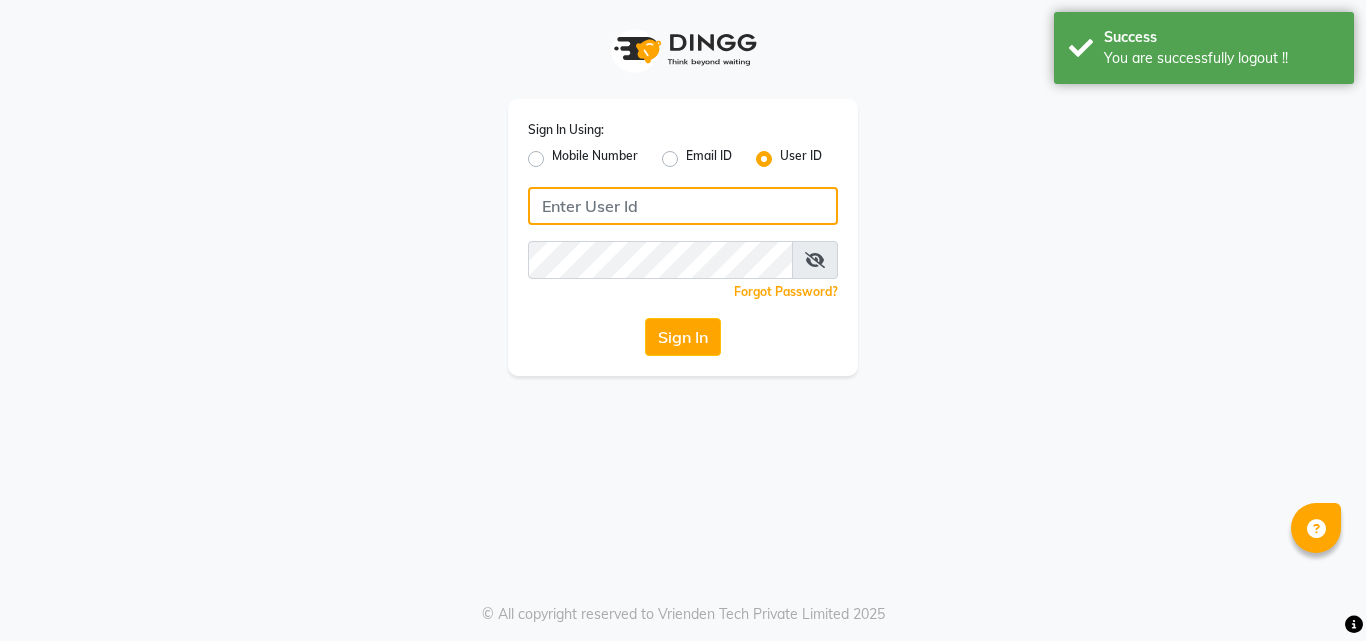 type on "9657515199" 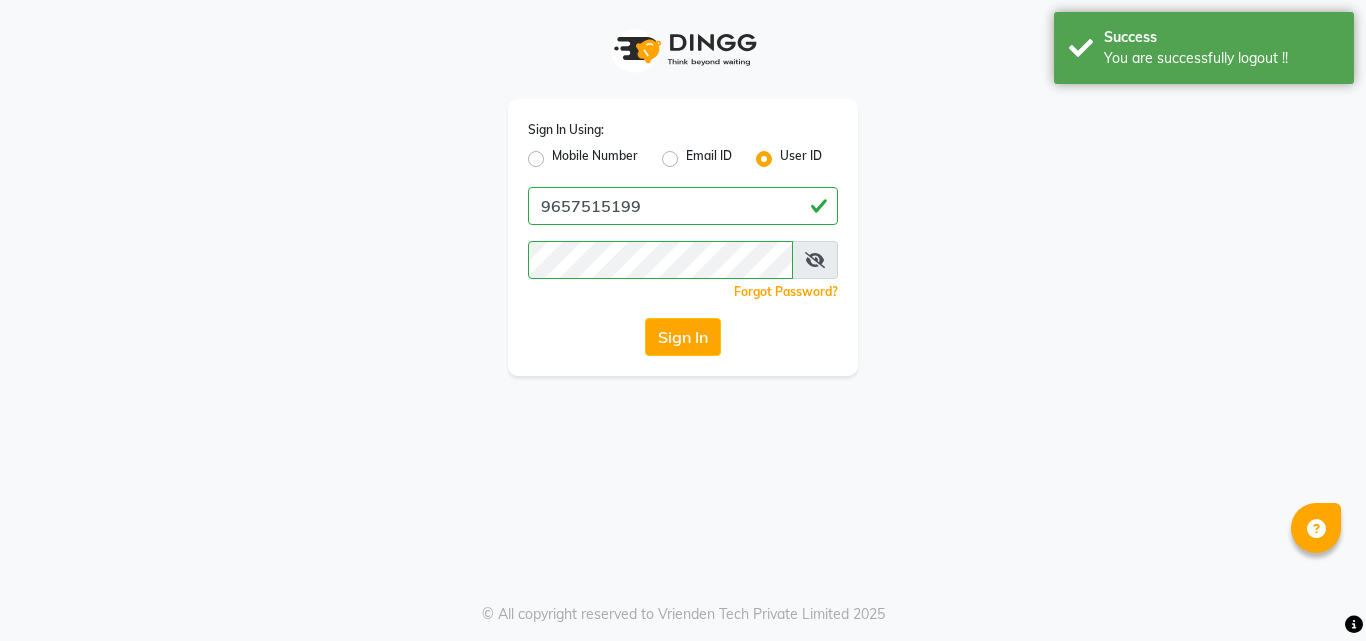 click on "Mobile Number" 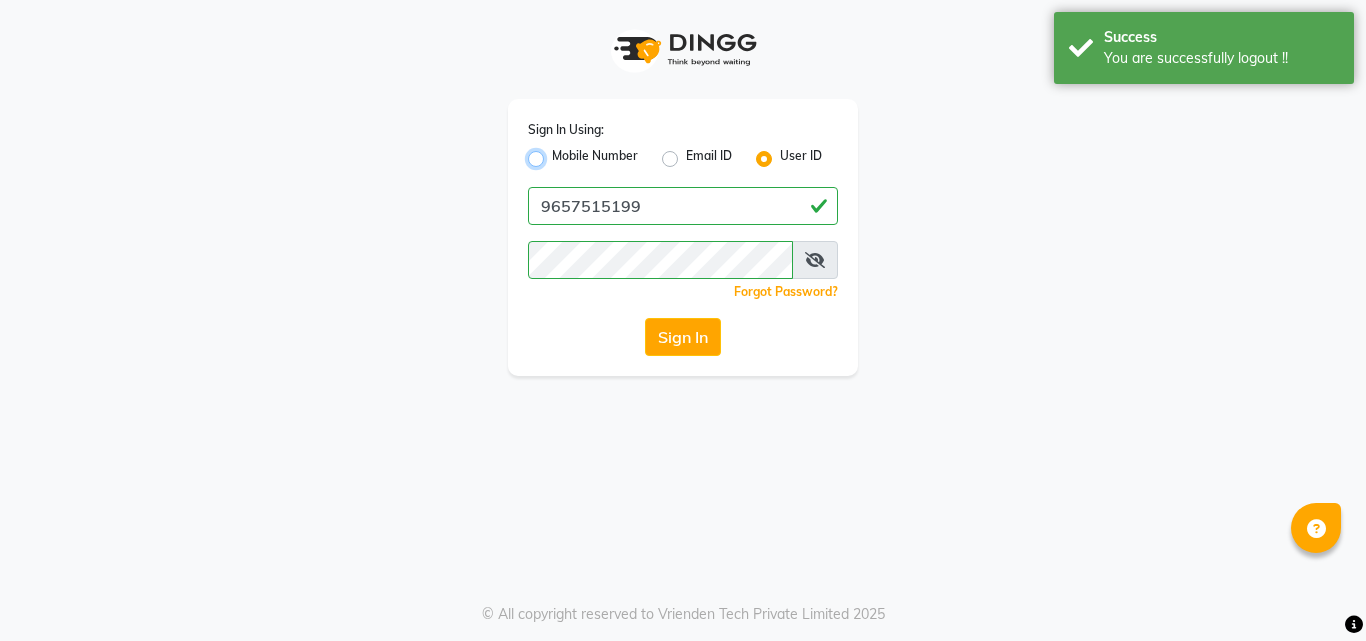 click on "Mobile Number" at bounding box center (558, 153) 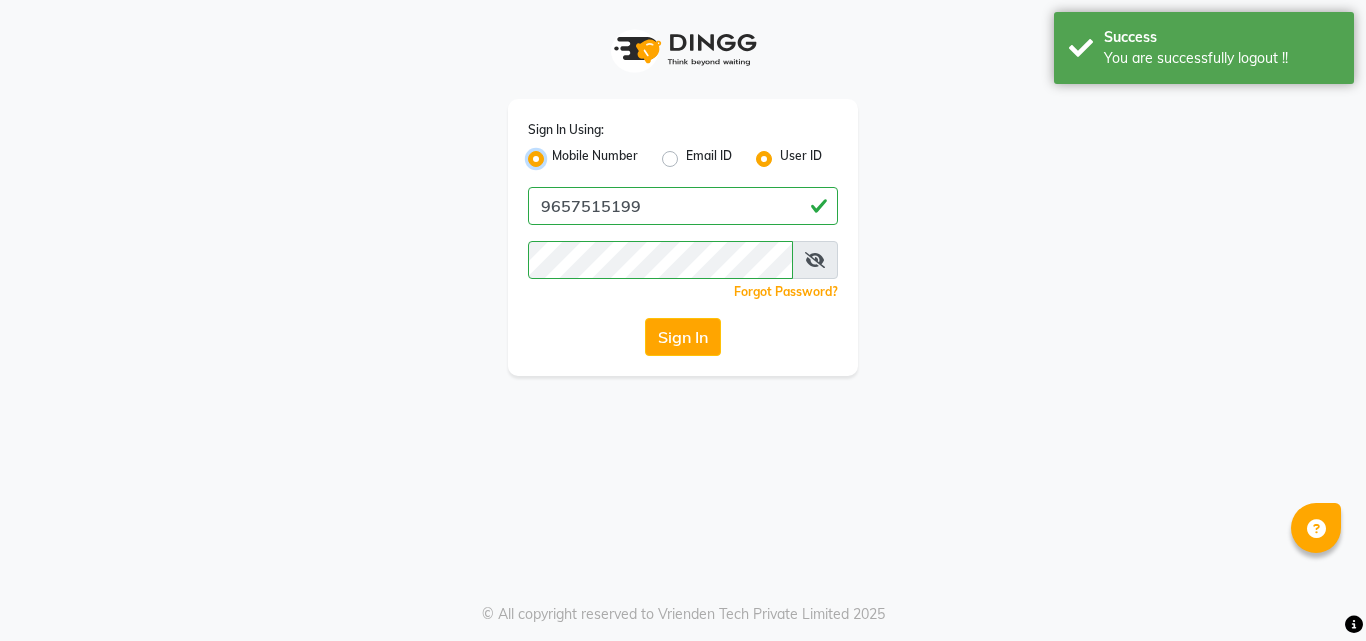 radio on "false" 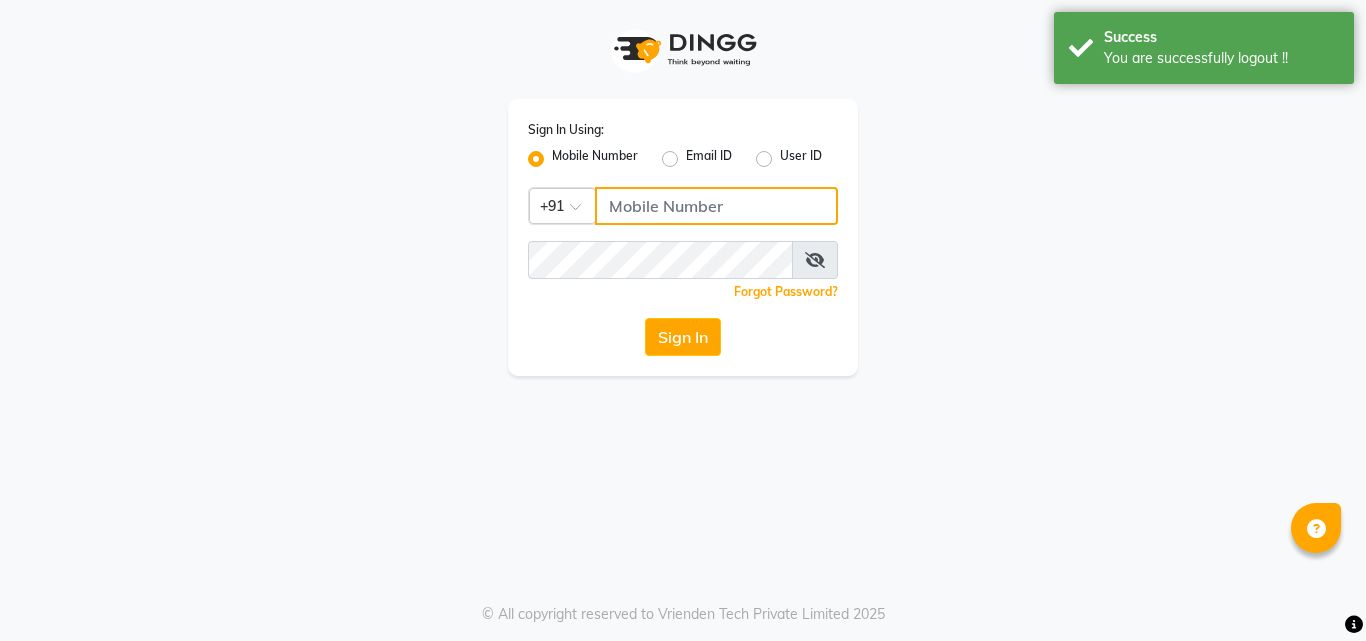 click 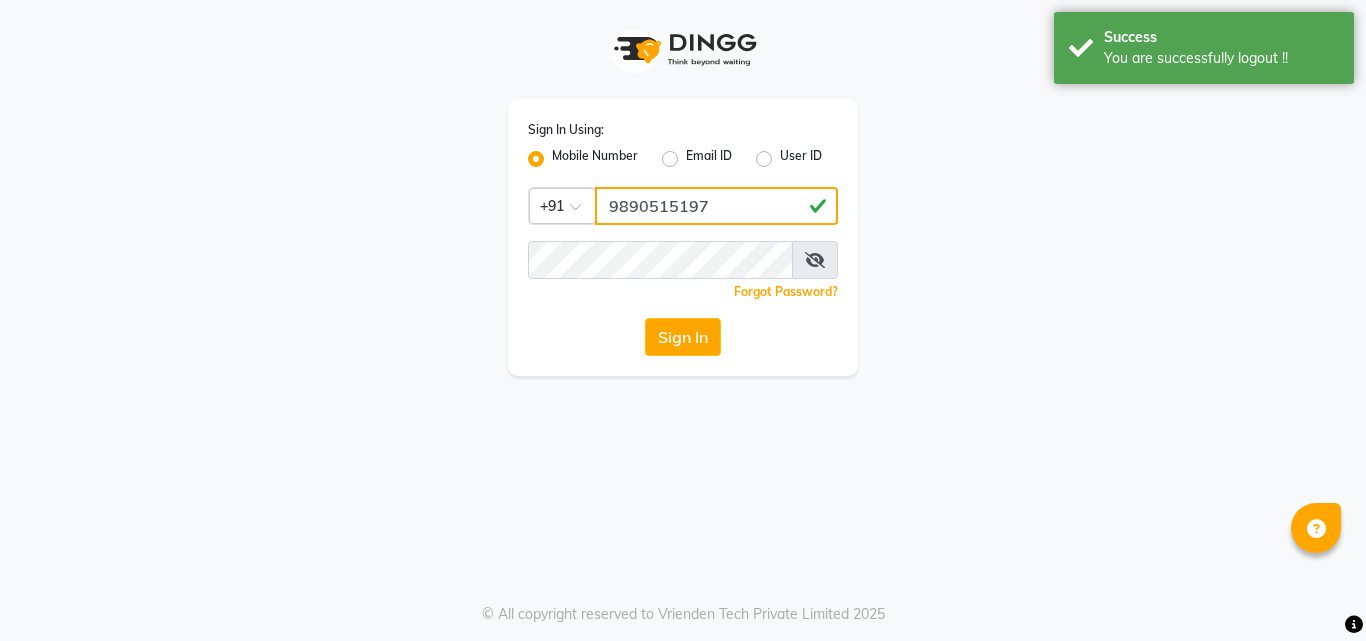 type on "9890515197" 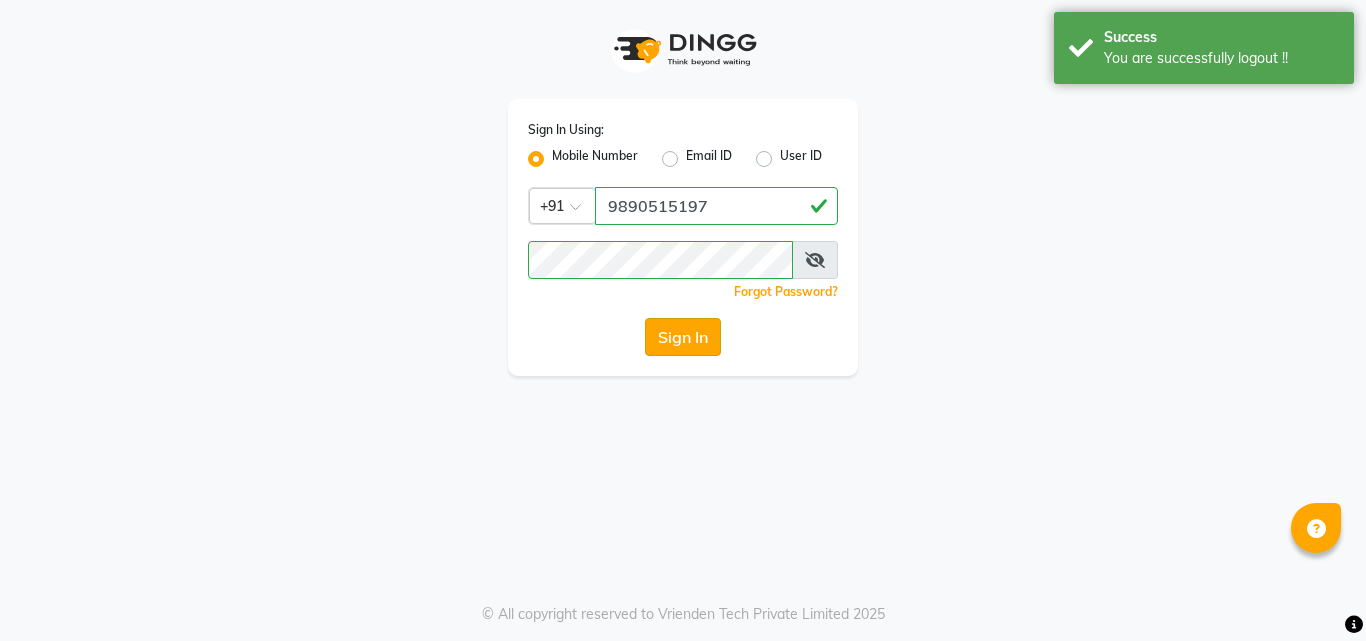 click on "Sign In" 